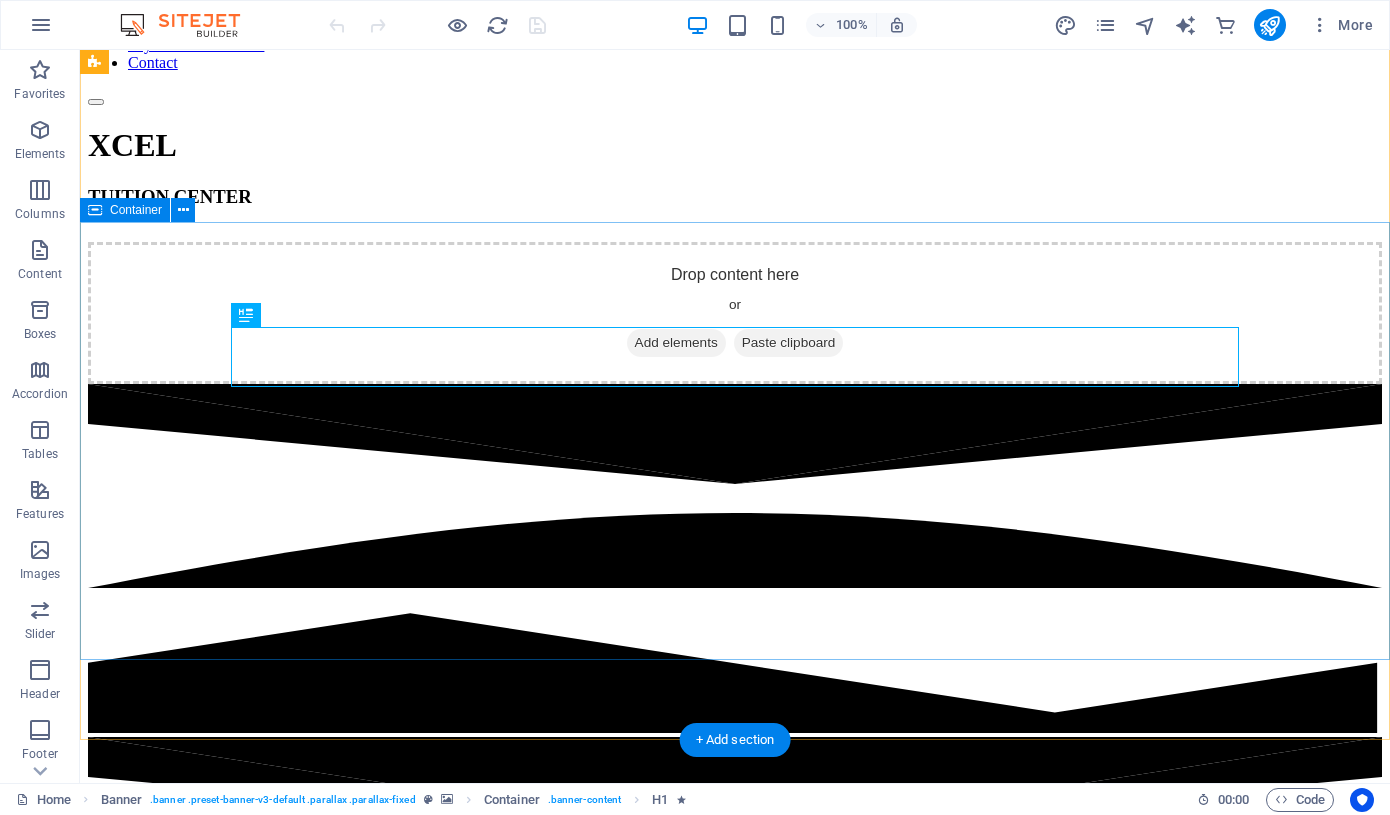 scroll, scrollTop: 0, scrollLeft: 0, axis: both 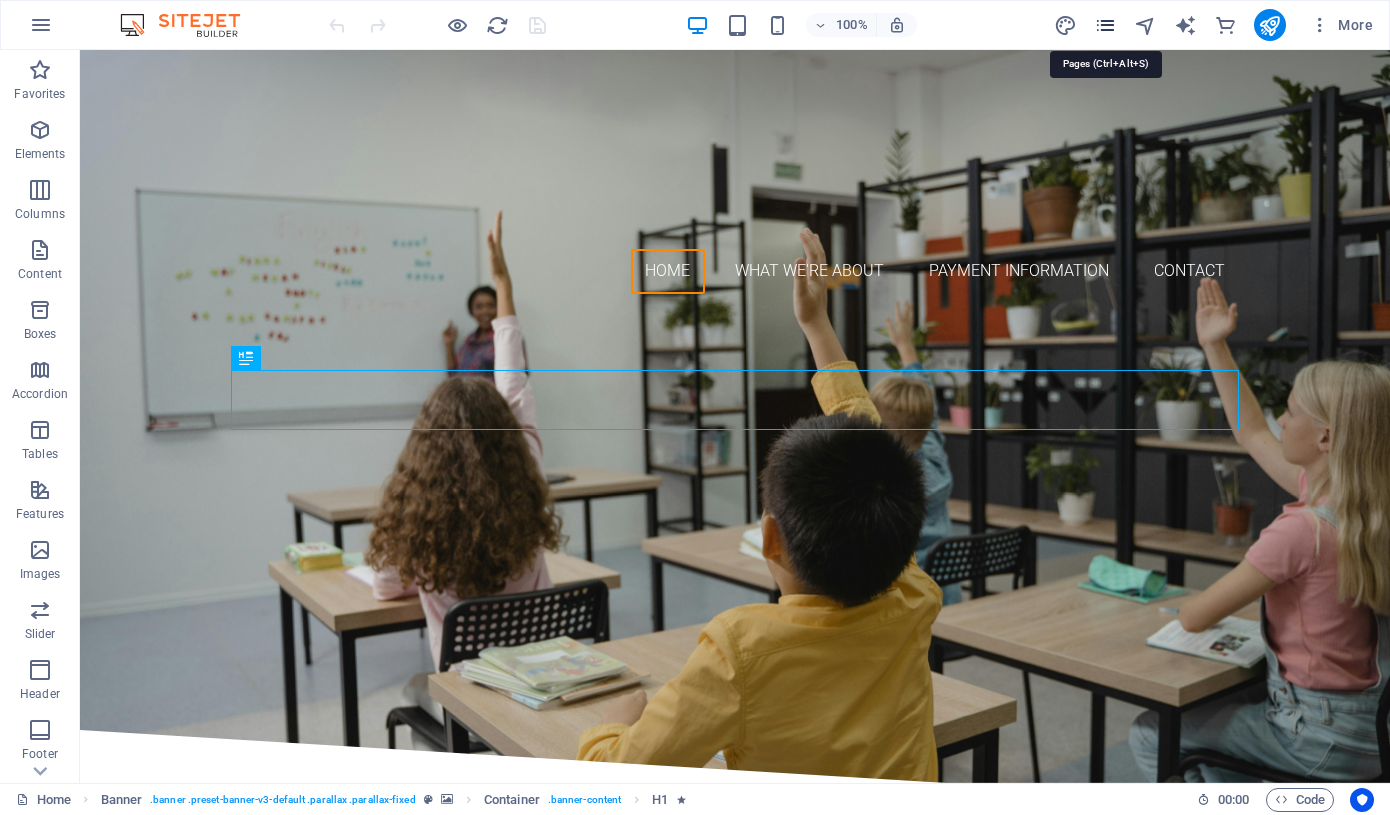 click at bounding box center [1105, 25] 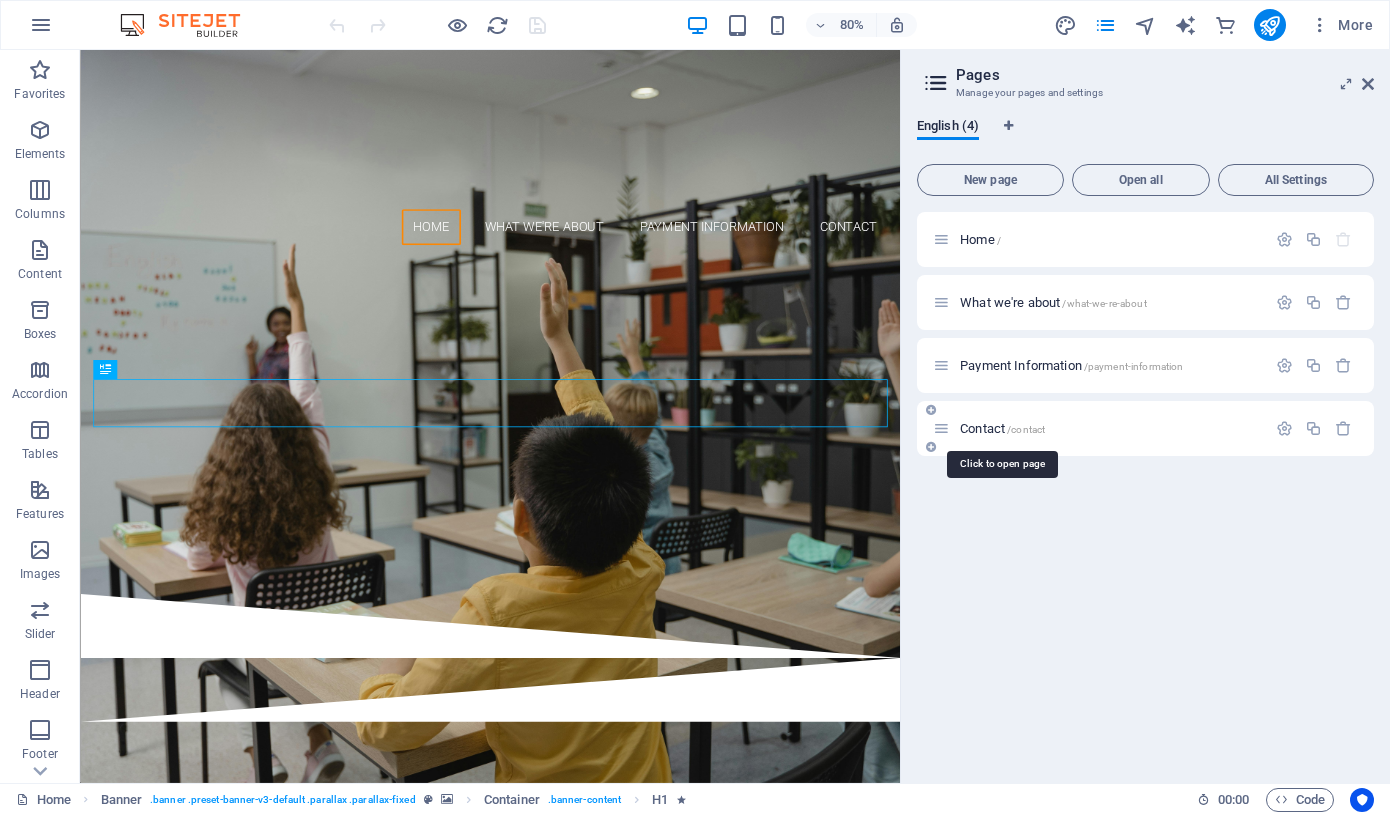 click on "Contact /contact" at bounding box center [1002, 428] 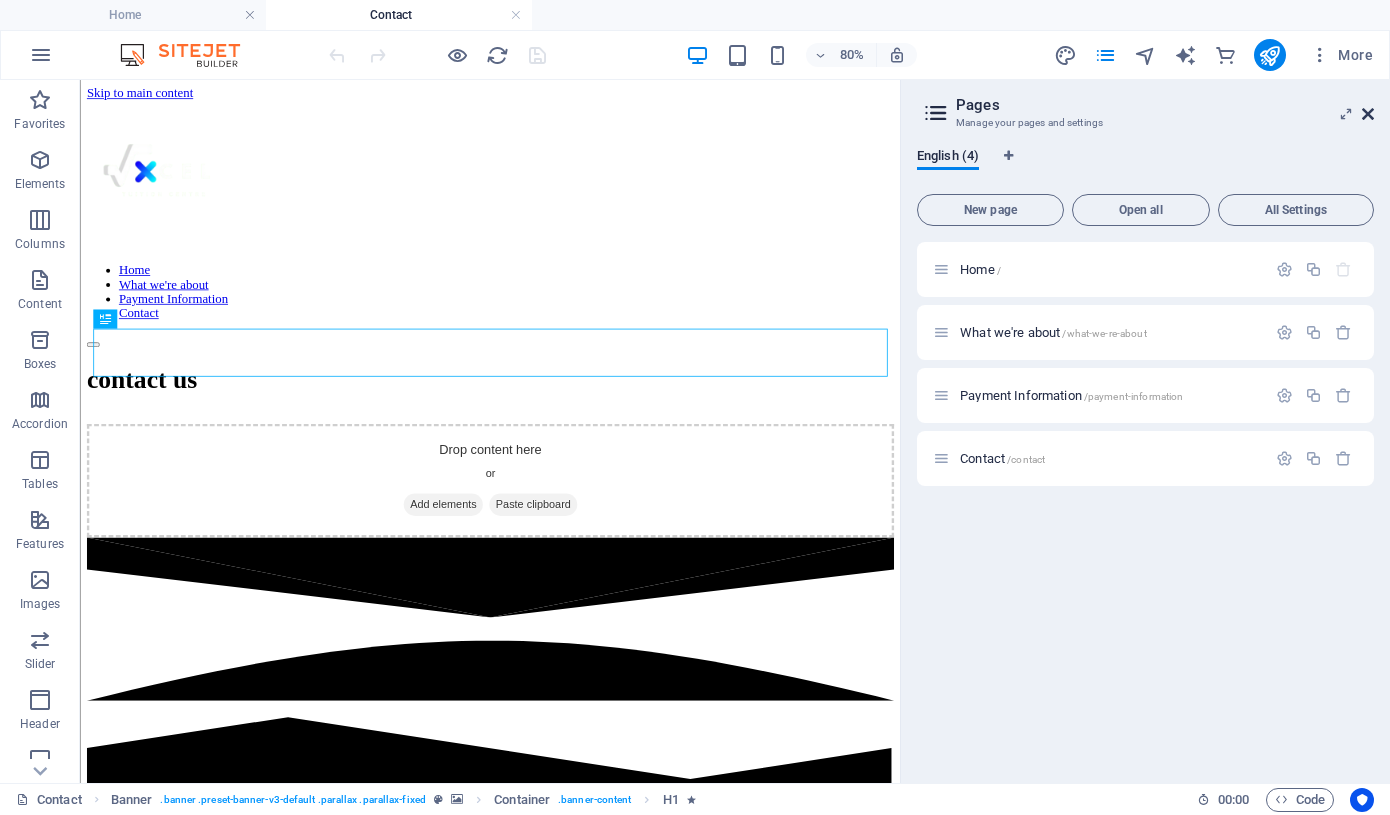 scroll, scrollTop: 0, scrollLeft: 0, axis: both 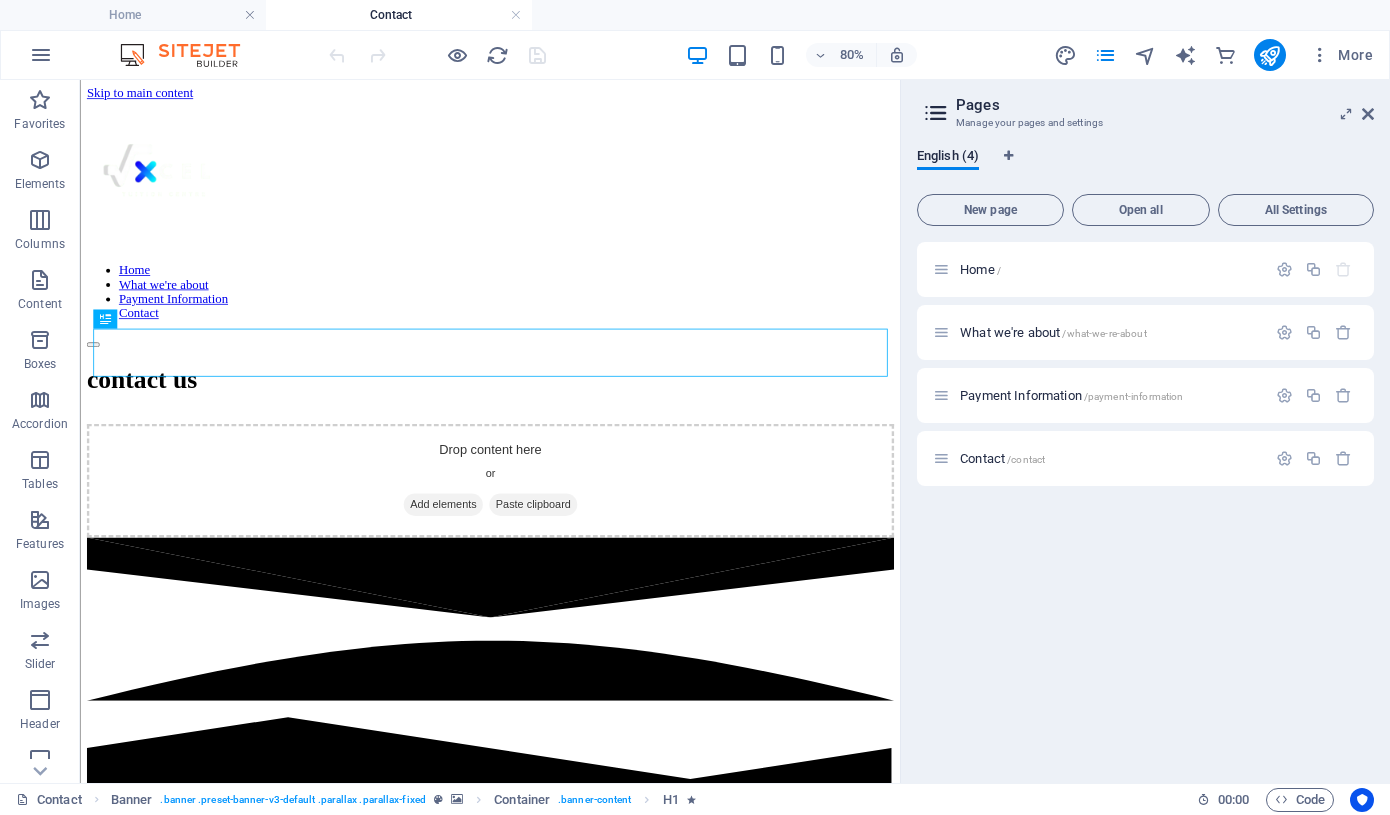 click on "Pages Manage your pages and settings English (4) New page Open all All Settings Home / What we're about /what-we-re-about Payment Information /payment-information Contact /contact" at bounding box center [1145, 431] 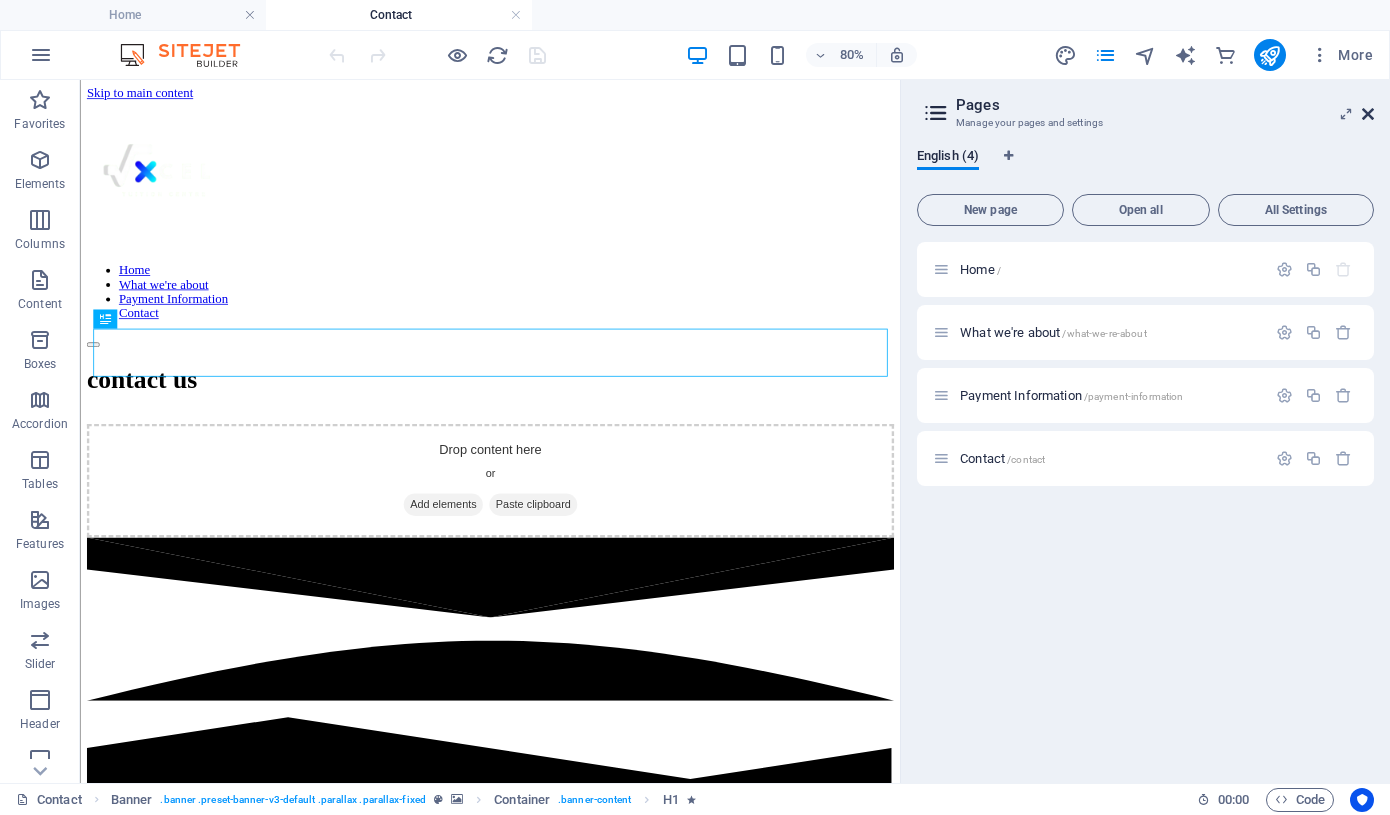 click at bounding box center (1368, 114) 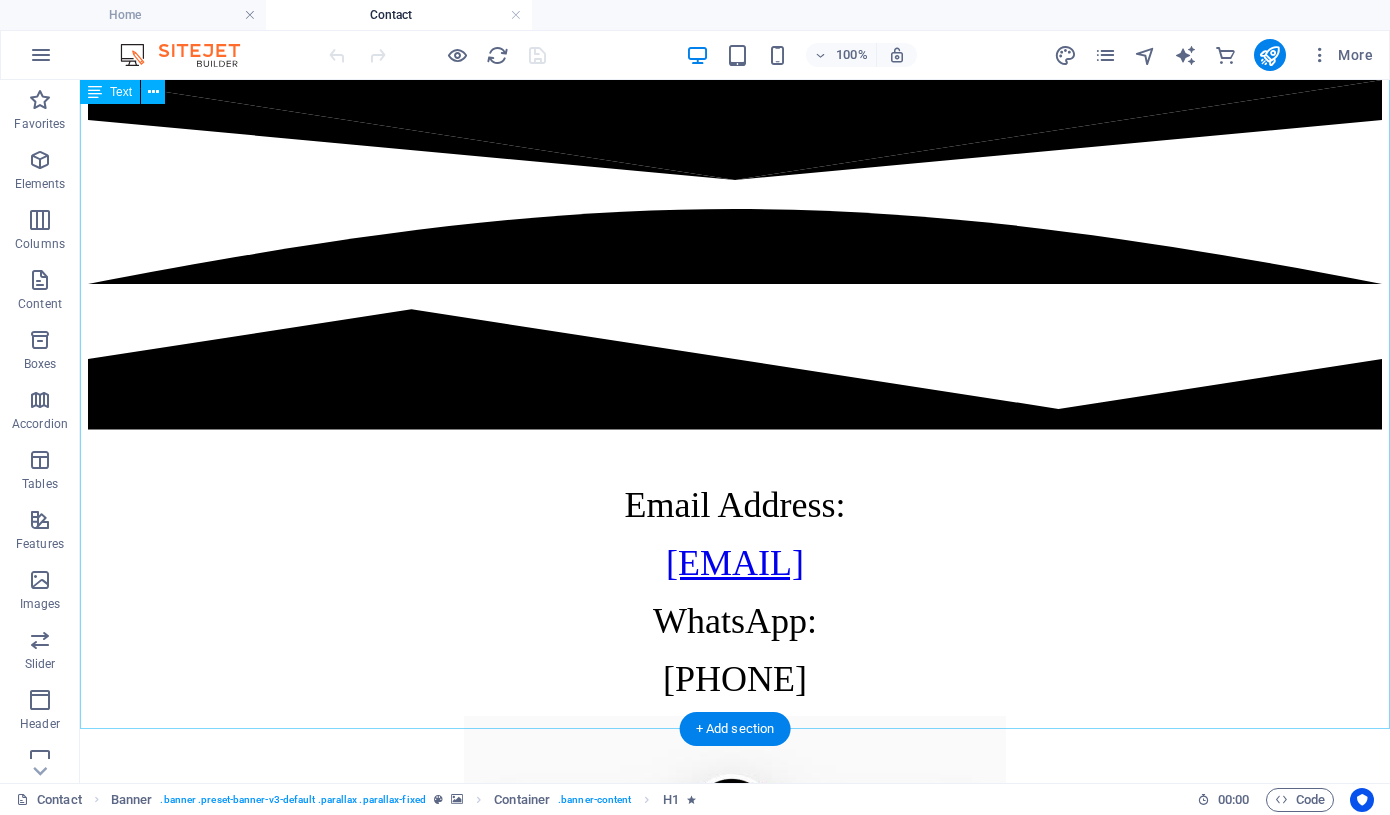scroll, scrollTop: 919, scrollLeft: 0, axis: vertical 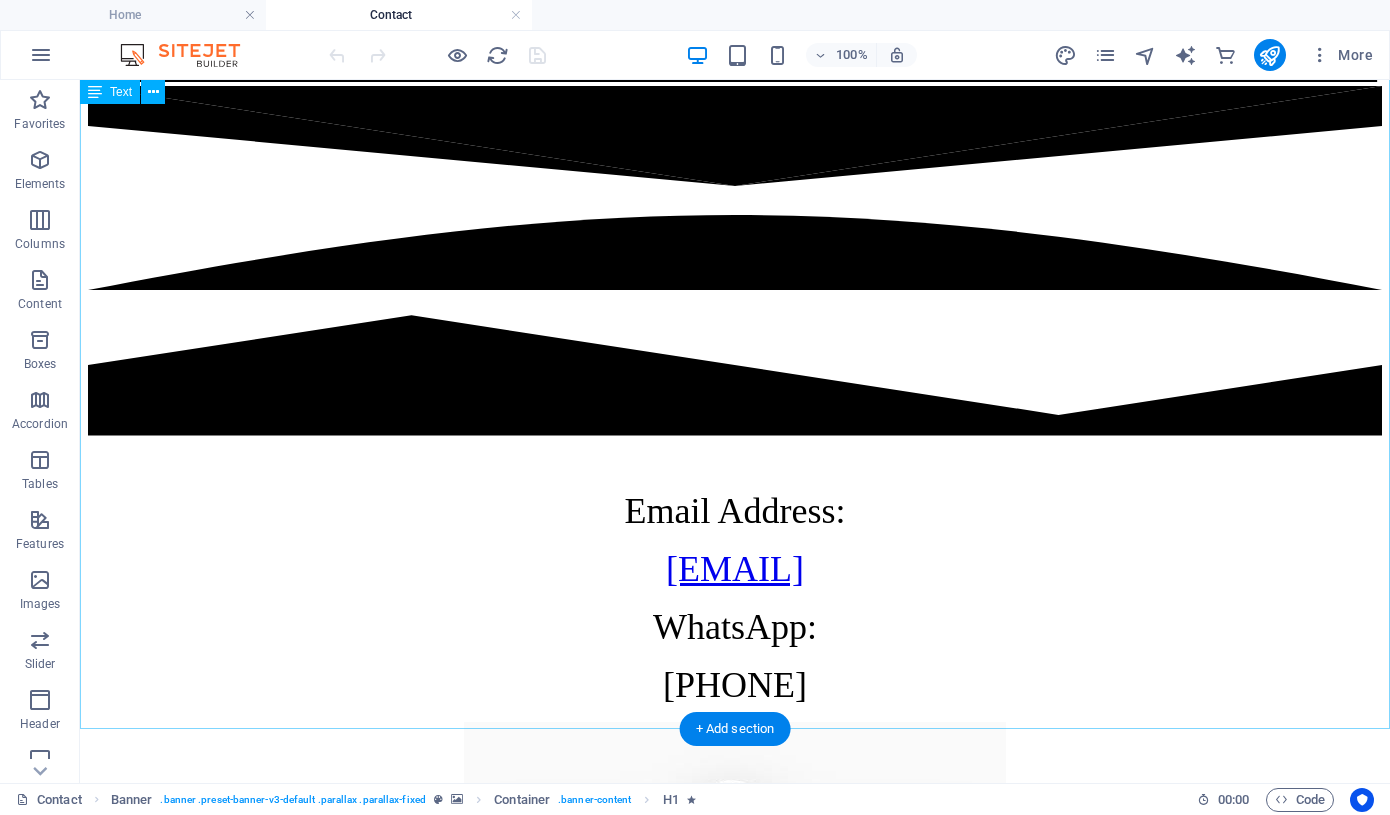 click on "Email Address:  [EMAIL] WhatsApp:  [PHONE]" at bounding box center [735, 919] 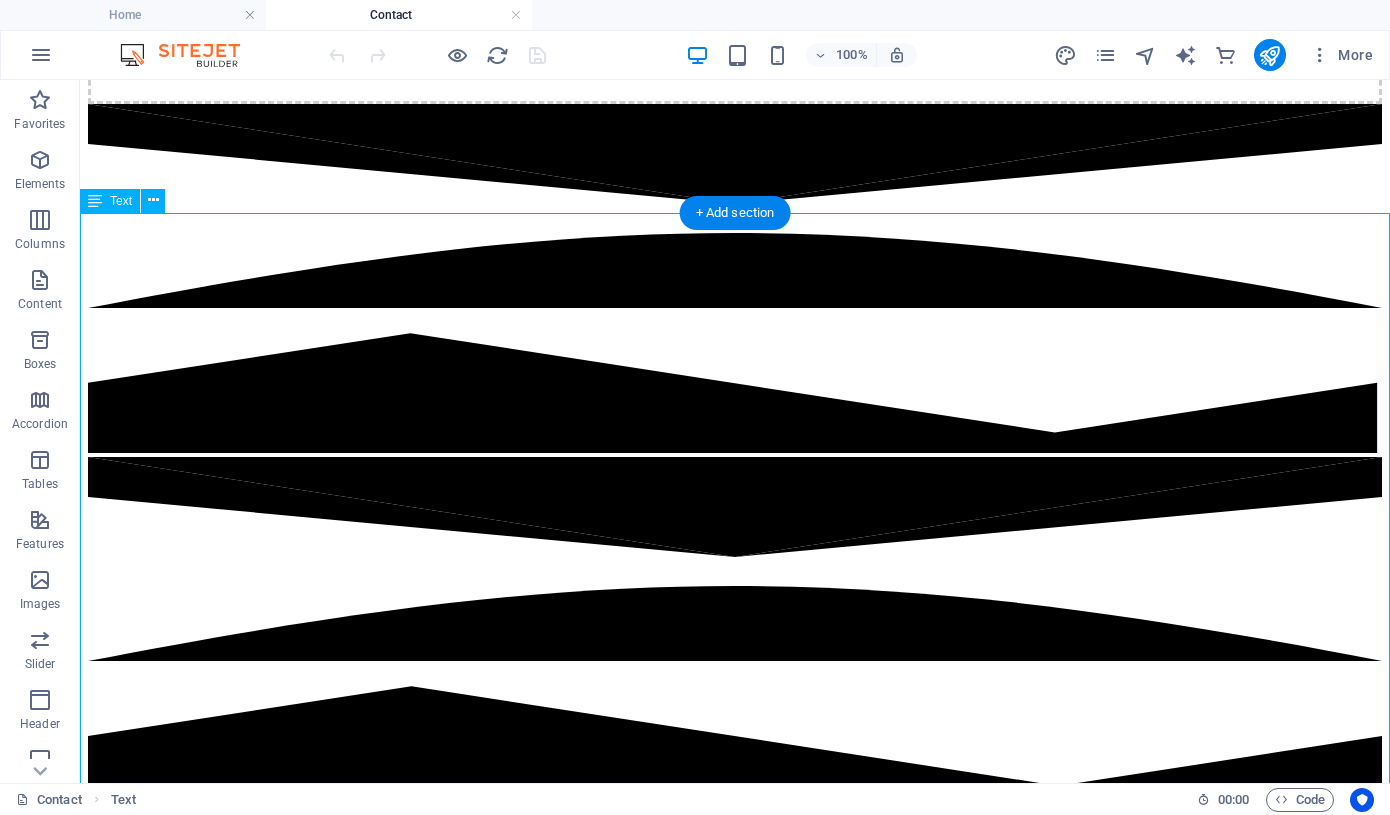 scroll, scrollTop: 554, scrollLeft: 0, axis: vertical 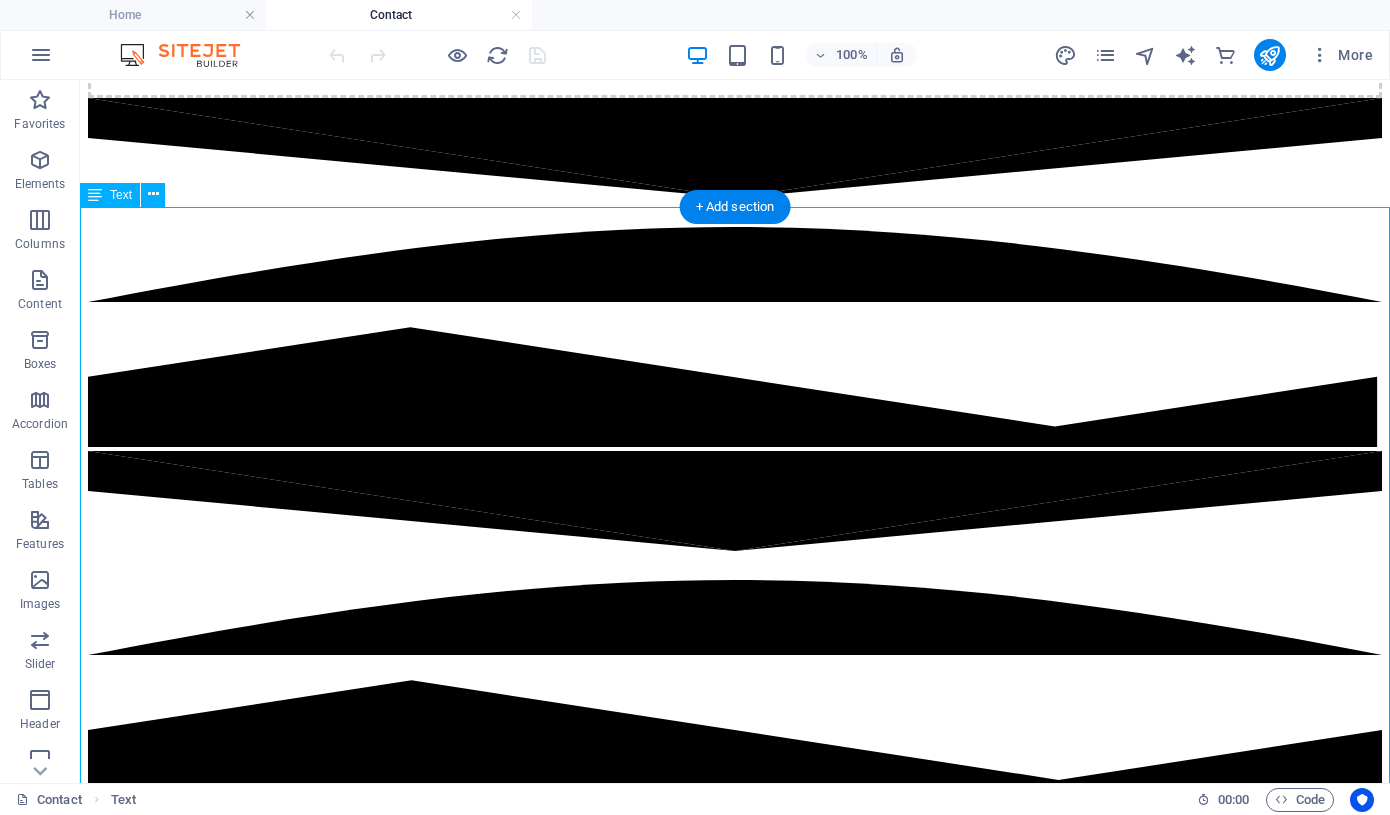 click on "Email Address:  [EMAIL] WhatsApp:  [PHONE]" at bounding box center (735, 1284) 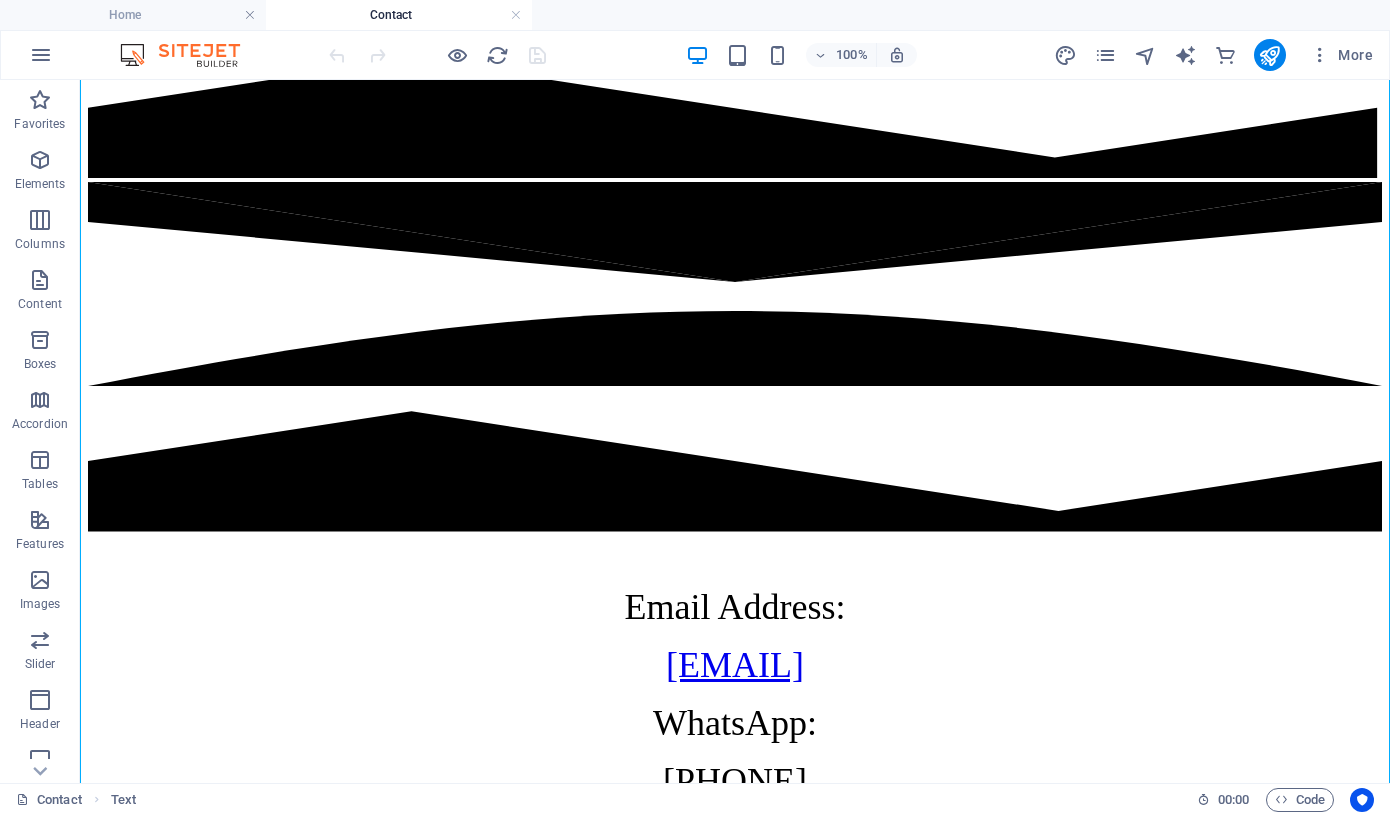 scroll, scrollTop: 845, scrollLeft: 0, axis: vertical 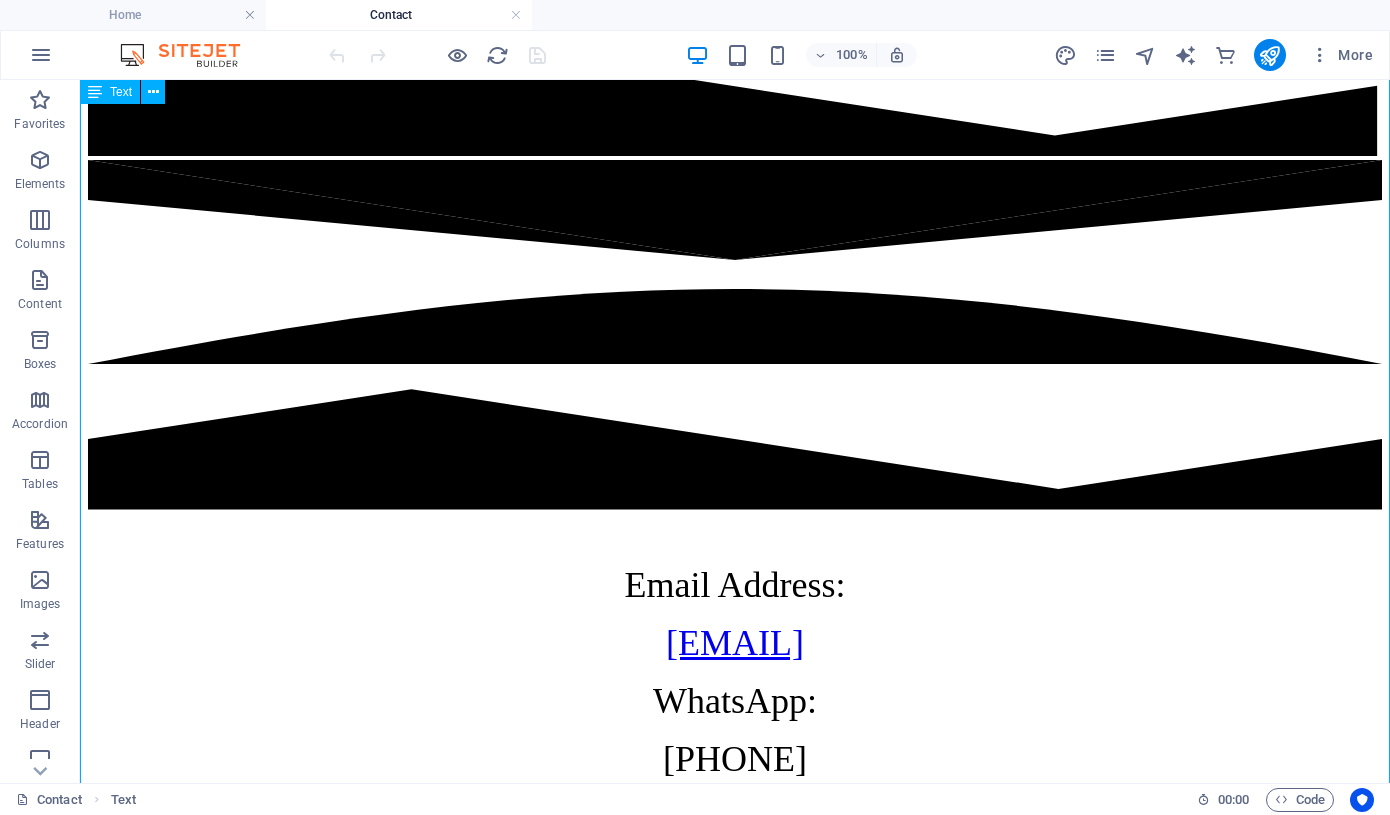 click on "Email Address:  [EMAIL] WhatsApp:  [PHONE]" at bounding box center (735, 993) 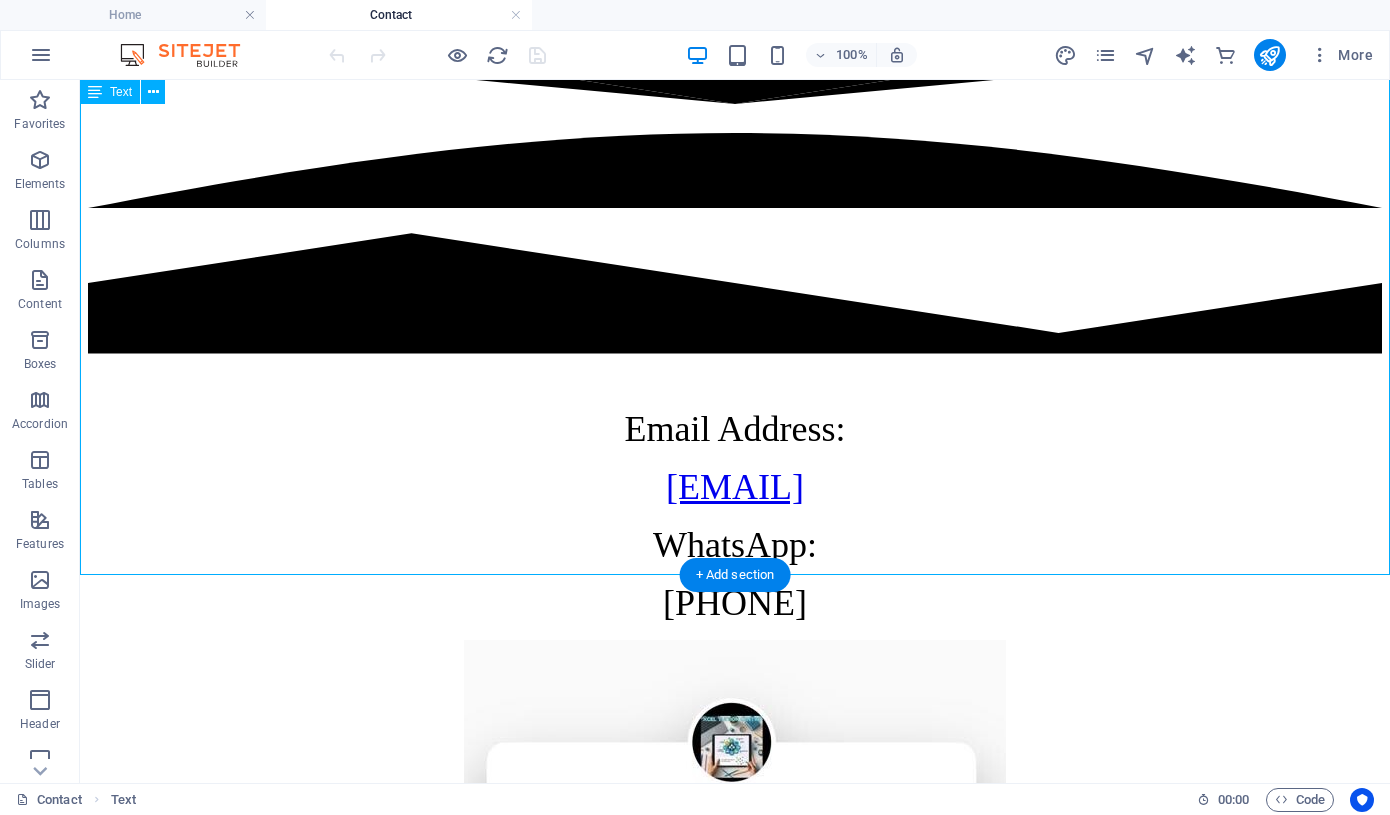 scroll, scrollTop: 1076, scrollLeft: 0, axis: vertical 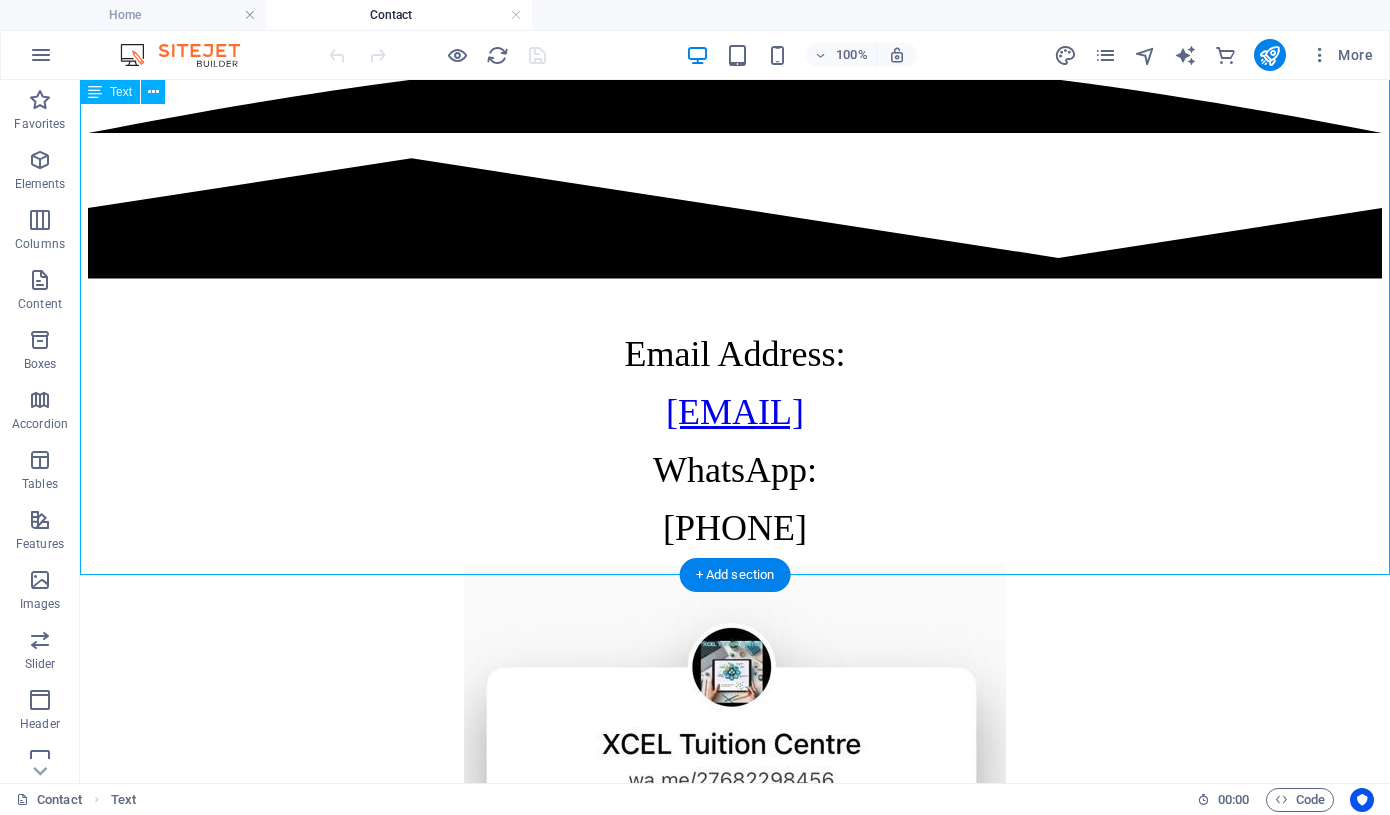click on "Email Address:  [EMAIL] WhatsApp:  [PHONE]" at bounding box center [735, 762] 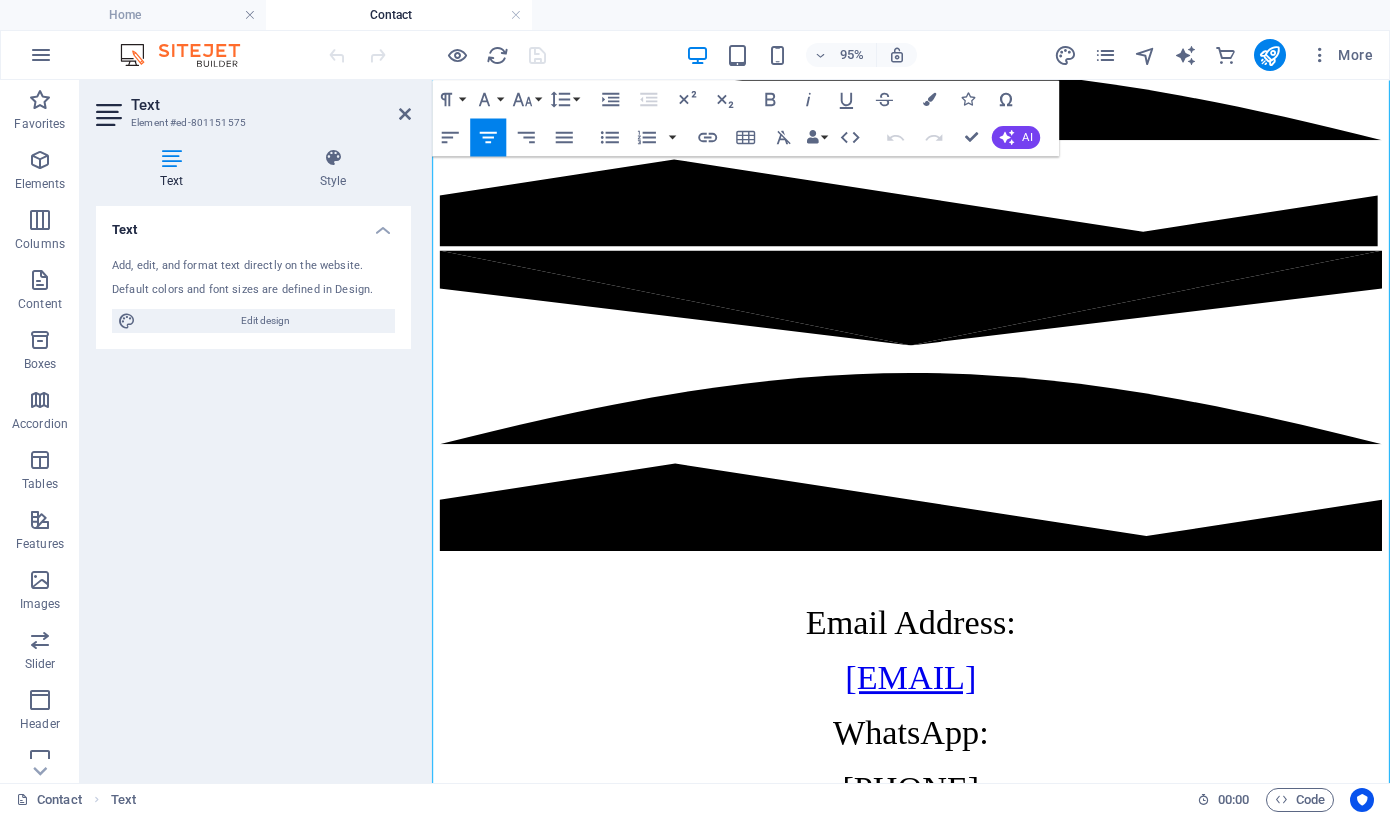 scroll, scrollTop: 722, scrollLeft: 0, axis: vertical 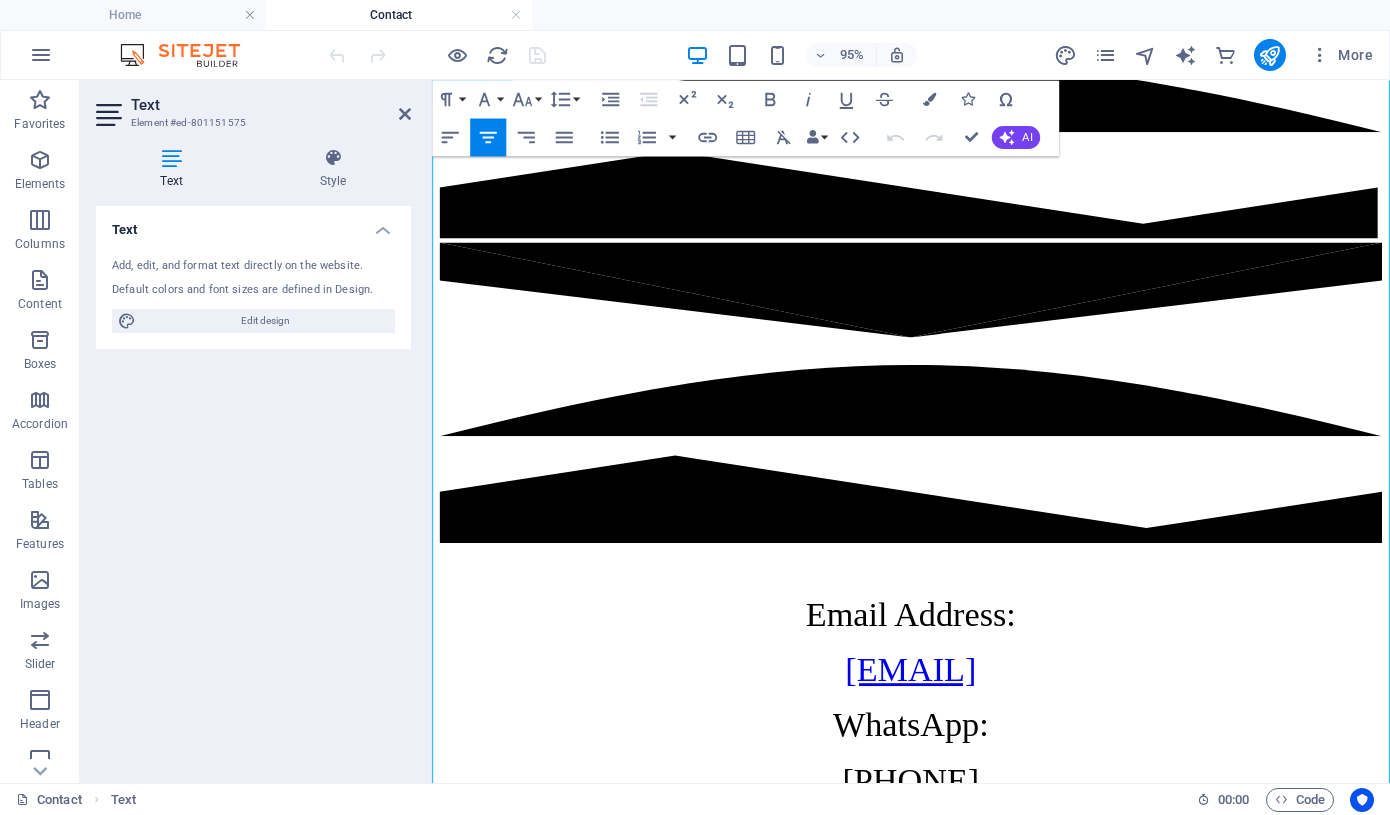 click at bounding box center [936, 1178] 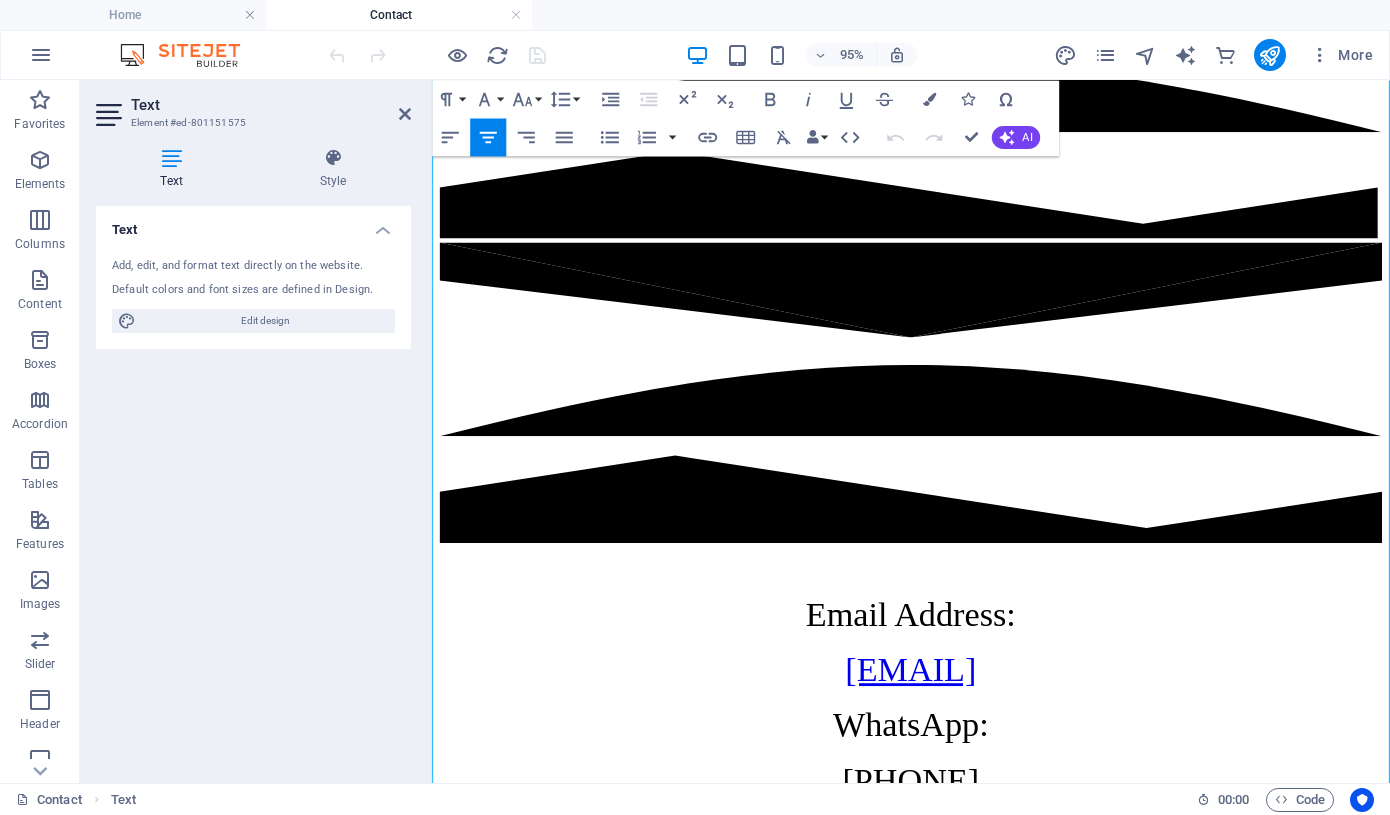 click on "Text Element #ed-801151575 Text Style Text Add, edit, and format text directly on the website. Default colors and font sizes are defined in Design. Edit design Alignment Left aligned Centered Right aligned Preset Element Layout How this element expands within the layout (Flexbox). Size Default auto px % 1/1 1/2 1/3 1/4 1/5 1/6 1/7 1/8 1/9 1/10 Grow Shrink Order Container layout Visible Visible Opacity 100 % Overflow Spacing Margin Default auto px % rem vw vh Custom Custom auto px % rem vw vh auto px % rem vw vh auto px % rem vw vh auto px % rem vw vh Padding Default px rem % vh vw Custom Custom px rem % vh vw px rem % vh vw px rem % vh vw px rem % vh vw Border Style              - Width 1 auto px rem % vh vw Custom Custom 1 auto px rem % vh vw 1 auto px rem % vh vw 1 auto px rem % vh vw 1 auto px rem % vh vw  - Color Round corners Default px rem % vh vw Custom Custom px rem % vh vw px rem % vh vw px rem % vh vw px rem % vh vw Shadow Default None Outside Inside Color X offset 0 px rem vh vw Y offset" at bounding box center [256, 431] 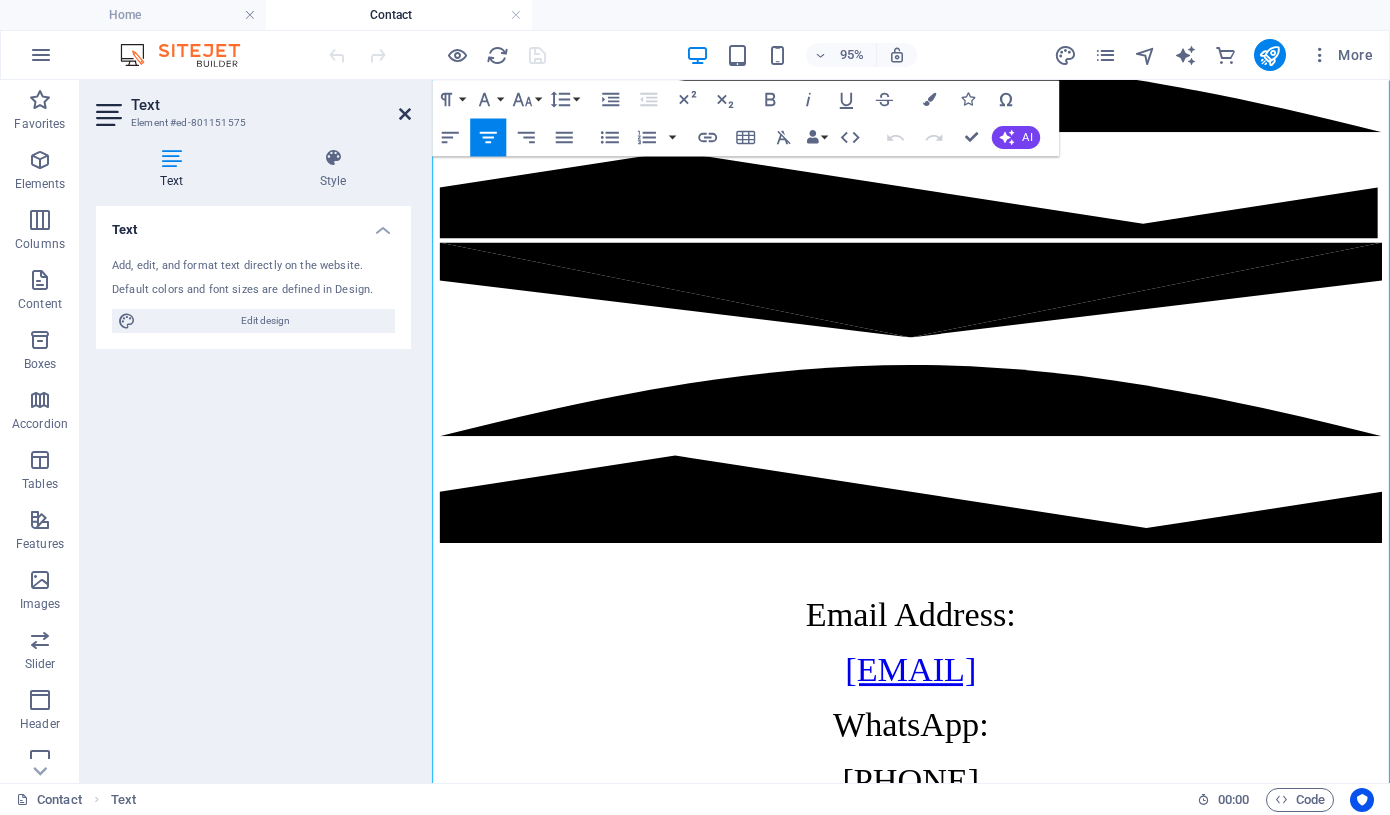 click at bounding box center (405, 114) 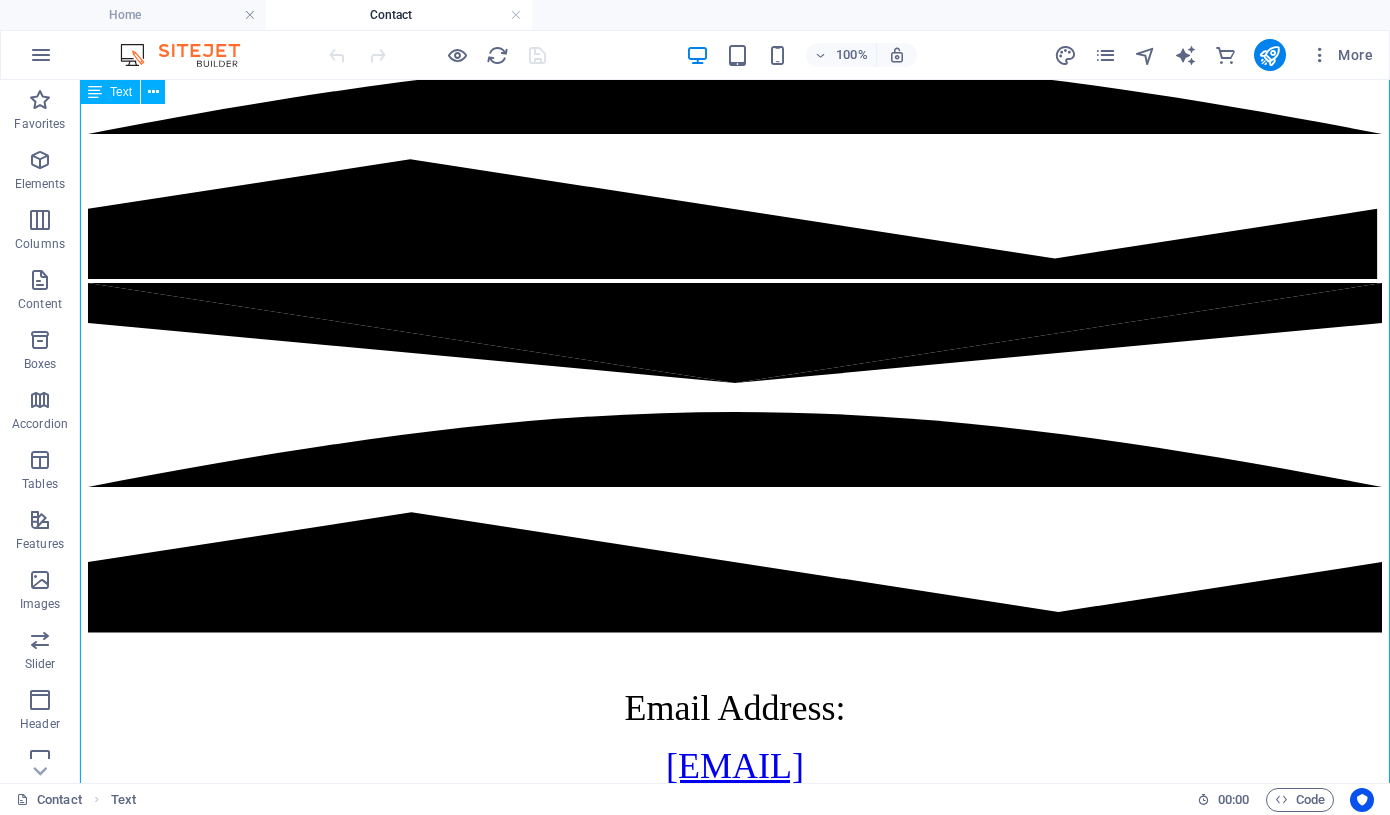 click on "Email Address:  [EMAIL] WhatsApp:  [PHONE]" at bounding box center (735, 1116) 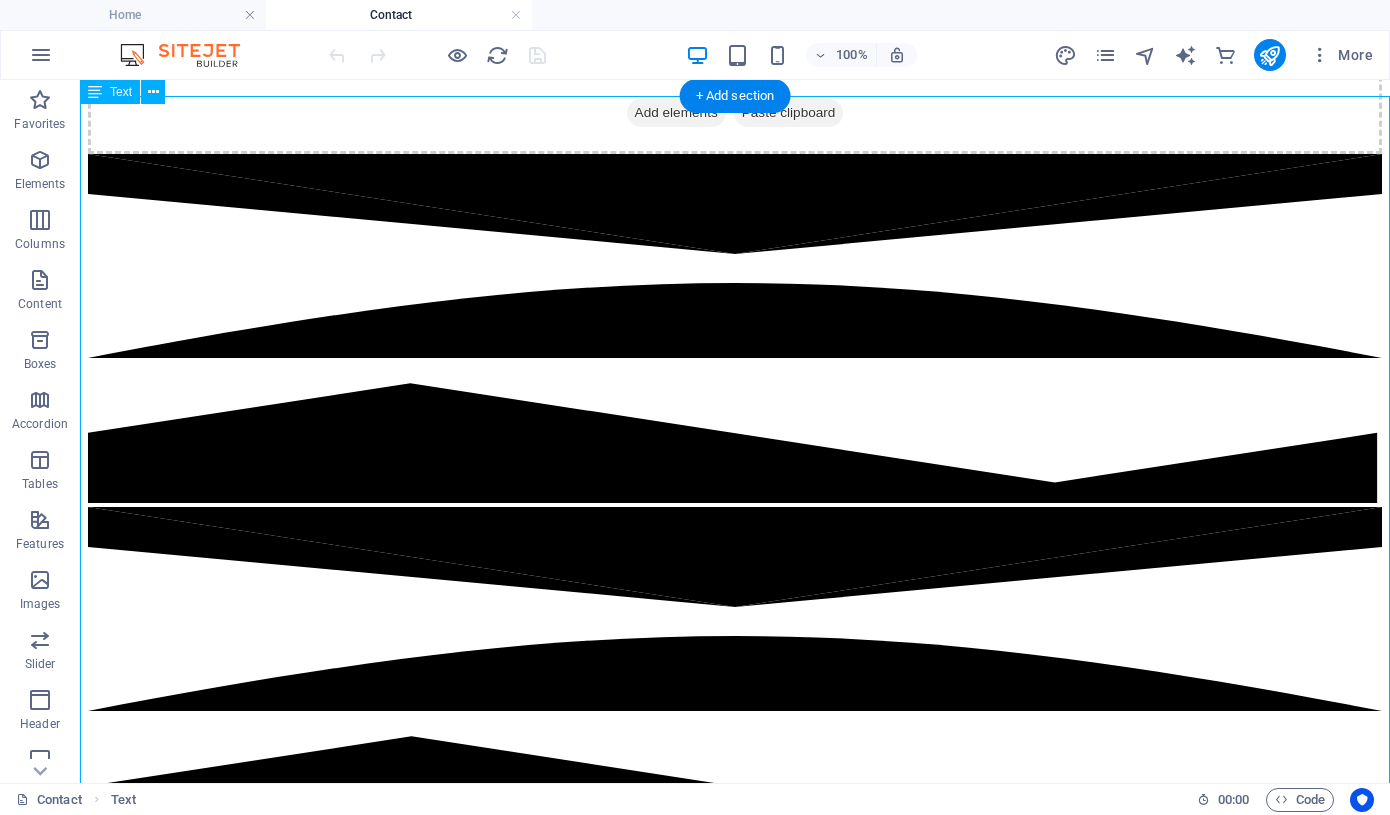 scroll, scrollTop: 419, scrollLeft: 0, axis: vertical 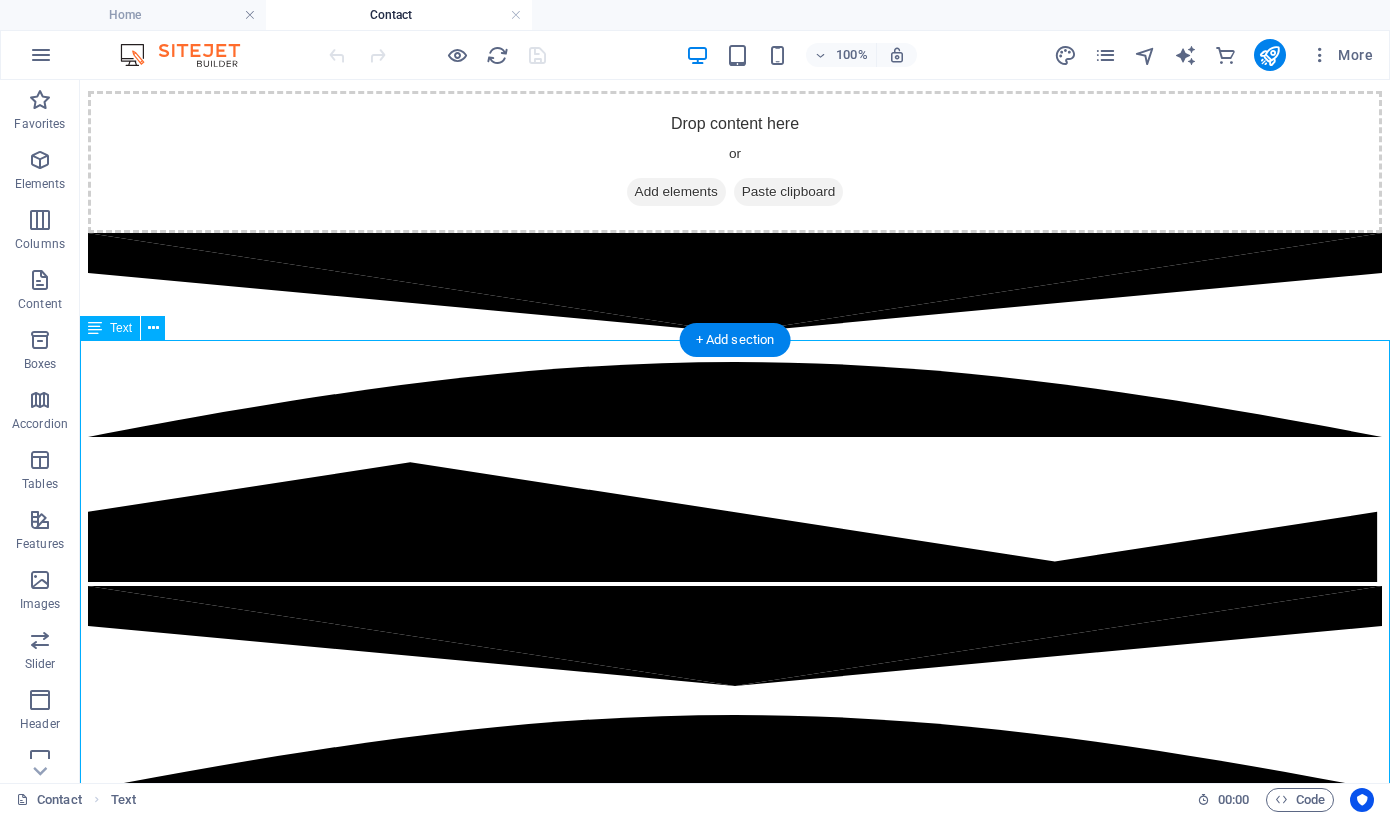 click on "Email Address:  [EMAIL] WhatsApp:  [PHONE]" at bounding box center (735, 1419) 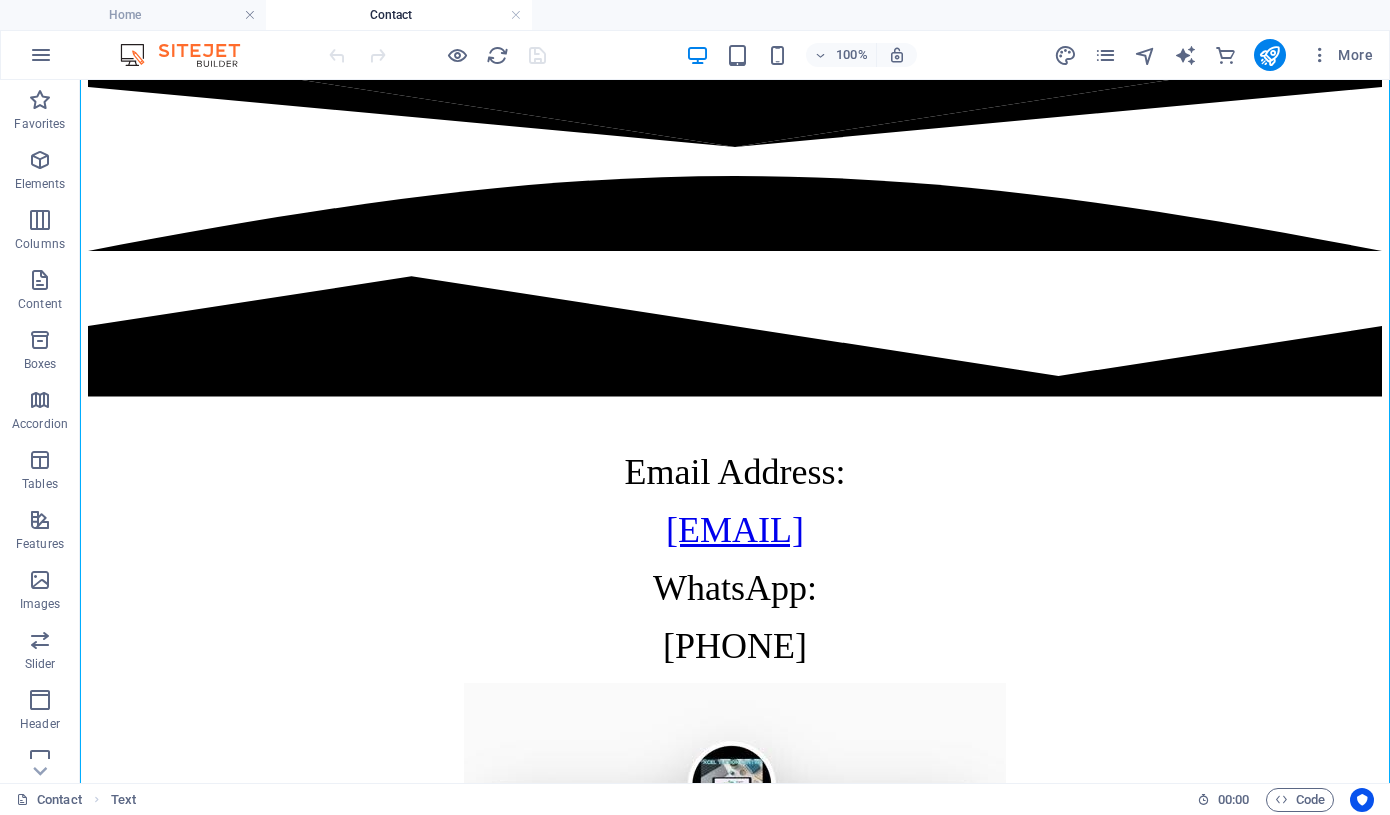scroll, scrollTop: 1076, scrollLeft: 0, axis: vertical 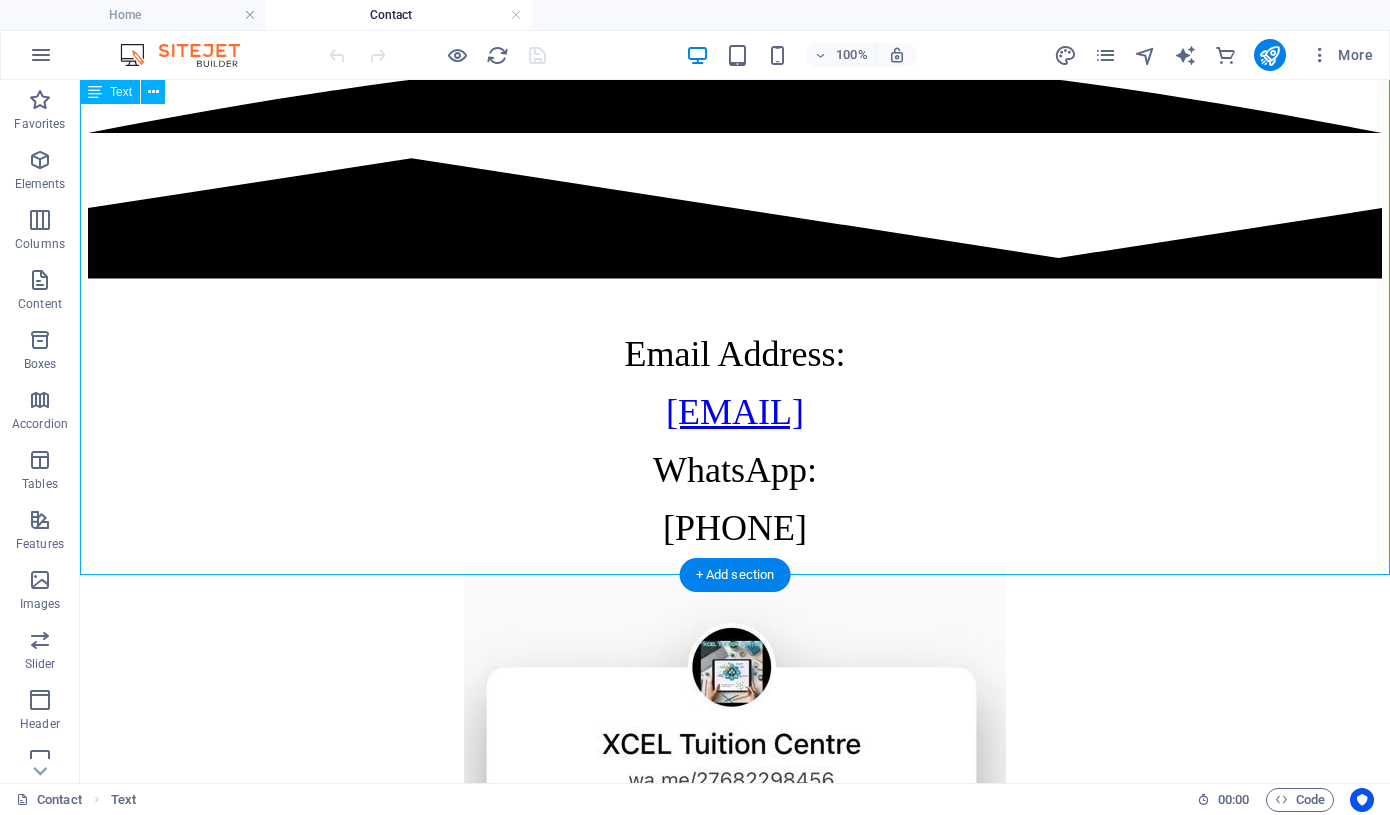 click on "Email Address:  [EMAIL] WhatsApp:  [PHONE]" at bounding box center (735, 762) 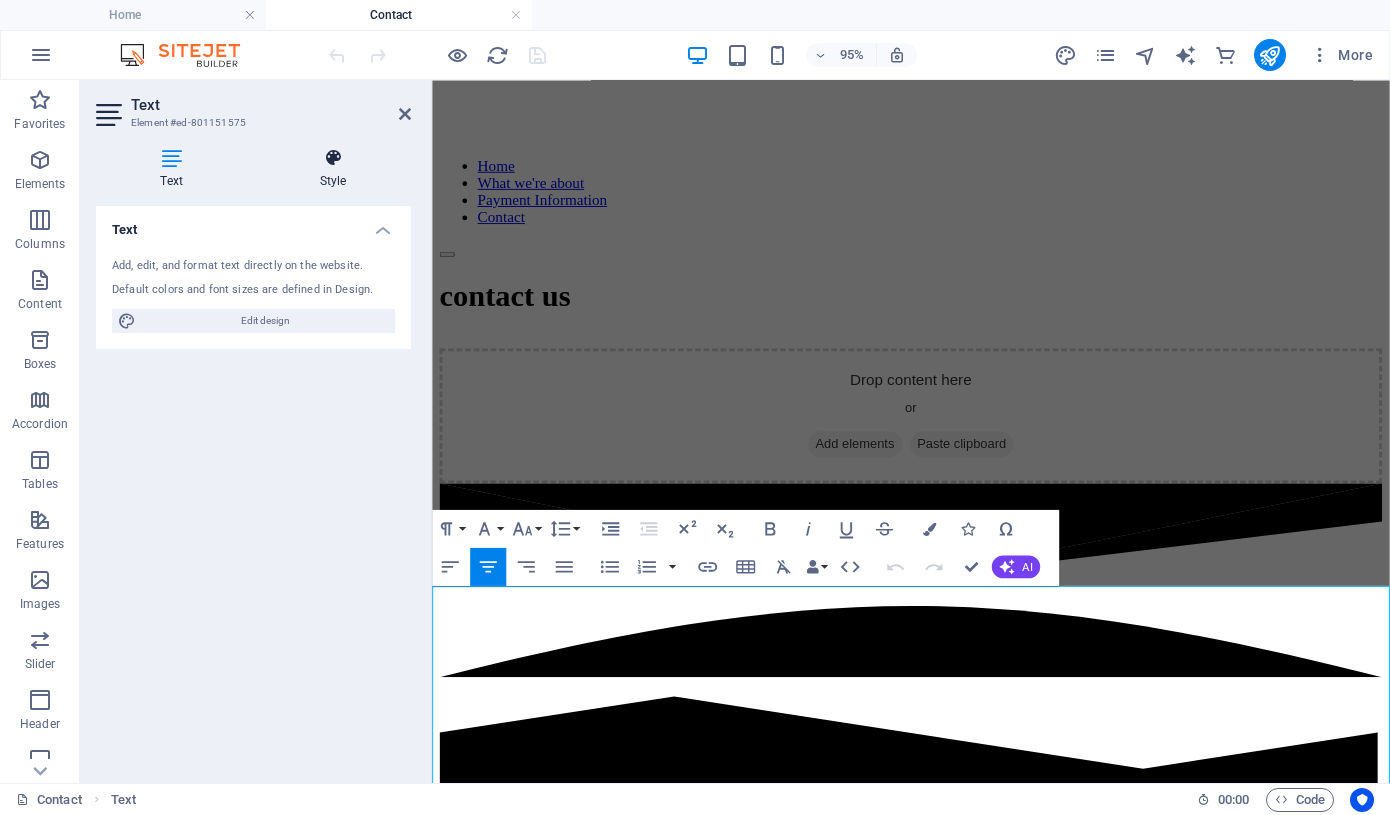 click at bounding box center [333, 158] 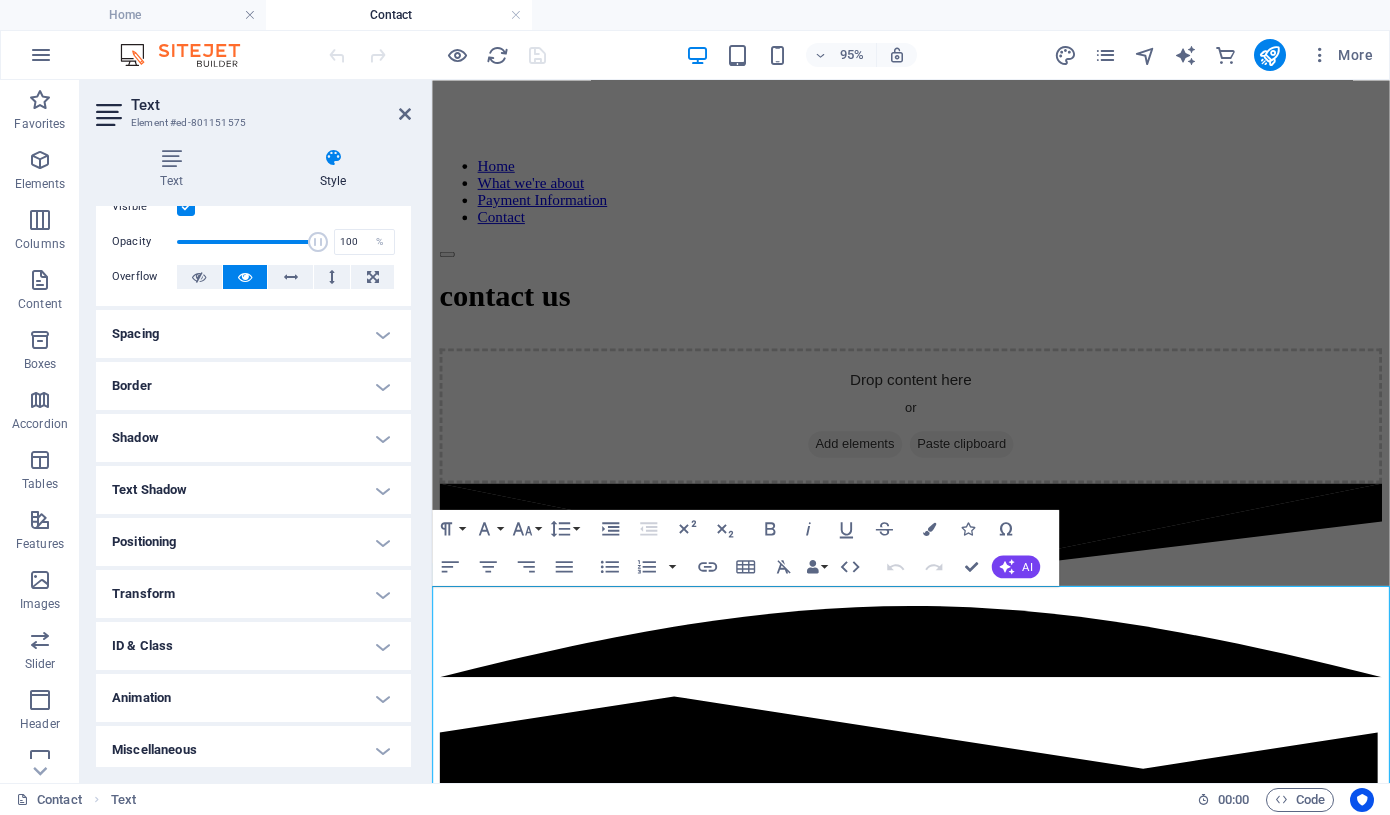 scroll, scrollTop: 70, scrollLeft: 0, axis: vertical 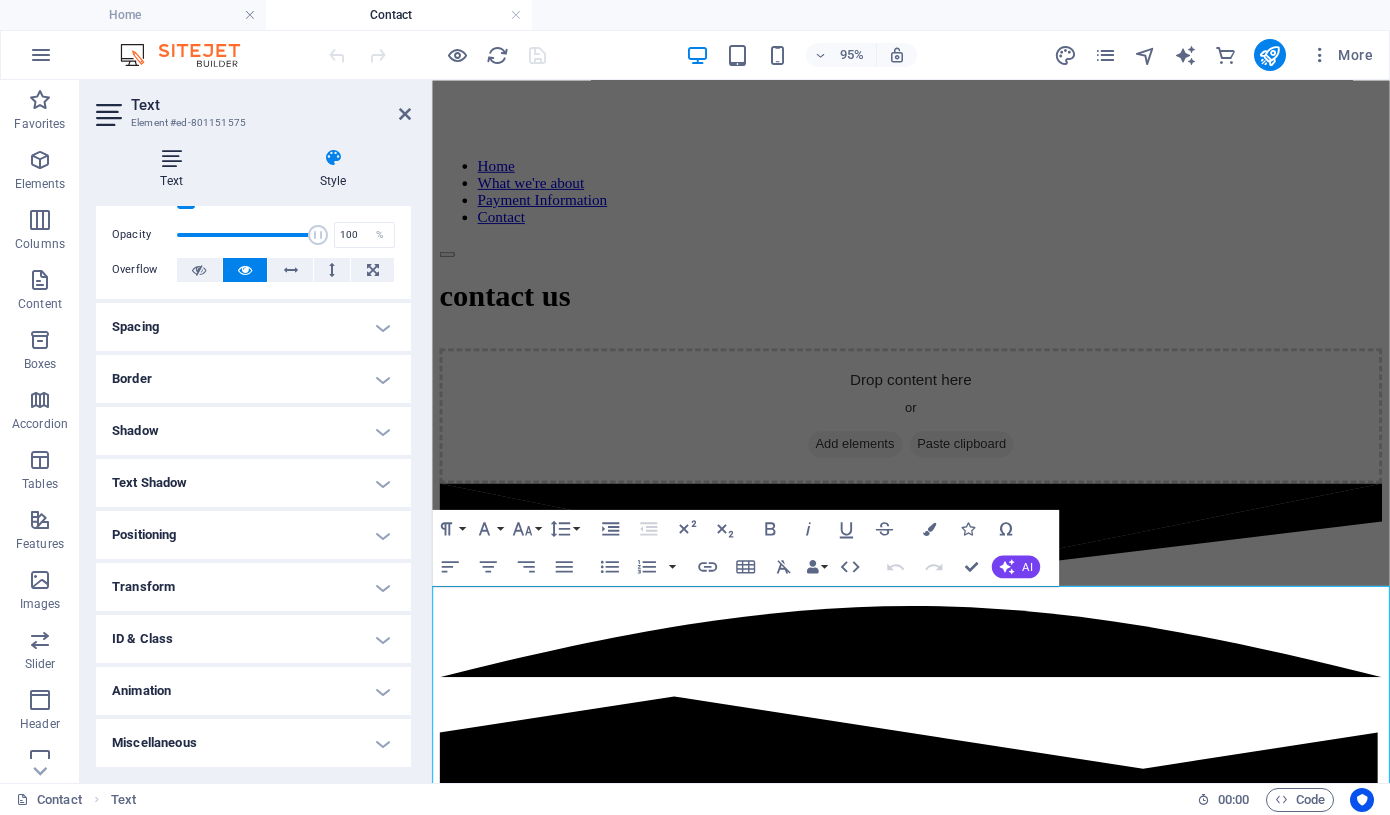 click at bounding box center (171, 158) 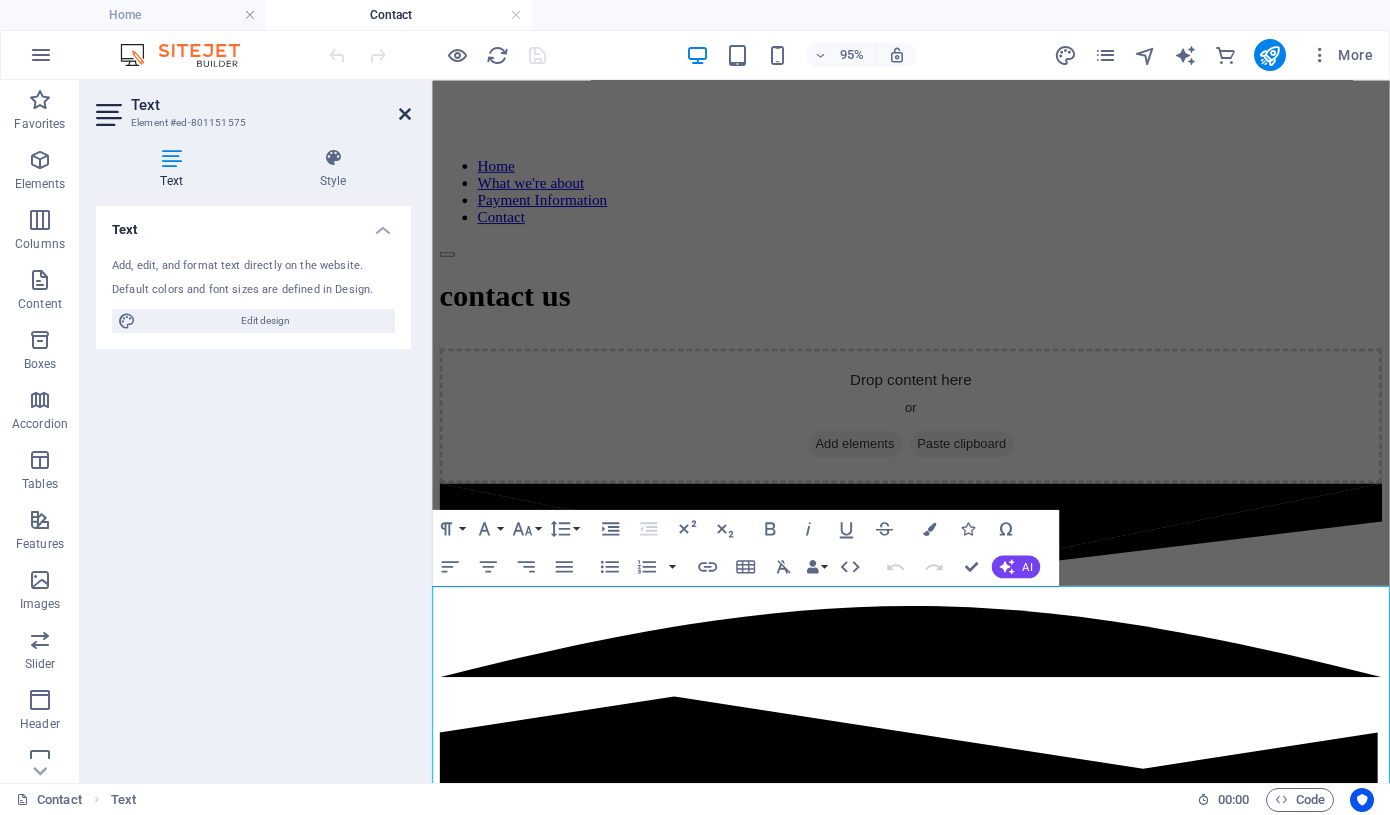 click at bounding box center (405, 114) 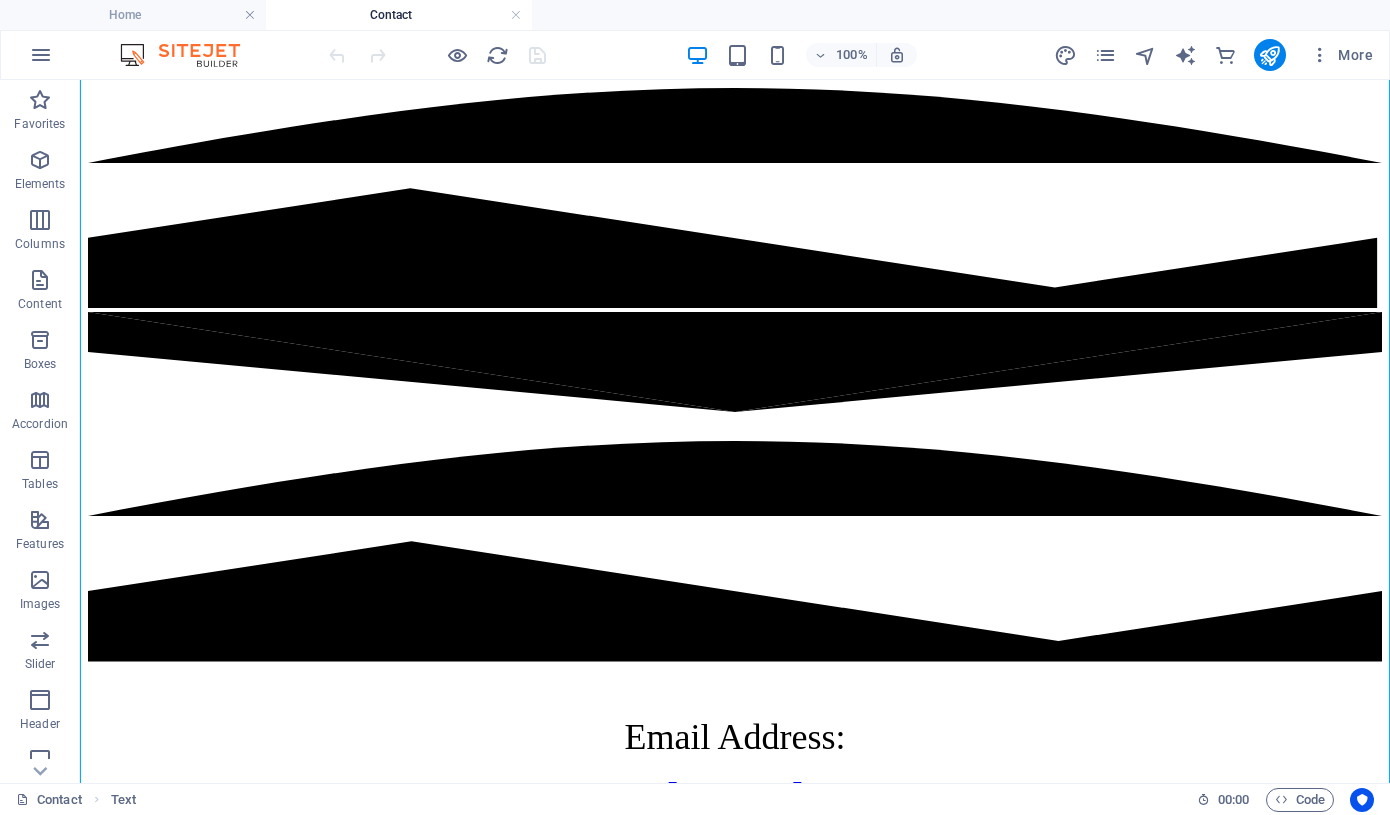 scroll, scrollTop: 708, scrollLeft: 0, axis: vertical 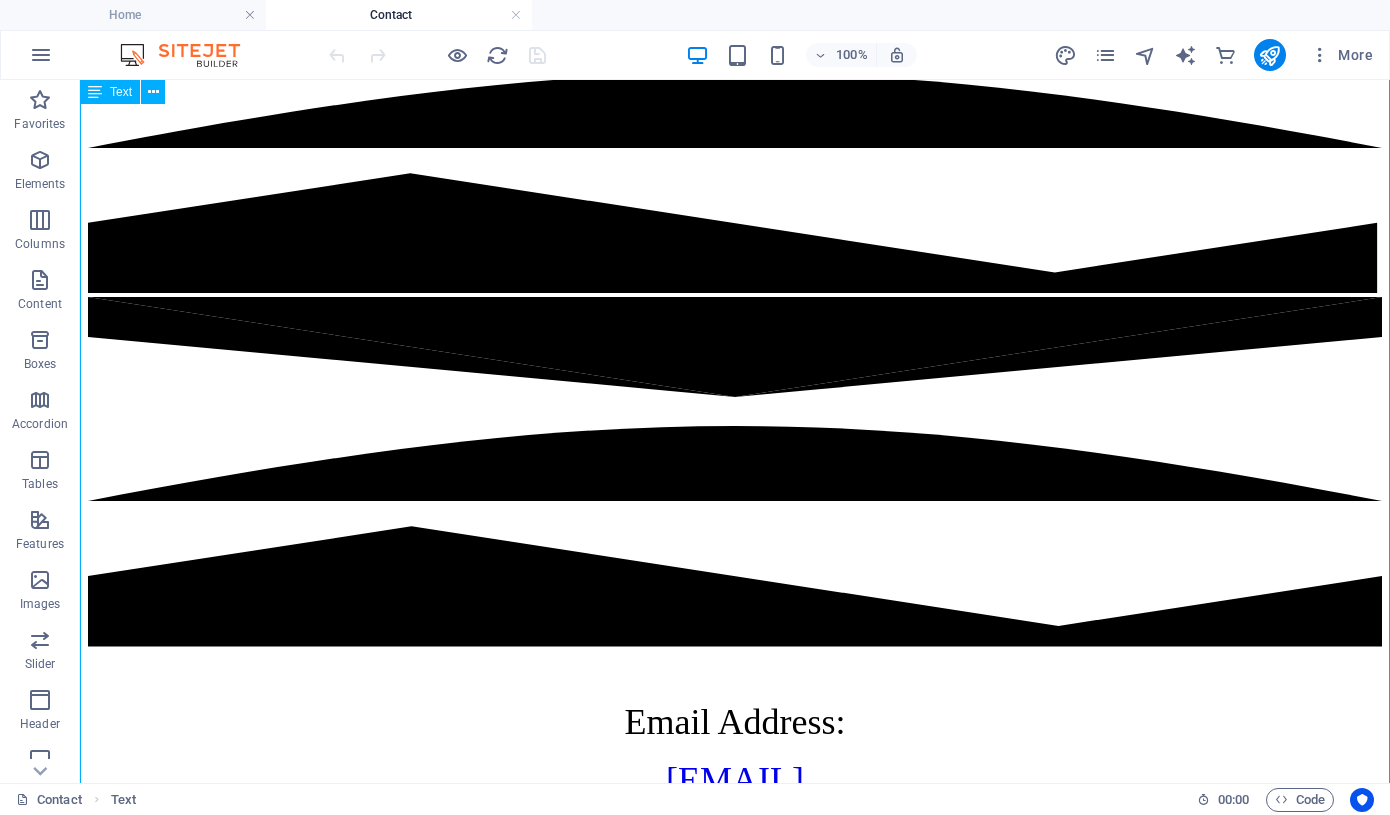 click on "Email Address:  [EMAIL] WhatsApp:  [PHONE]" at bounding box center (735, 1130) 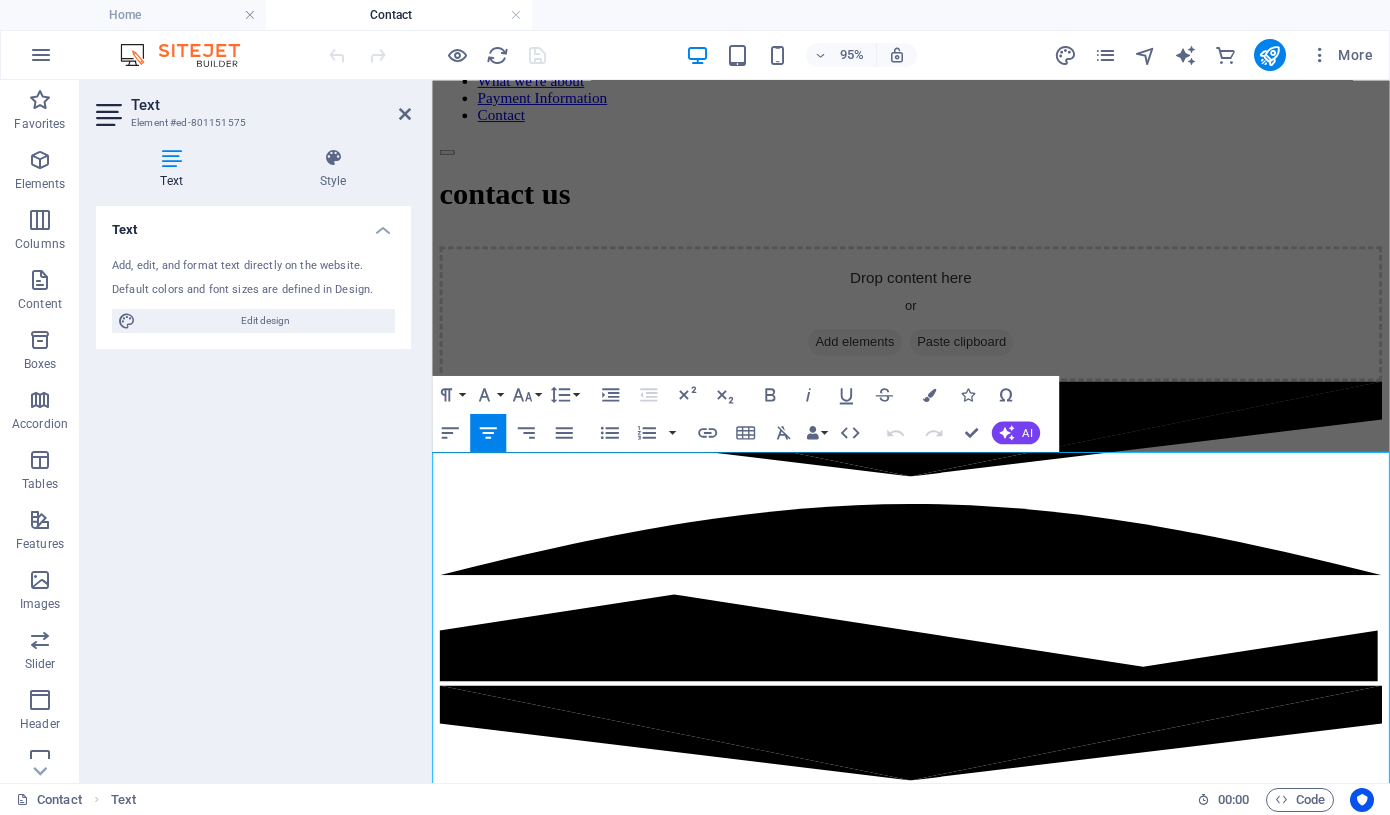scroll, scrollTop: 338, scrollLeft: 0, axis: vertical 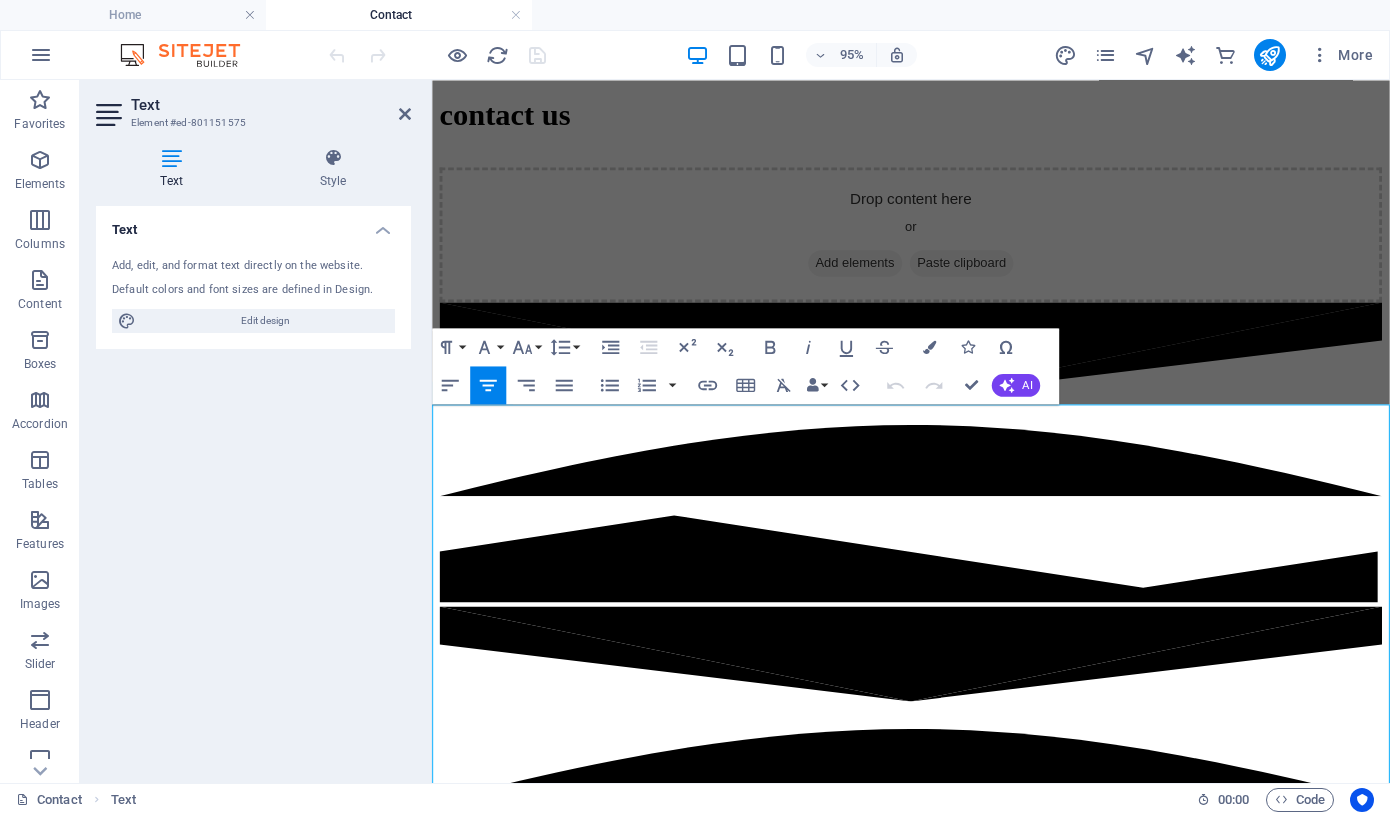 click at bounding box center (936, 1562) 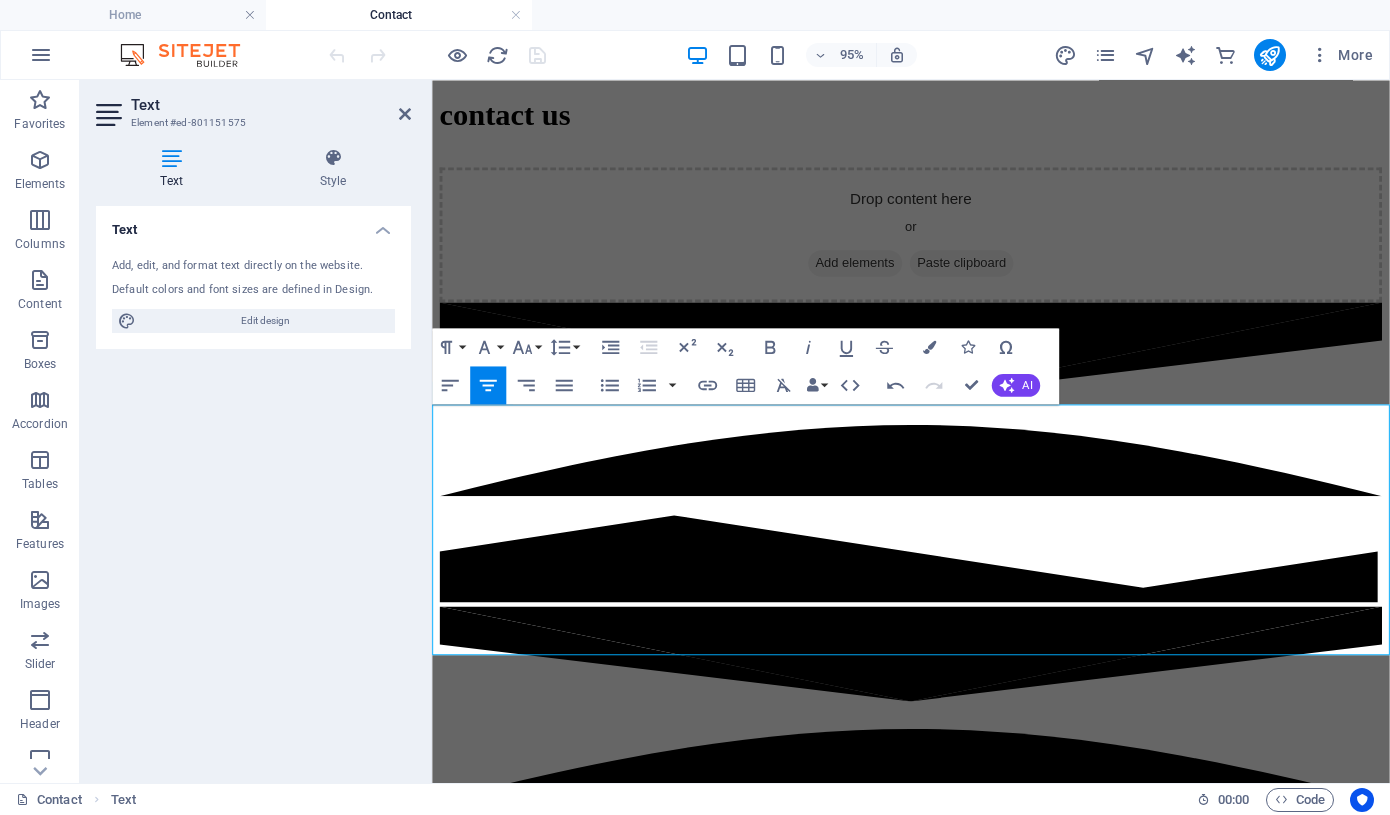 scroll, scrollTop: 412, scrollLeft: 0, axis: vertical 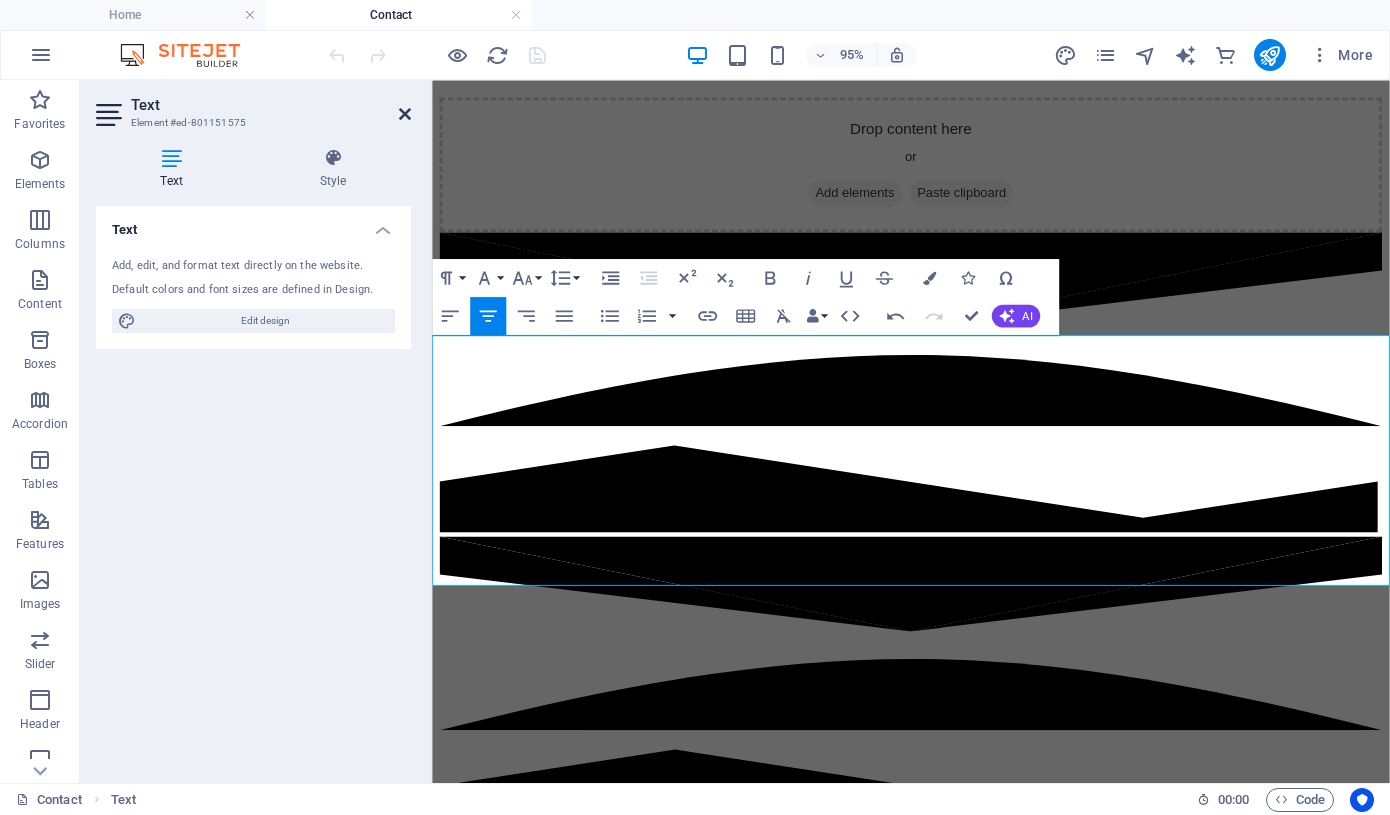 click at bounding box center [405, 114] 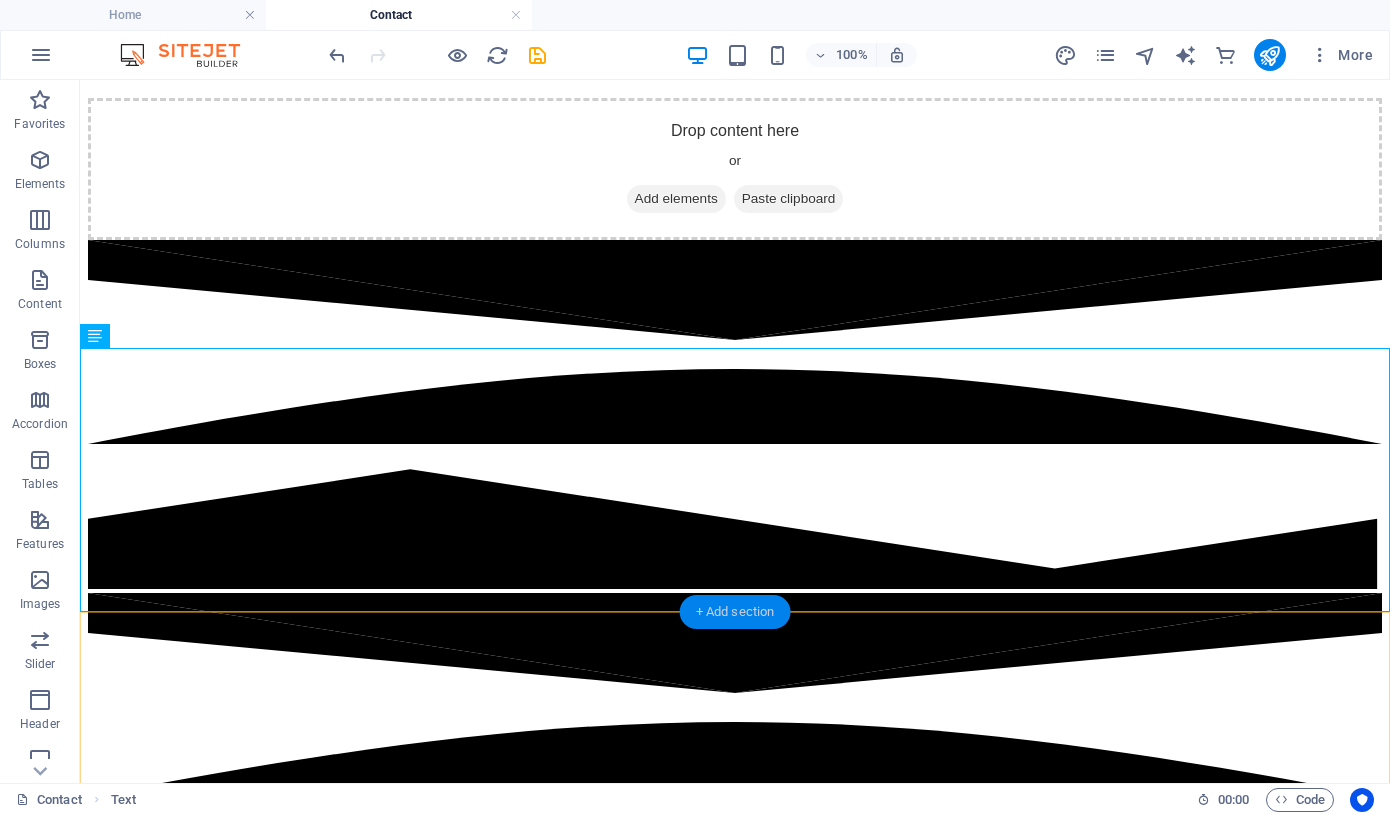 click on "+ Add section" at bounding box center [735, 612] 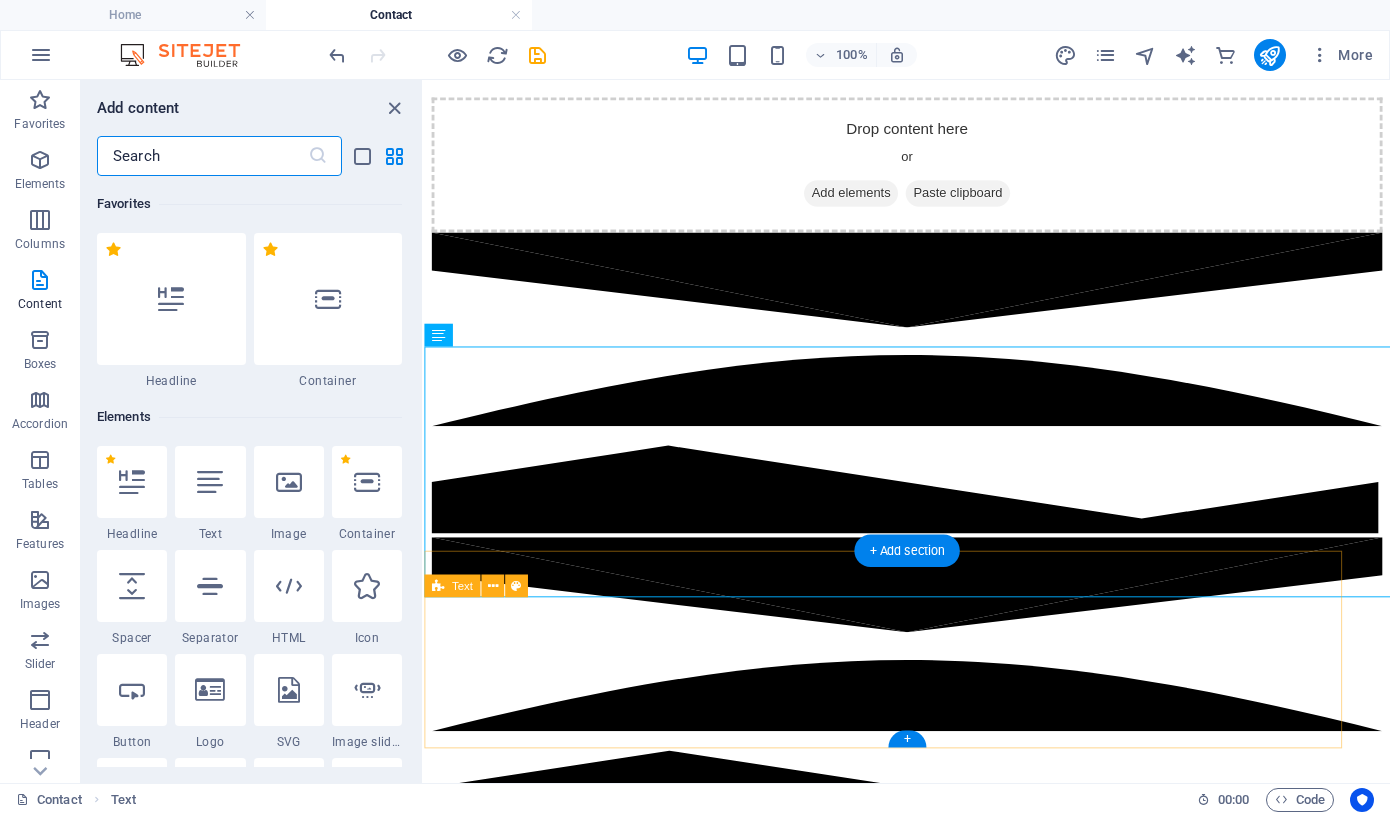 scroll, scrollTop: 400, scrollLeft: 0, axis: vertical 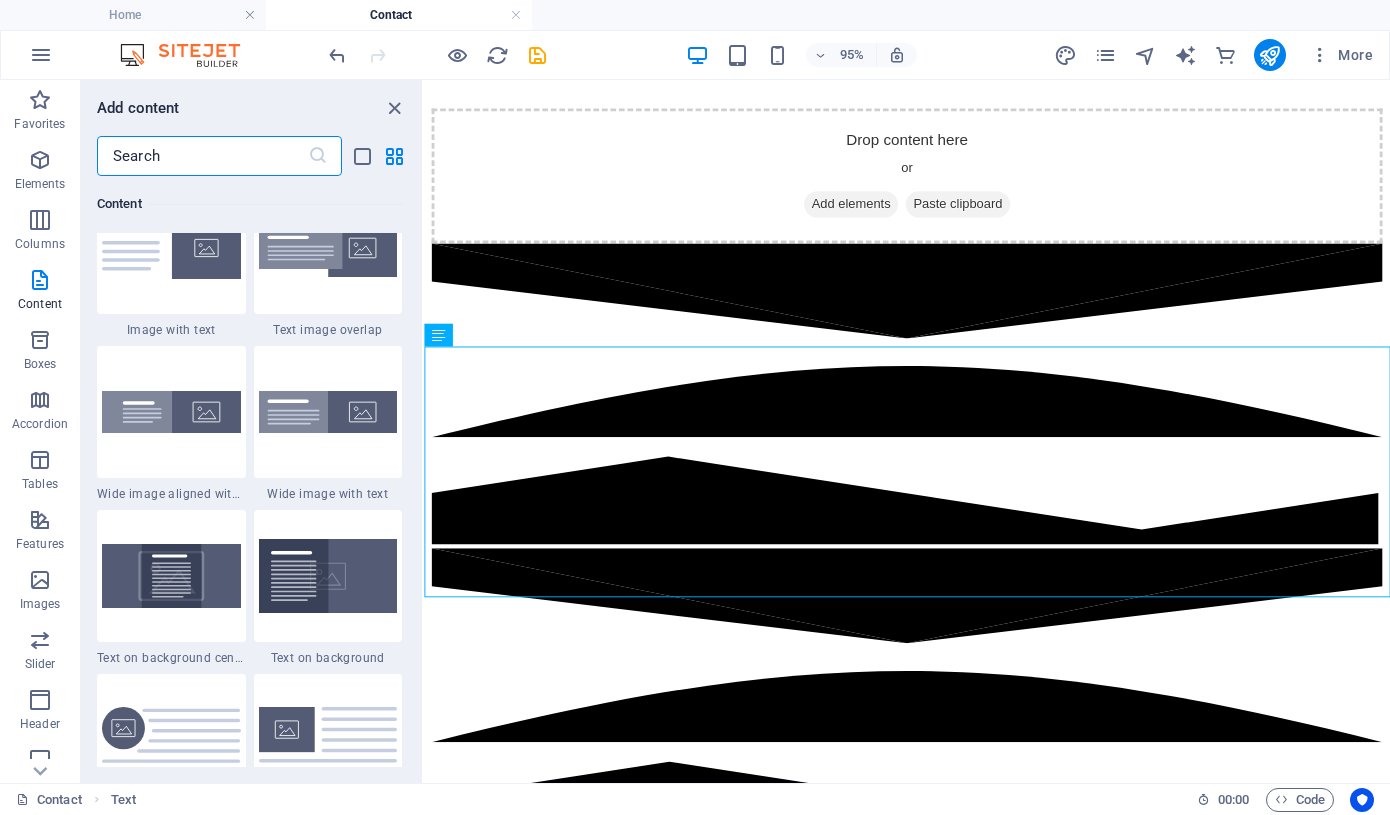 click at bounding box center (202, 156) 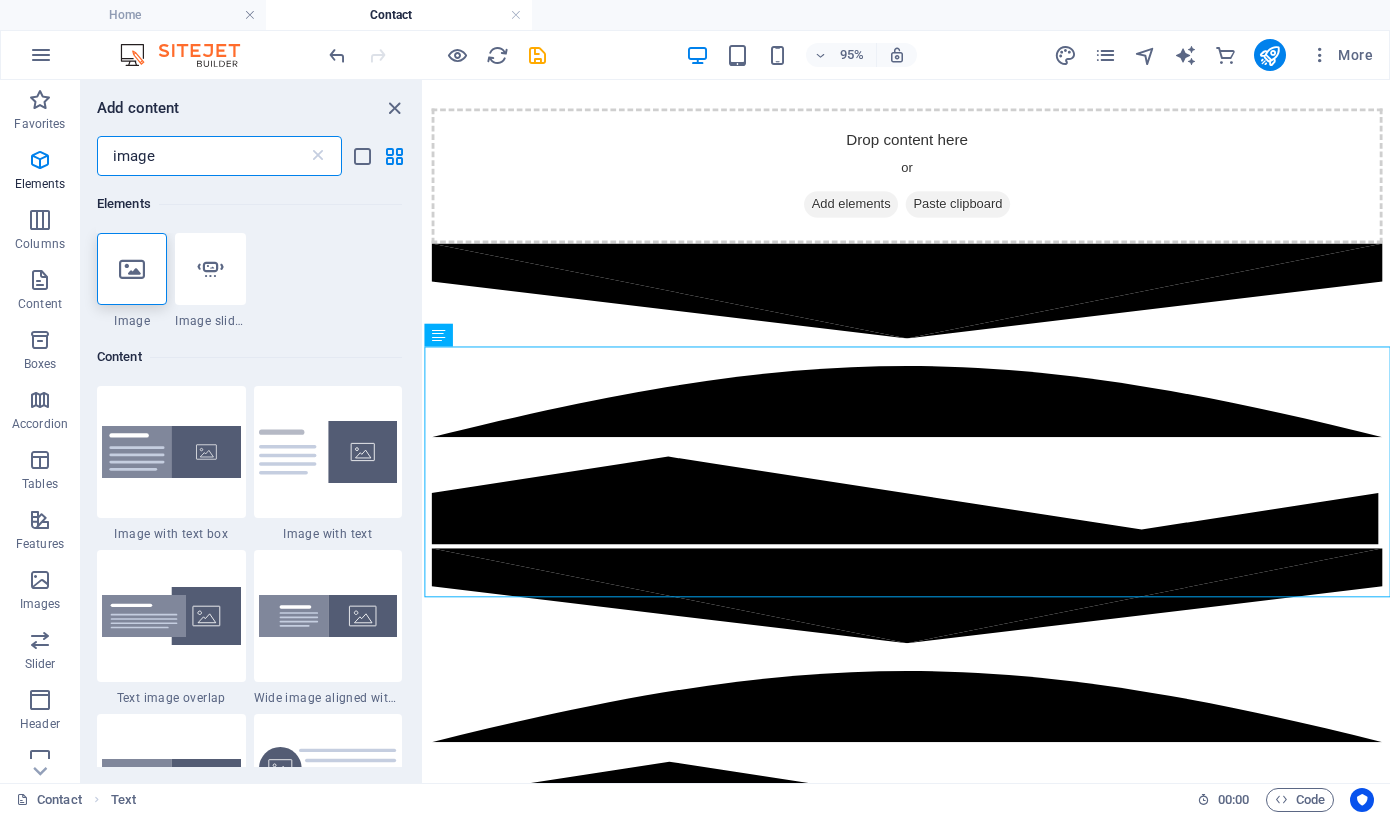 scroll, scrollTop: 0, scrollLeft: 0, axis: both 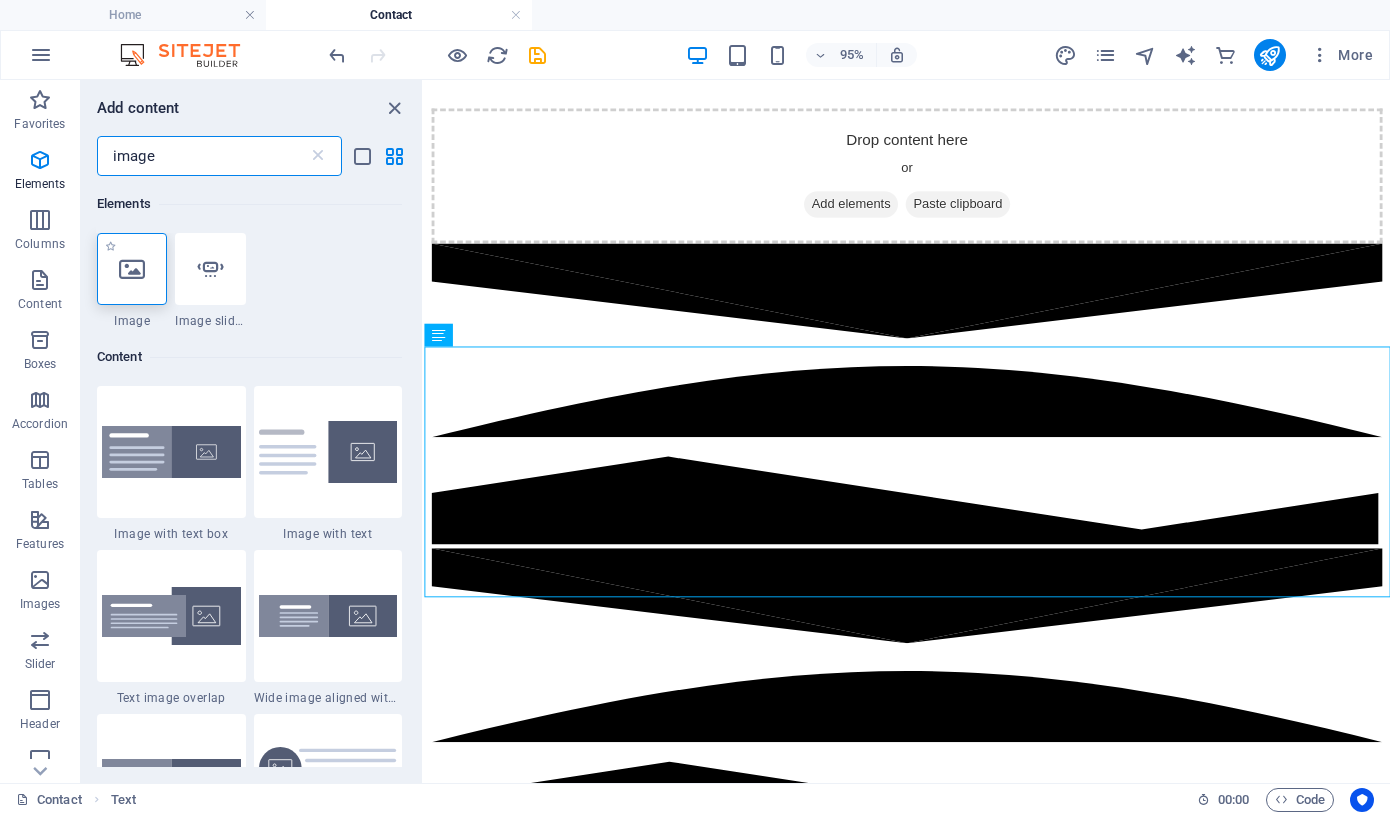 type on "image" 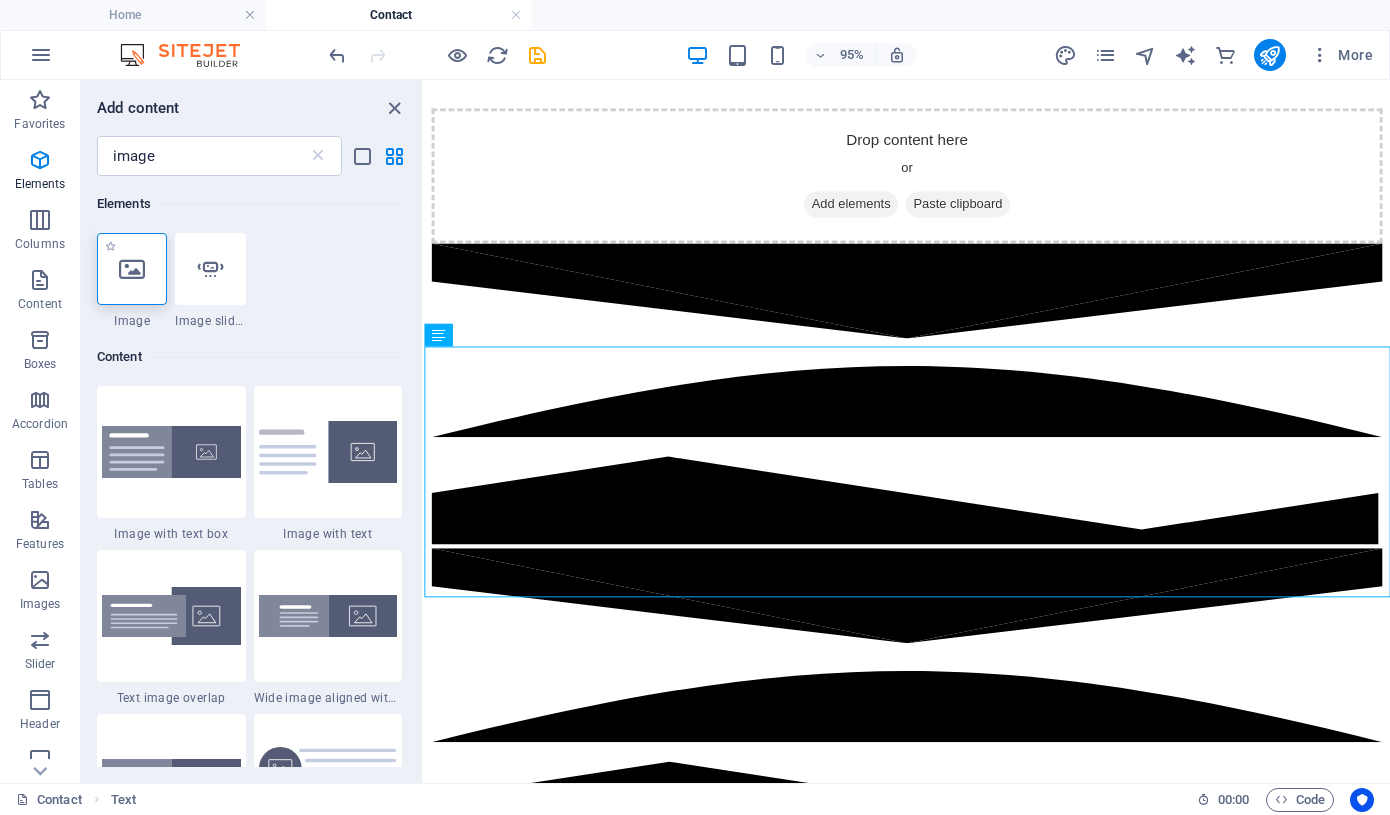 click at bounding box center [132, 269] 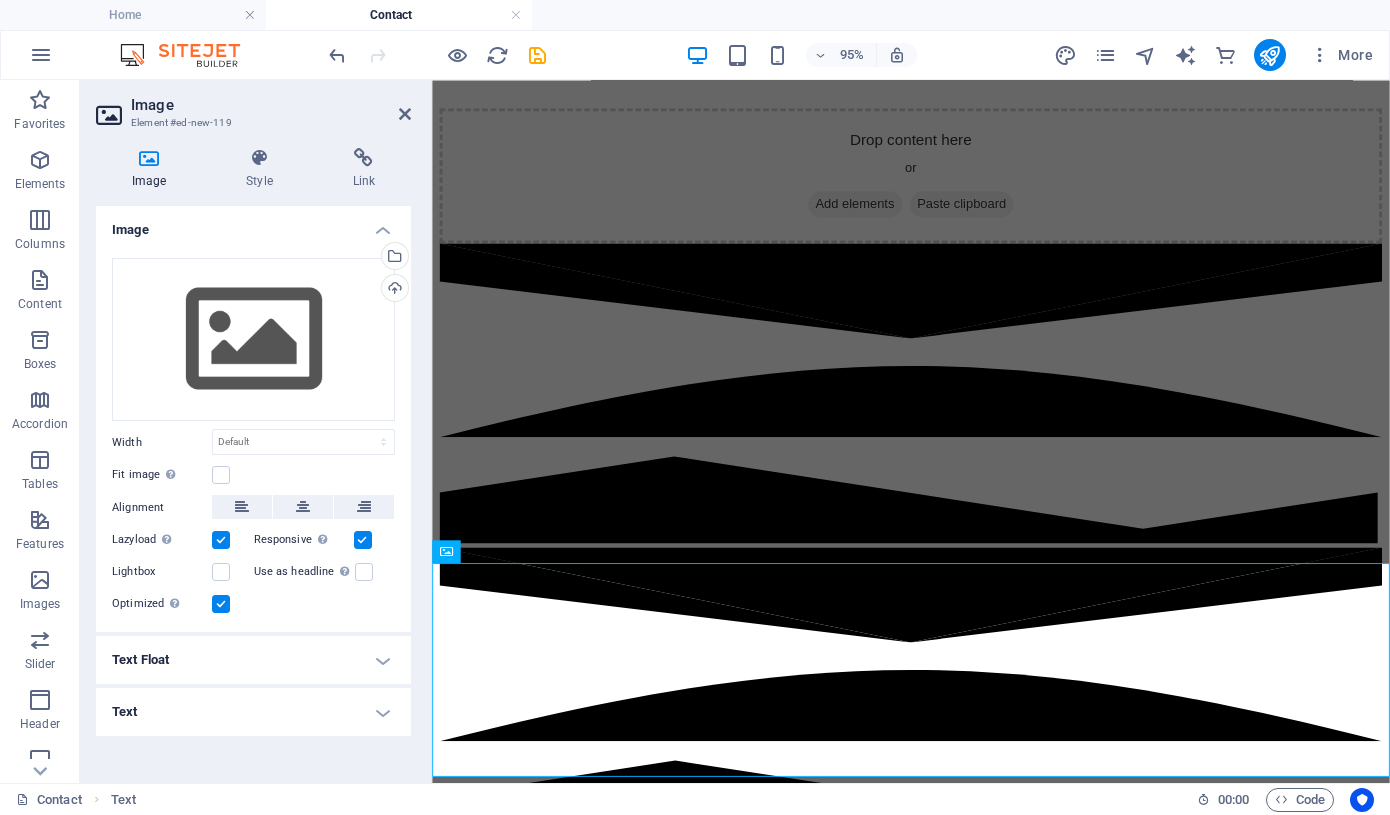 scroll, scrollTop: 436, scrollLeft: 0, axis: vertical 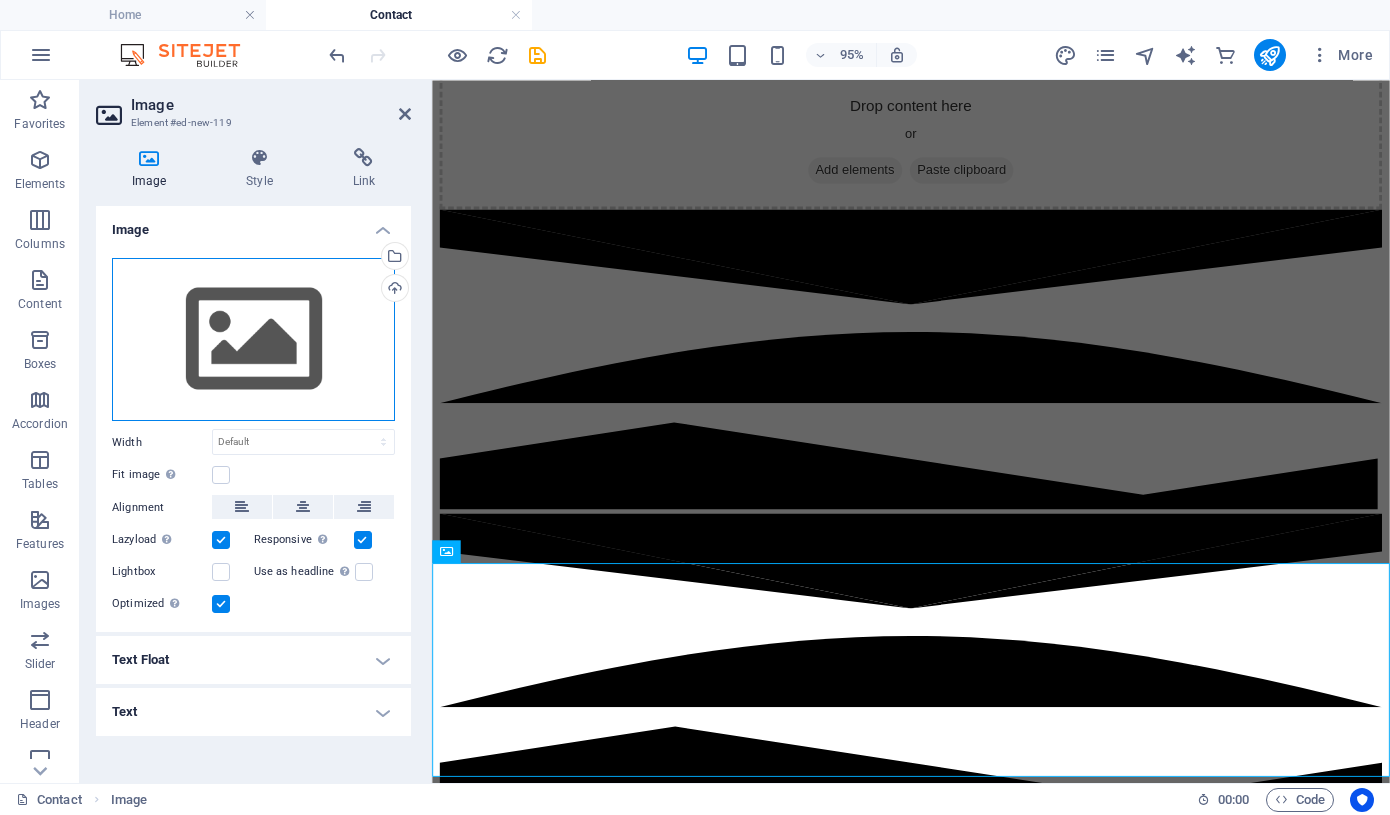 click on "Drag files here, click to choose files or select files from Files or our free stock photos & videos" at bounding box center [253, 340] 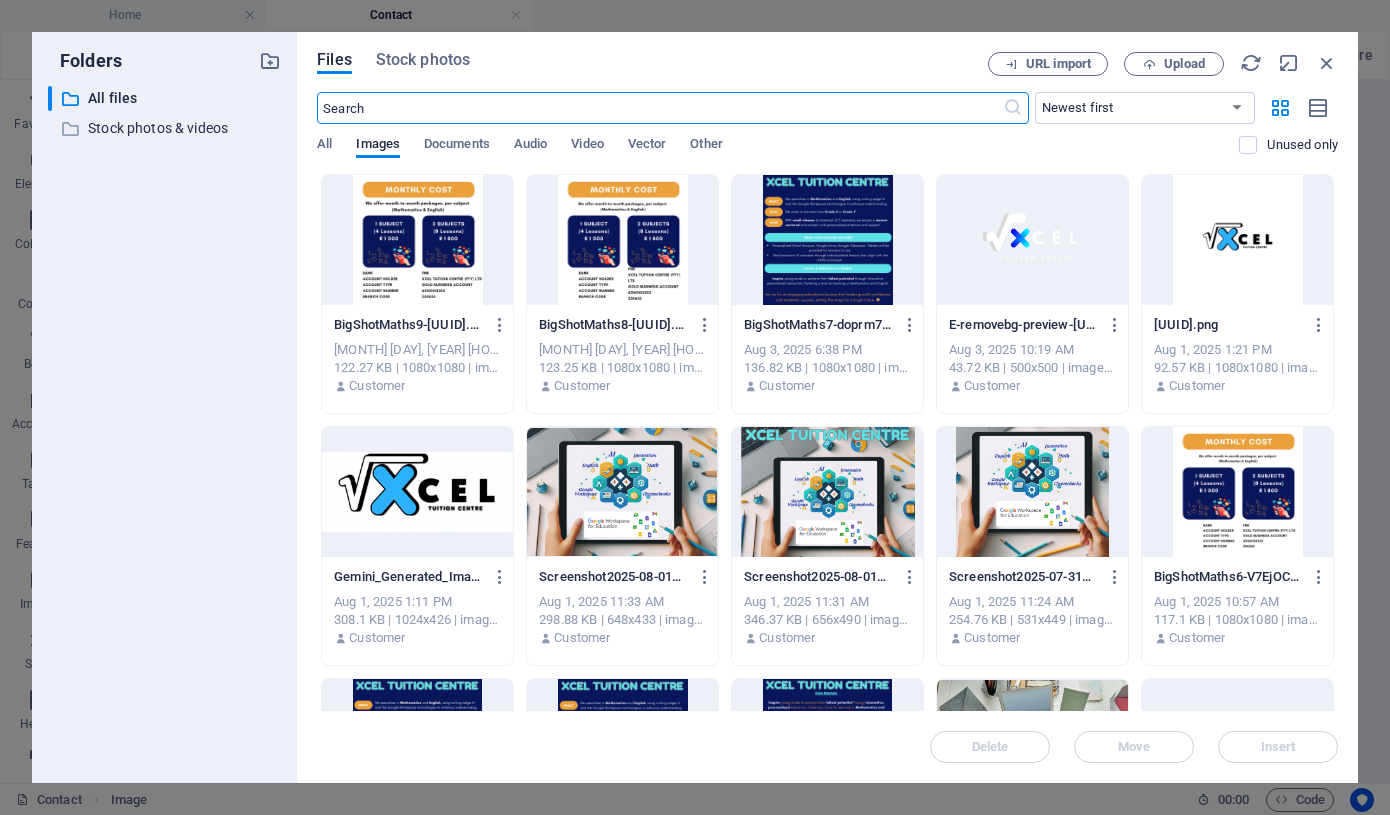 scroll, scrollTop: 0, scrollLeft: 0, axis: both 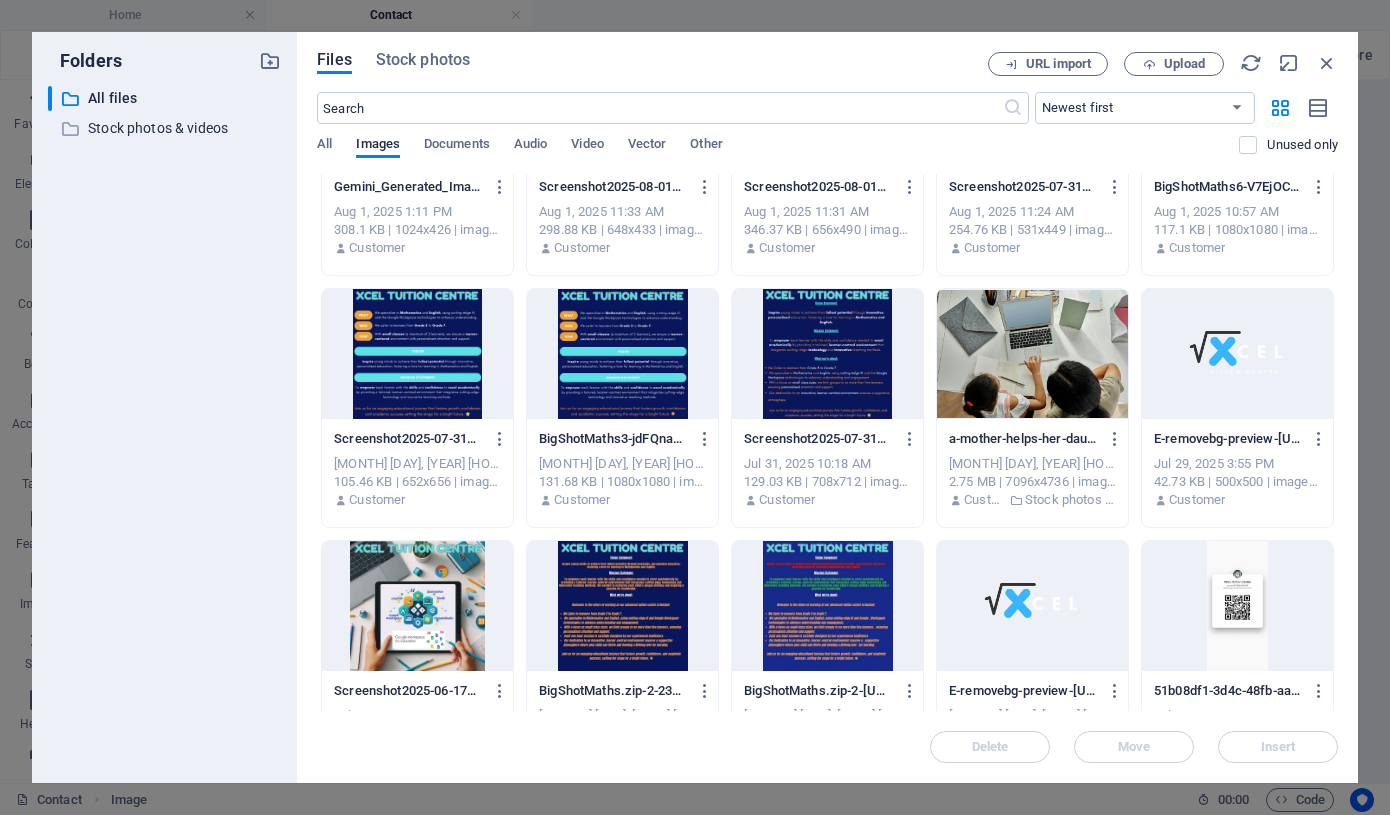 click at bounding box center [1237, 606] 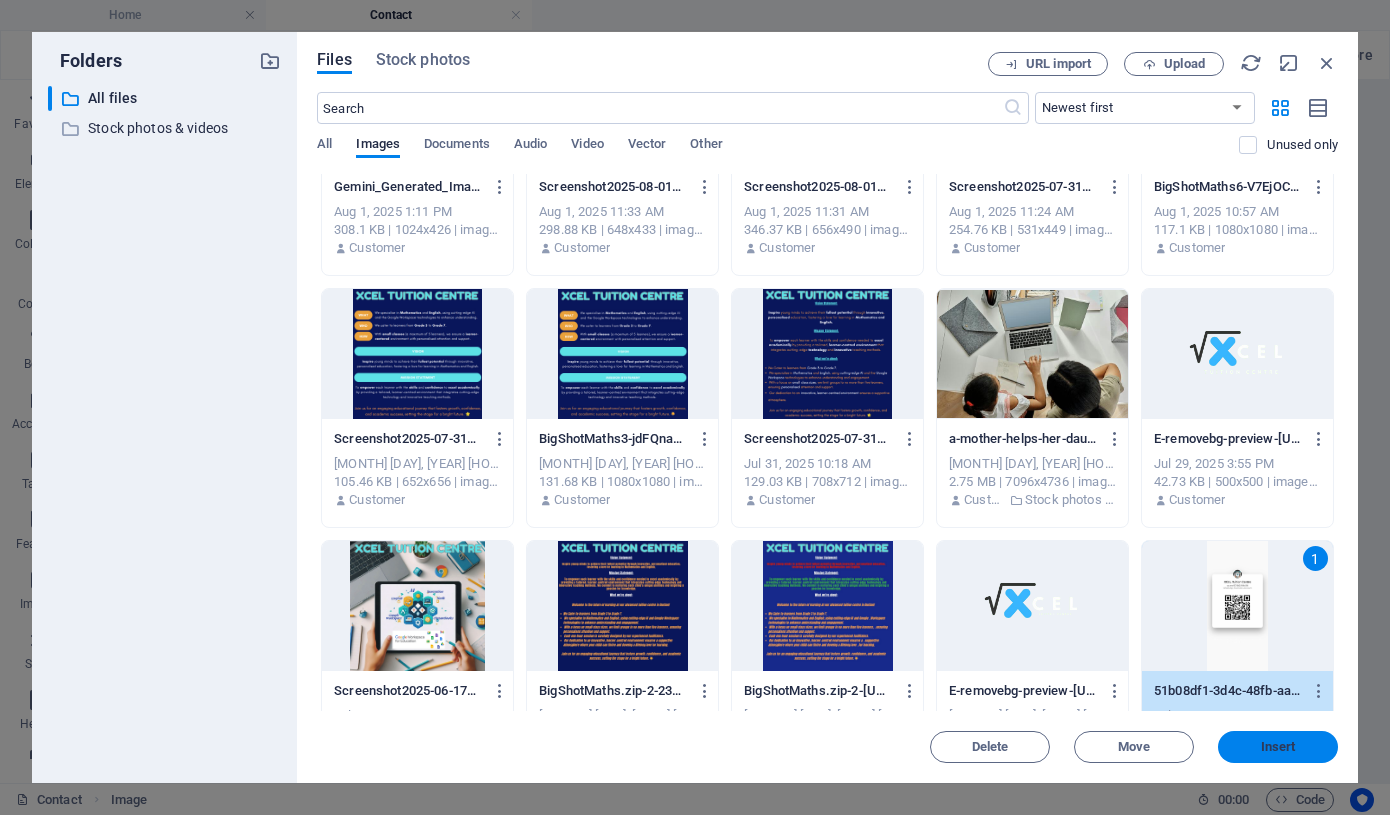 click on "Insert" at bounding box center (1278, 747) 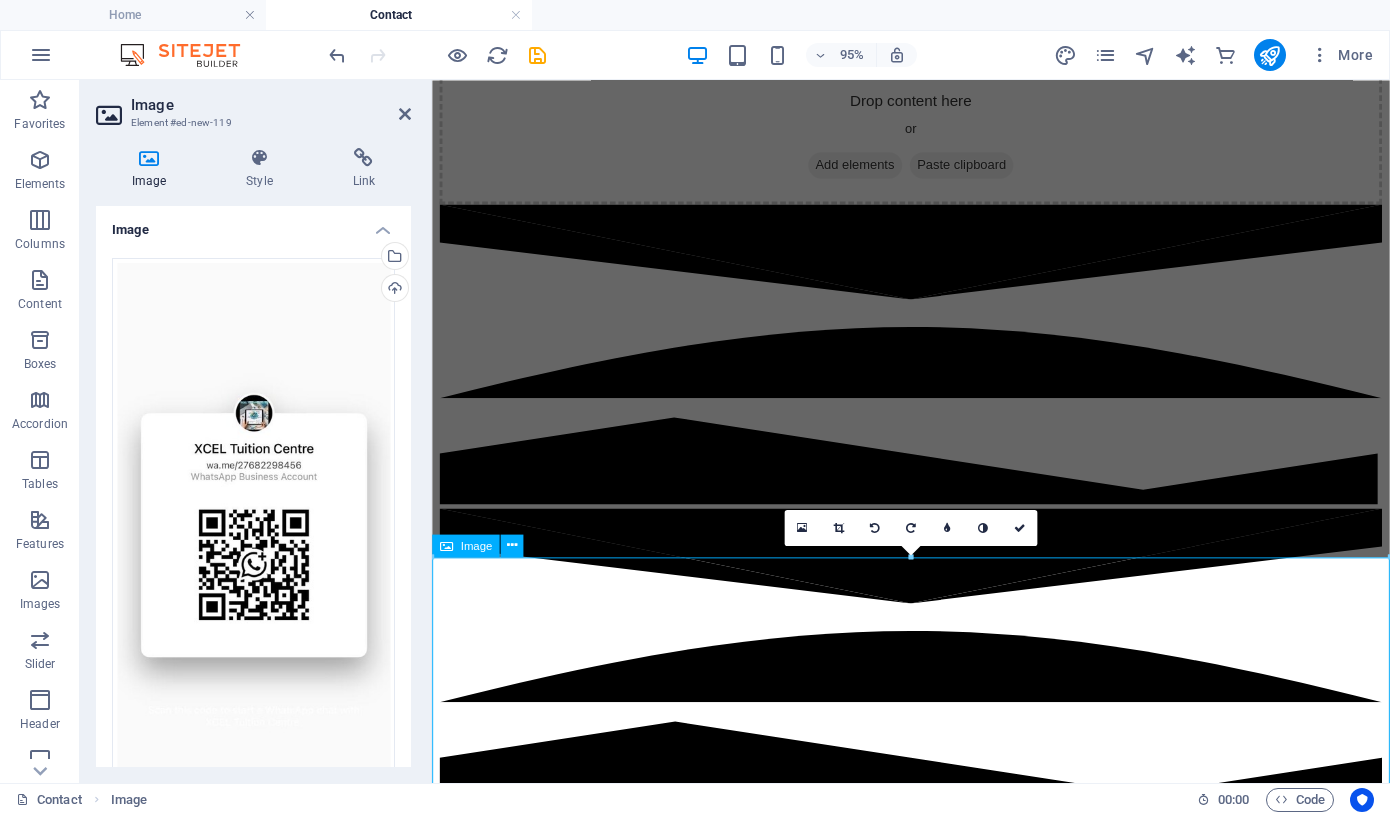 scroll, scrollTop: 337, scrollLeft: 0, axis: vertical 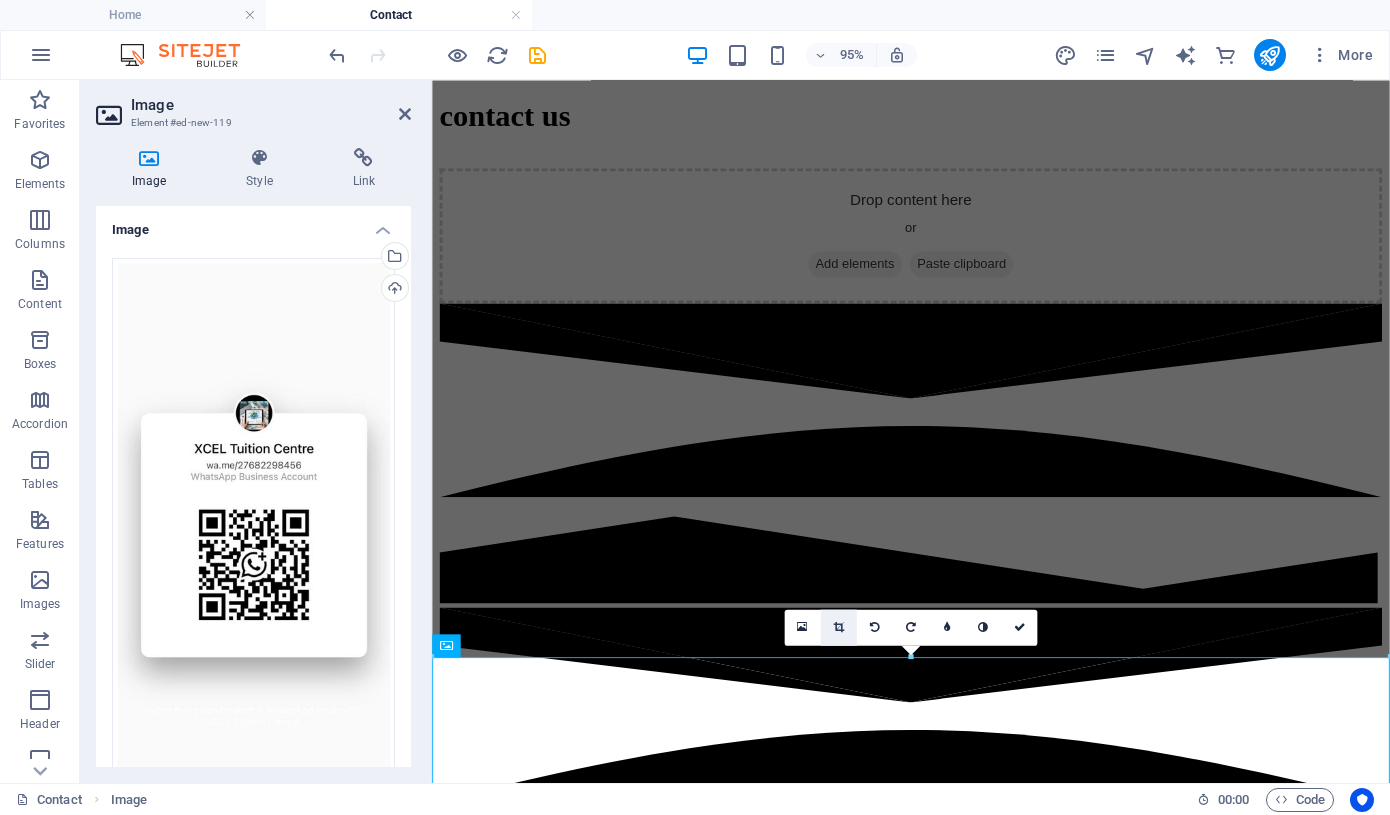 click at bounding box center [839, 627] 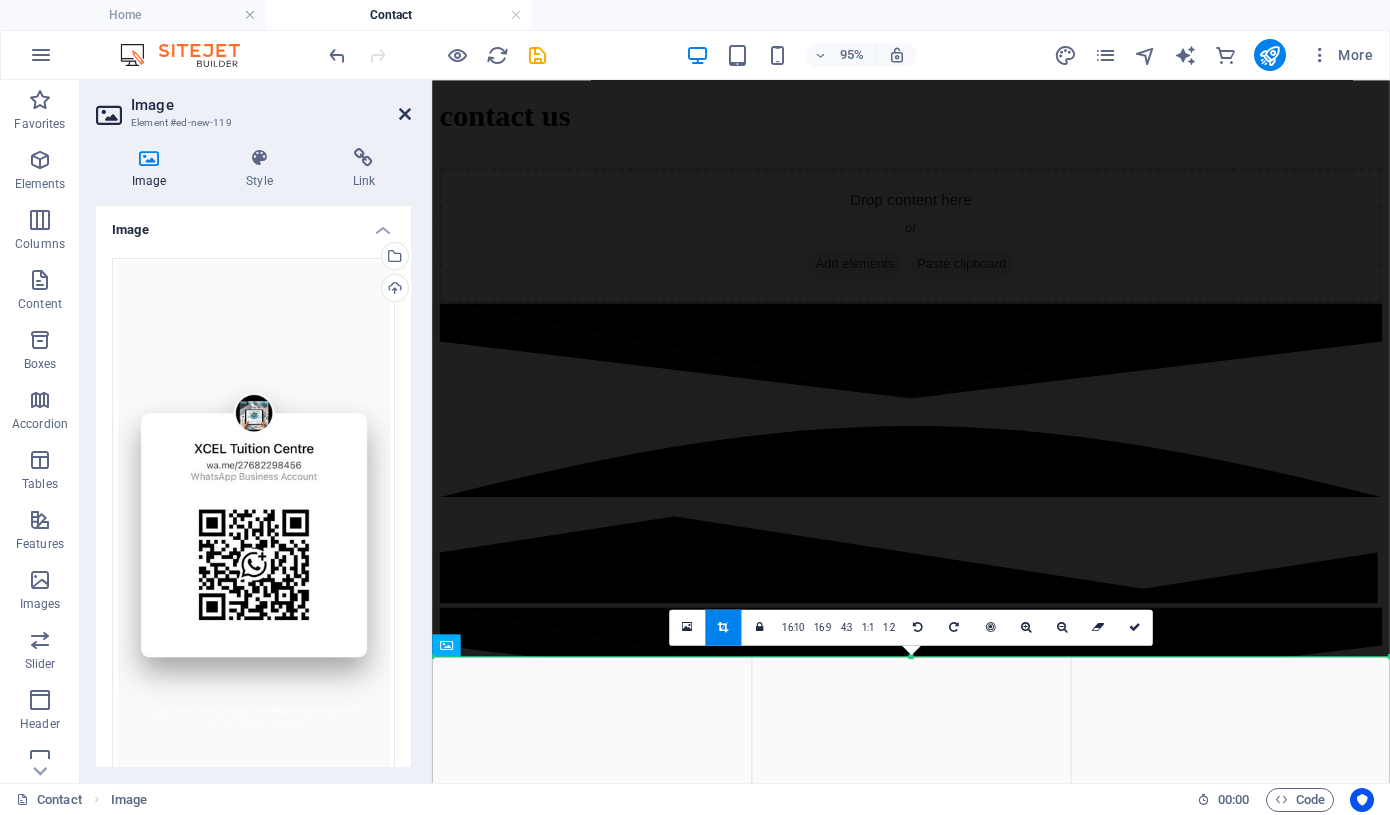 click at bounding box center (405, 114) 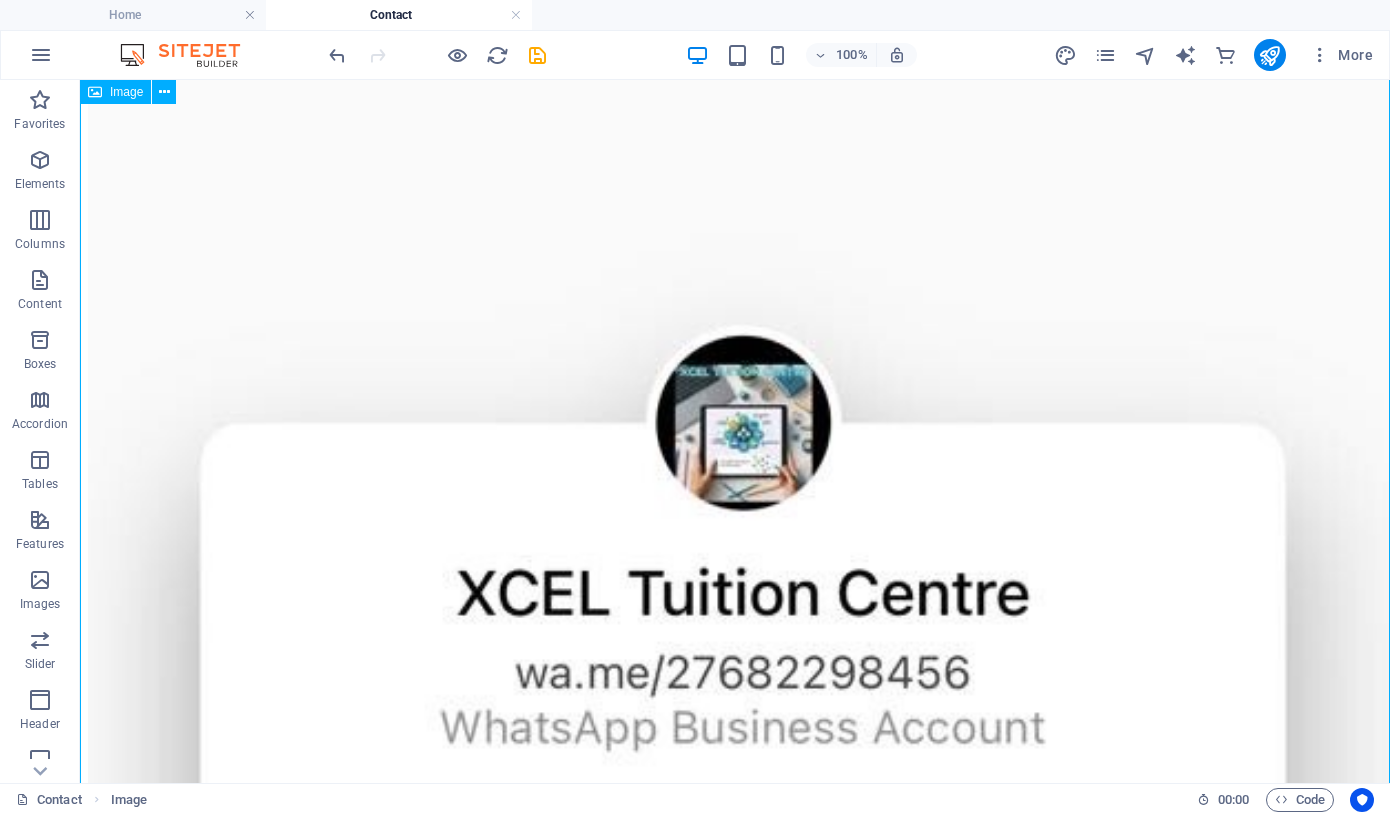 scroll, scrollTop: 2031, scrollLeft: 0, axis: vertical 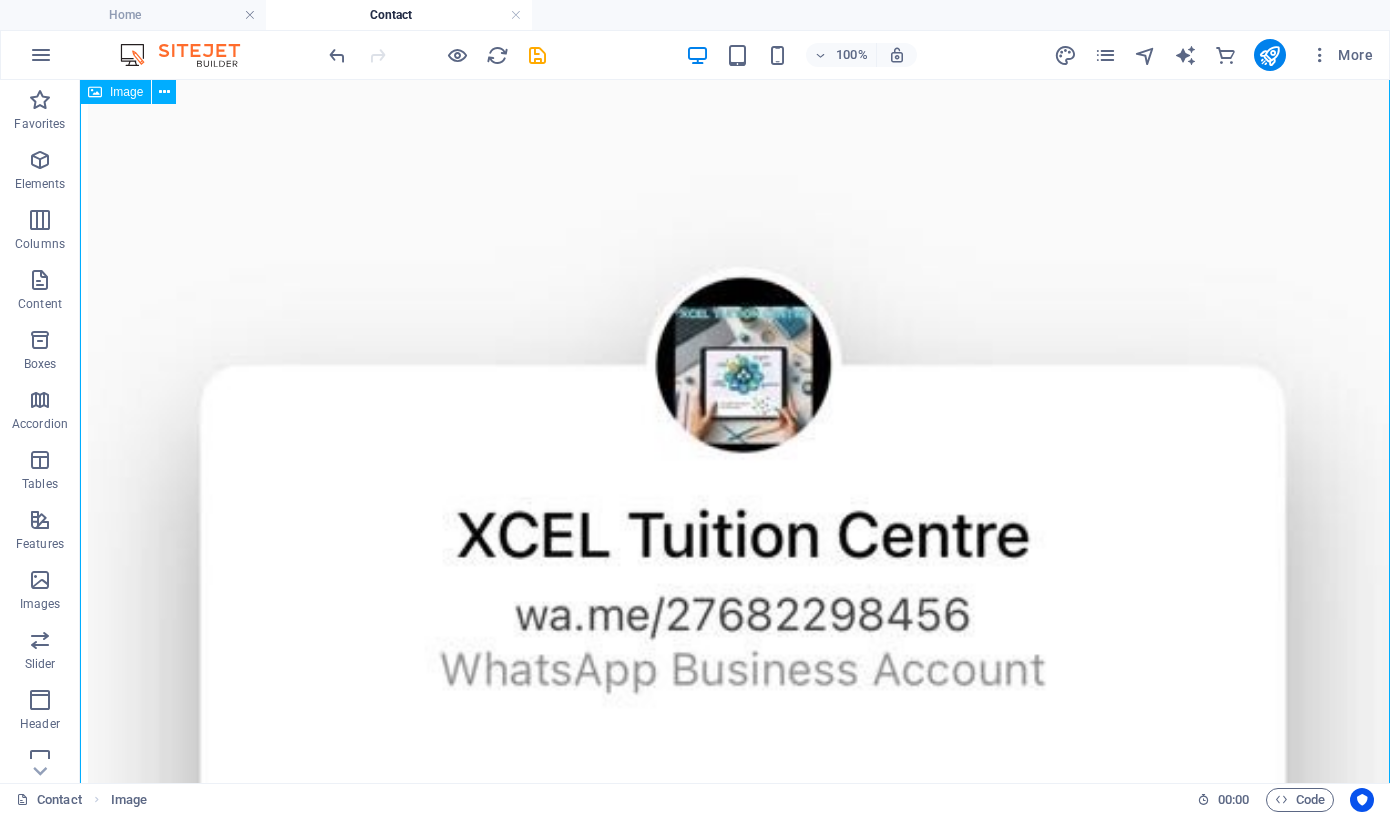 click at bounding box center (735, 1064) 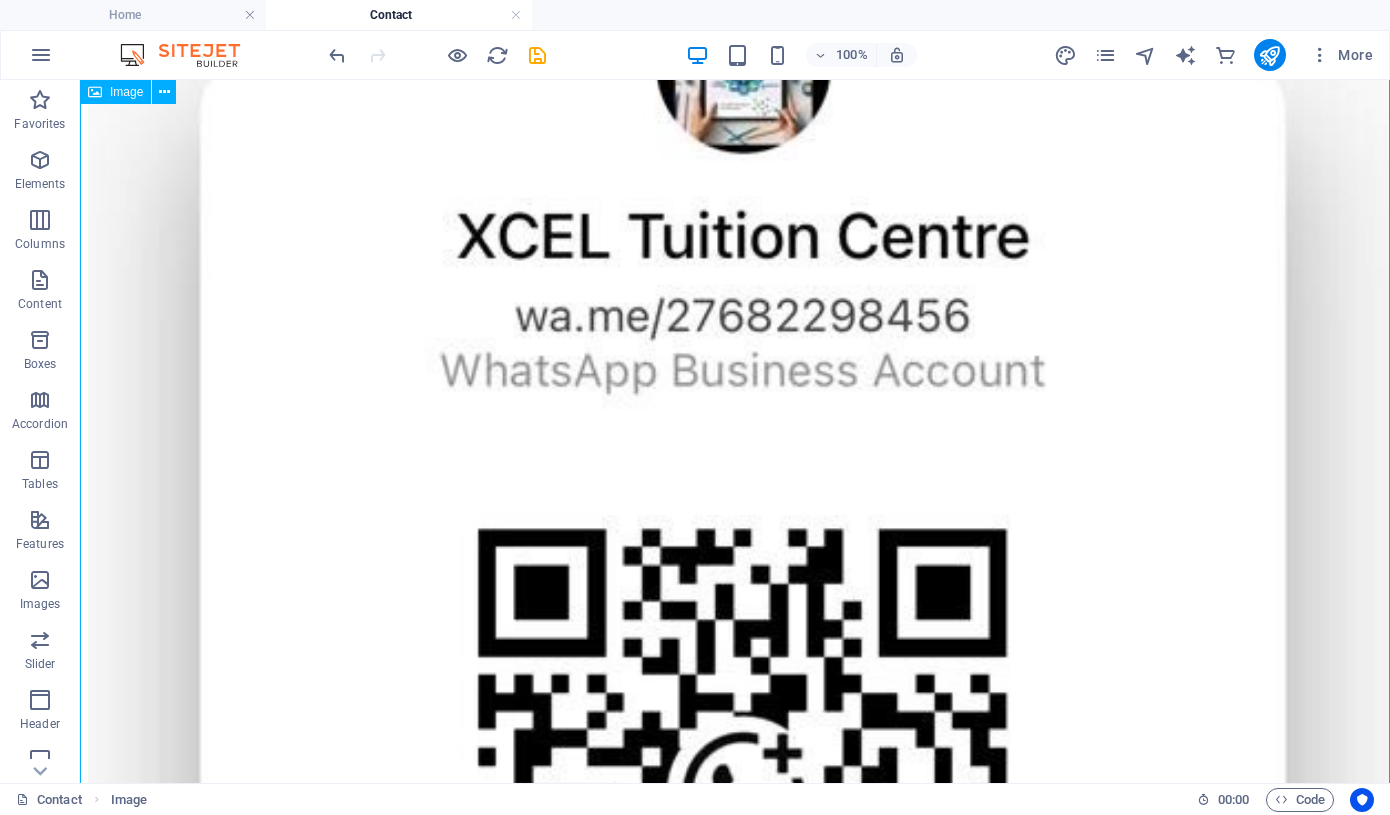 scroll, scrollTop: 2073, scrollLeft: 0, axis: vertical 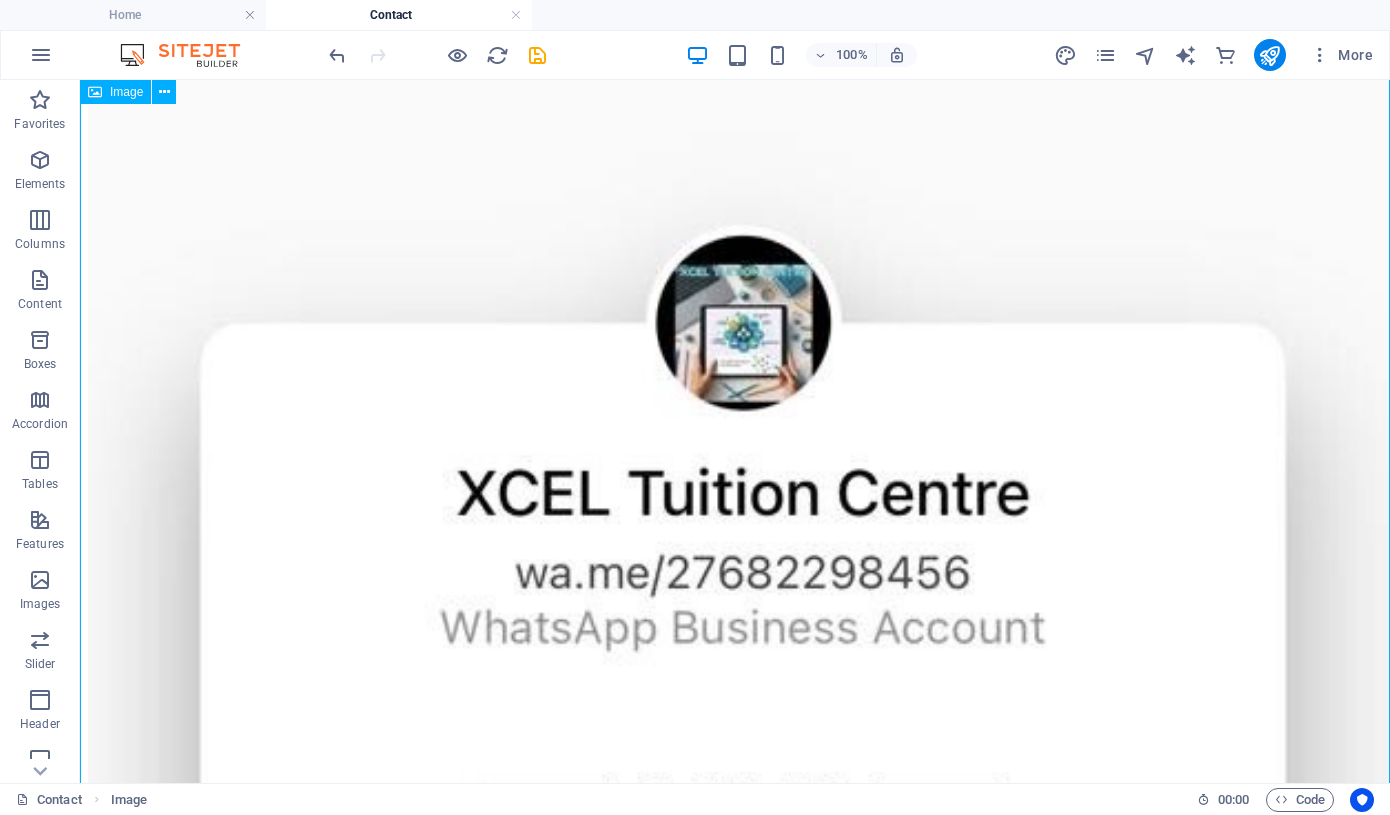 click at bounding box center (735, 1022) 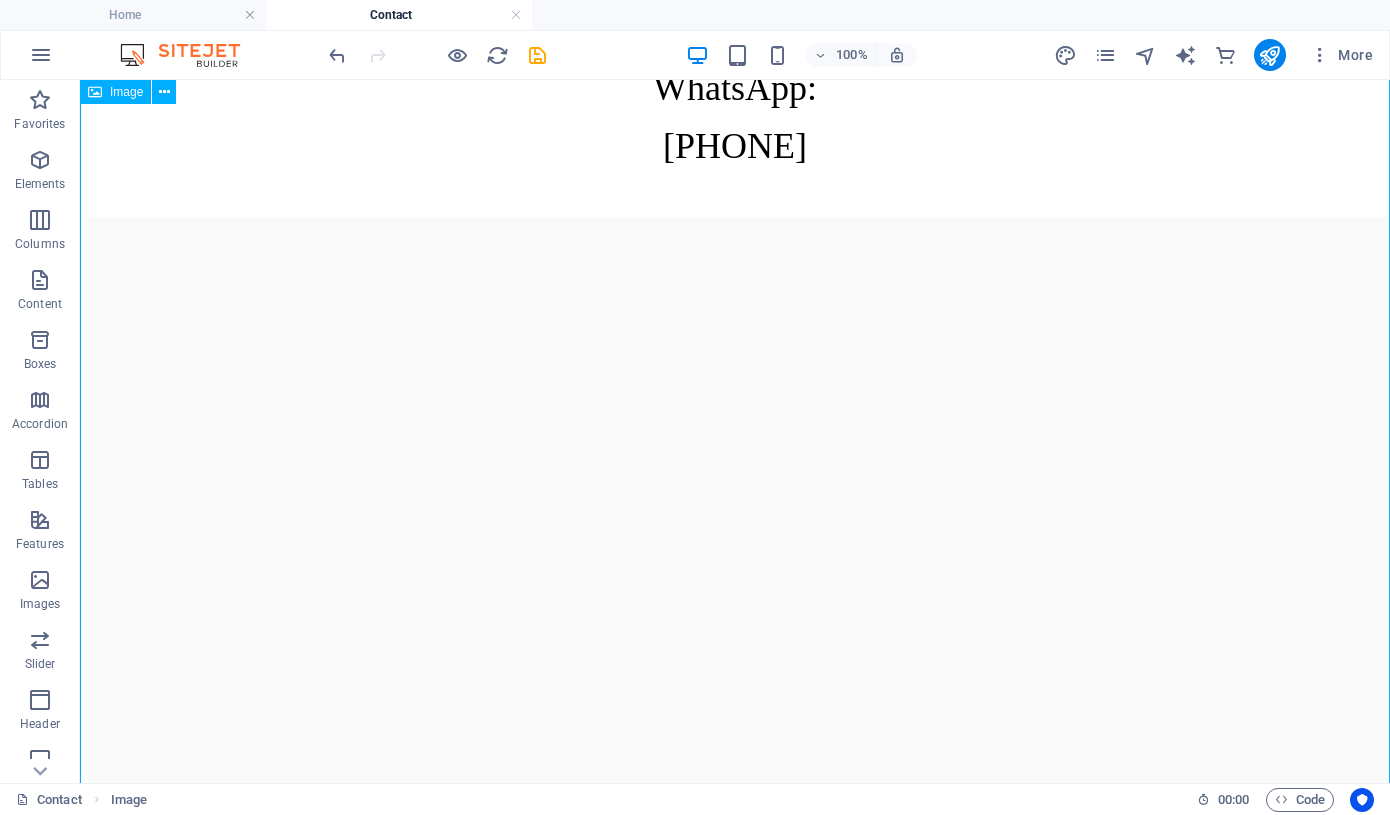 scroll, scrollTop: 1356, scrollLeft: 0, axis: vertical 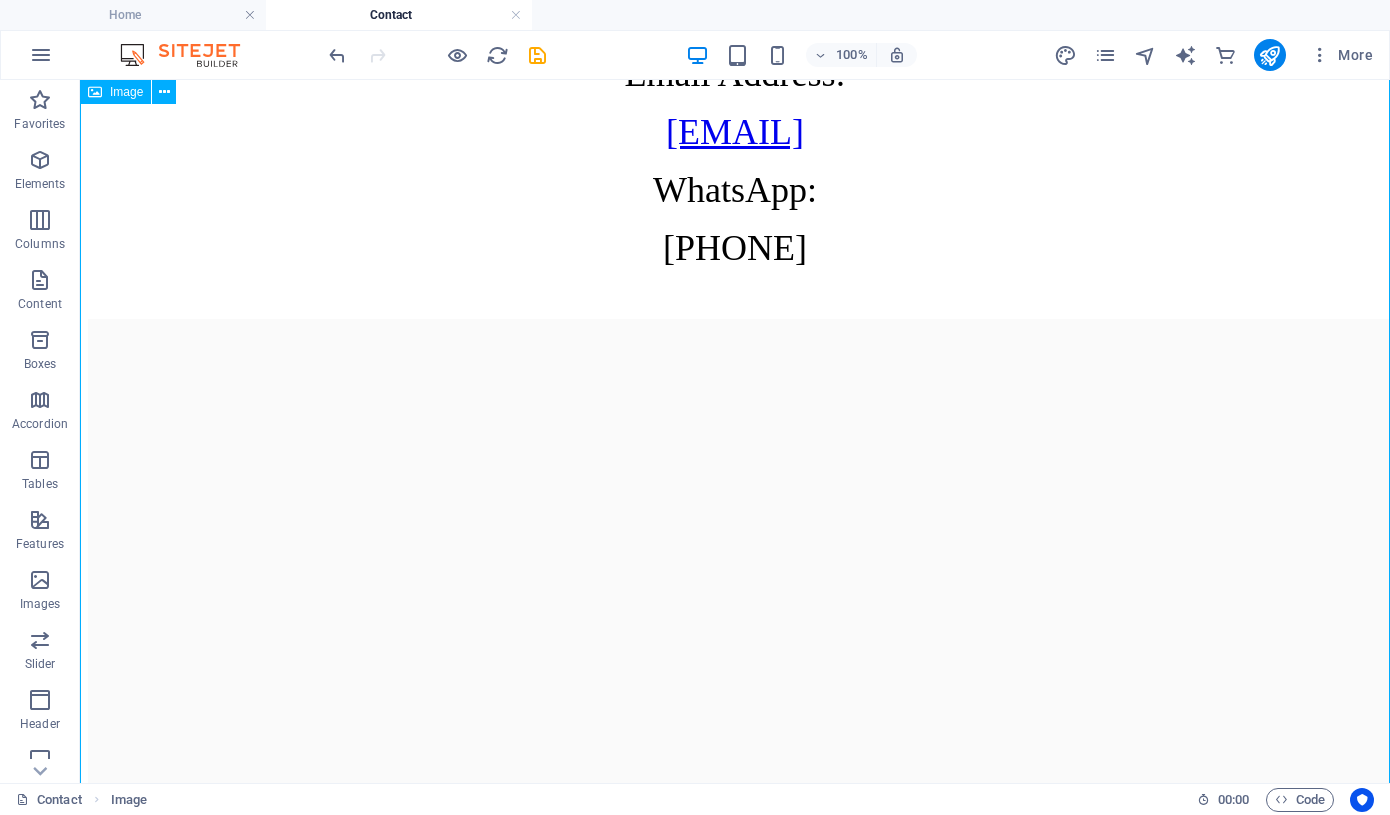 click at bounding box center [735, 1739] 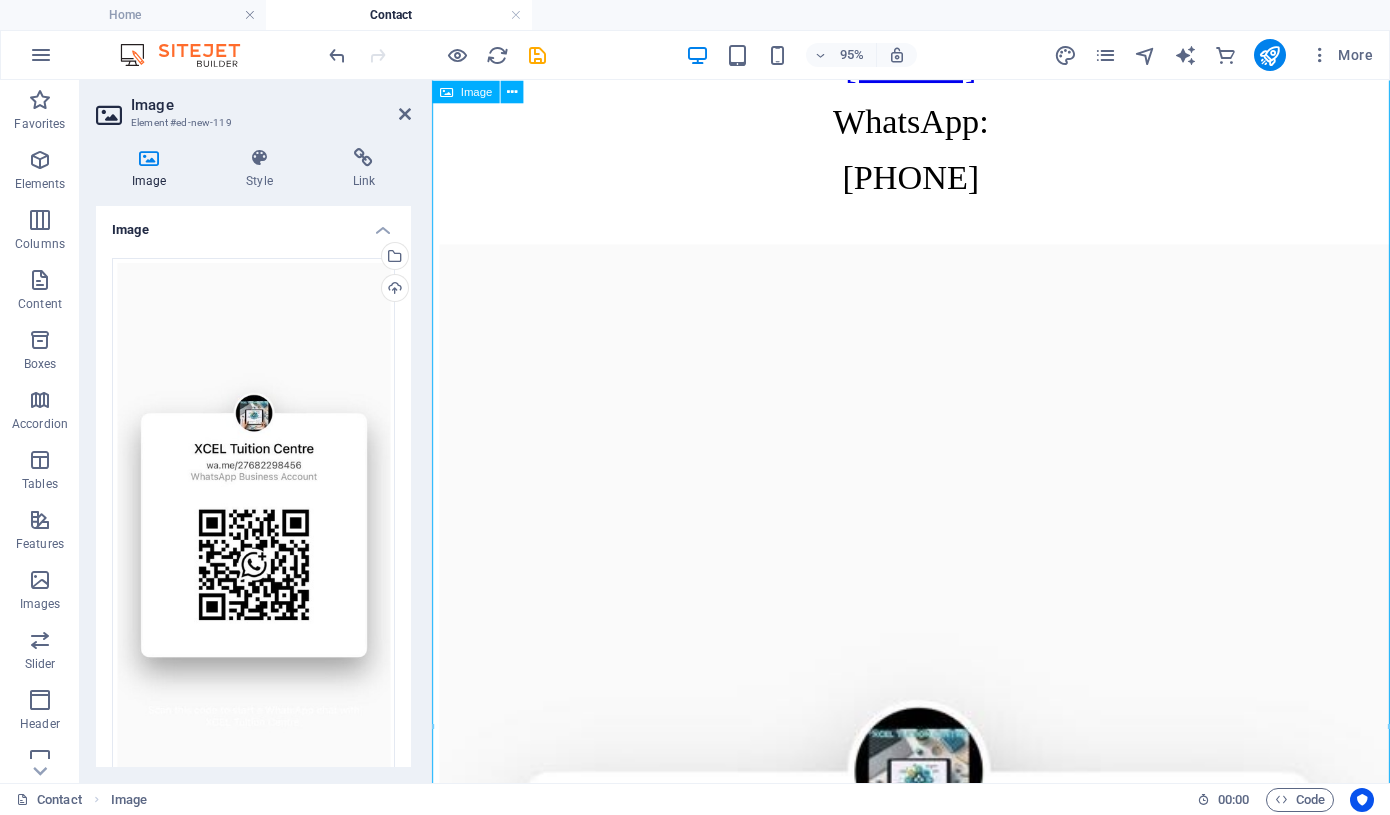 click at bounding box center [936, 1346] 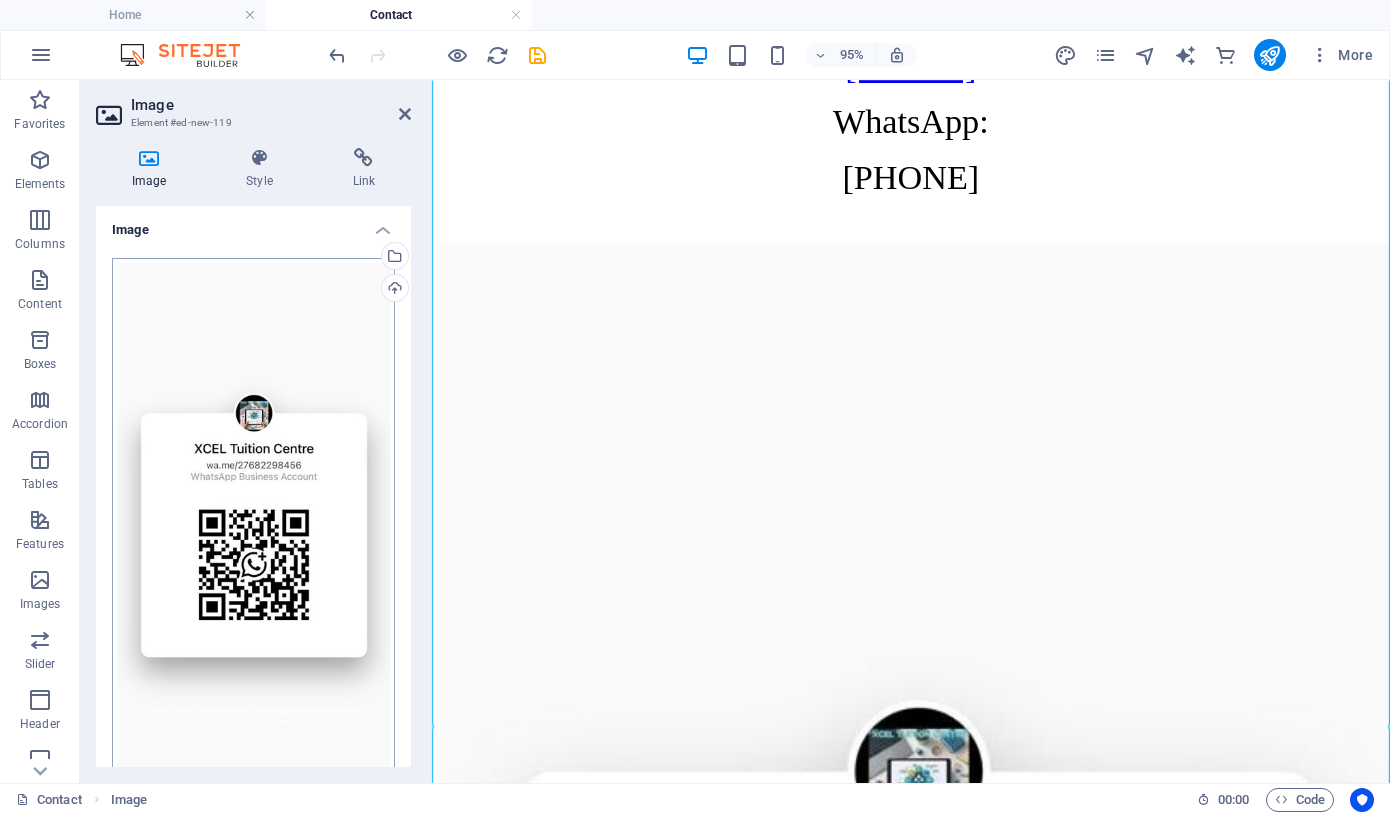 scroll, scrollTop: 407, scrollLeft: 0, axis: vertical 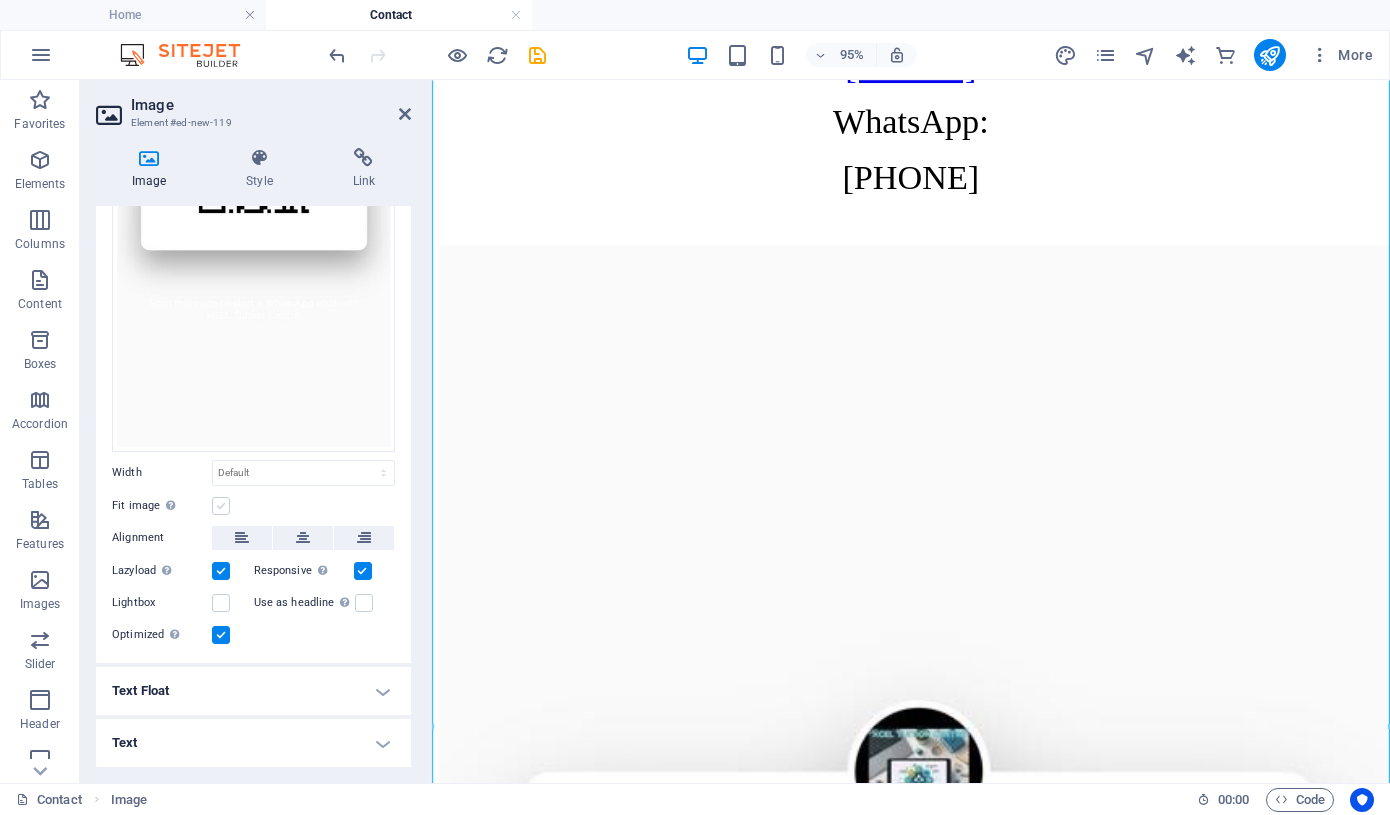click at bounding box center (221, 506) 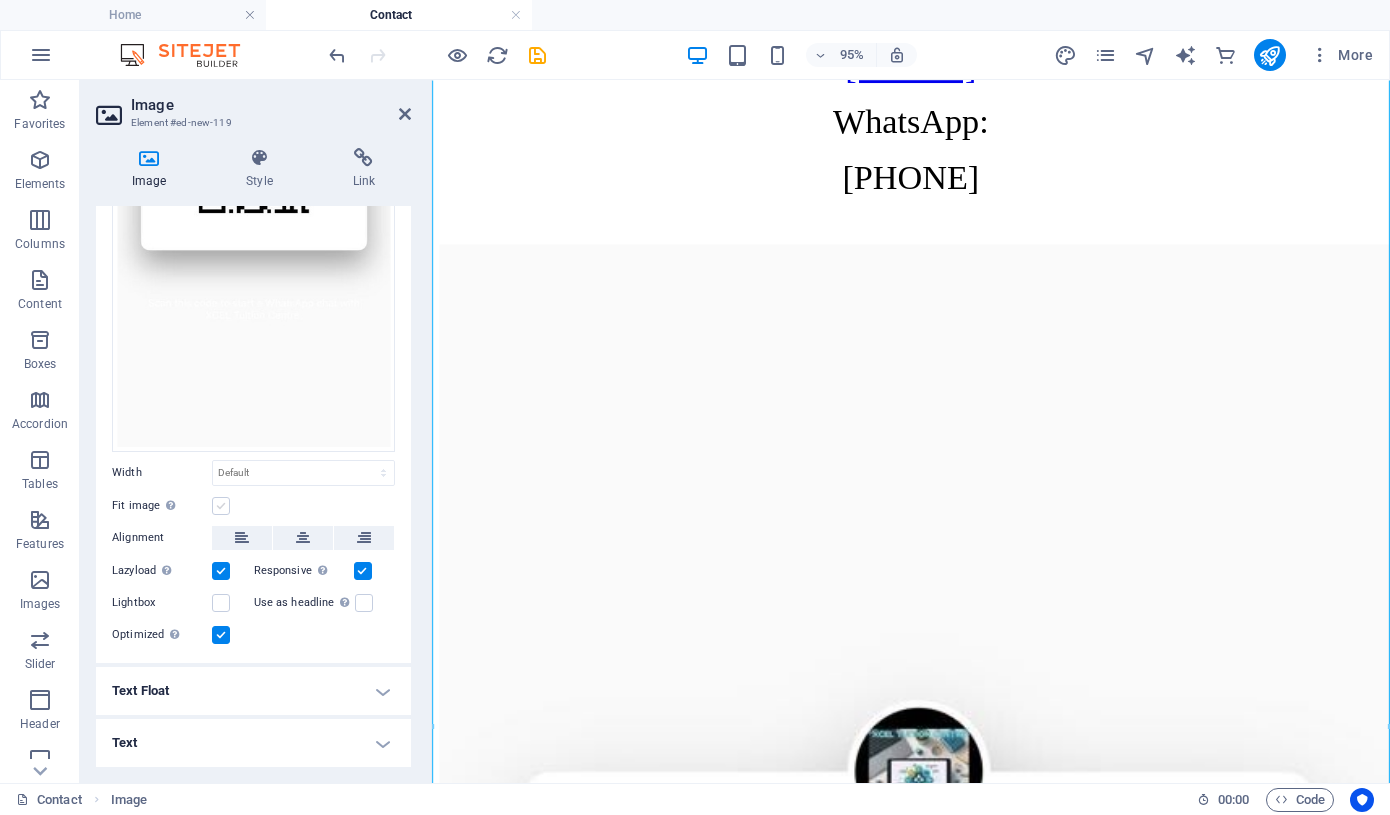 click on "Fit image Automatically fit image to a fixed width and height" at bounding box center [0, 0] 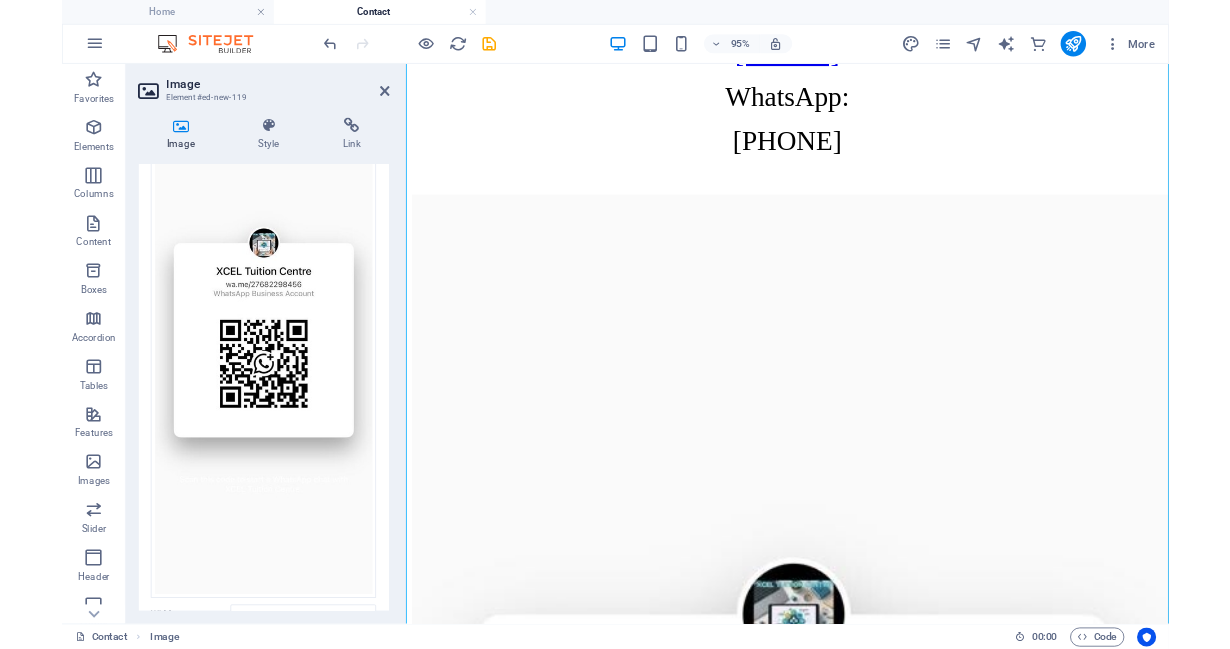 scroll, scrollTop: 0, scrollLeft: 0, axis: both 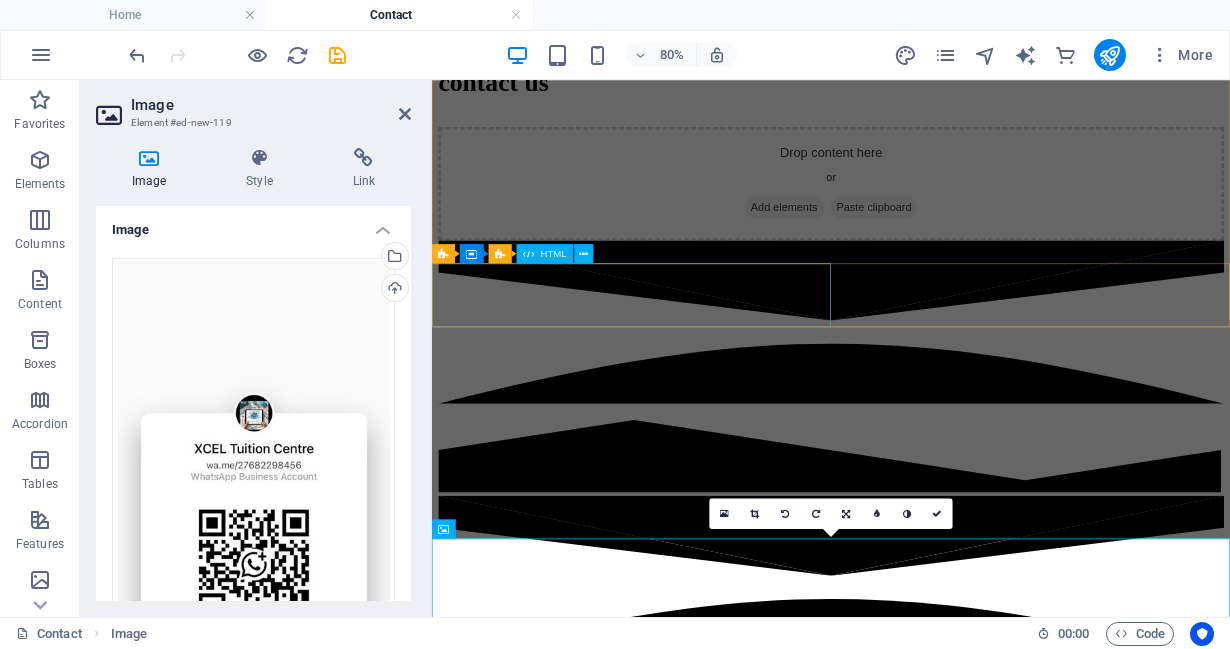 click at bounding box center (931, 440) 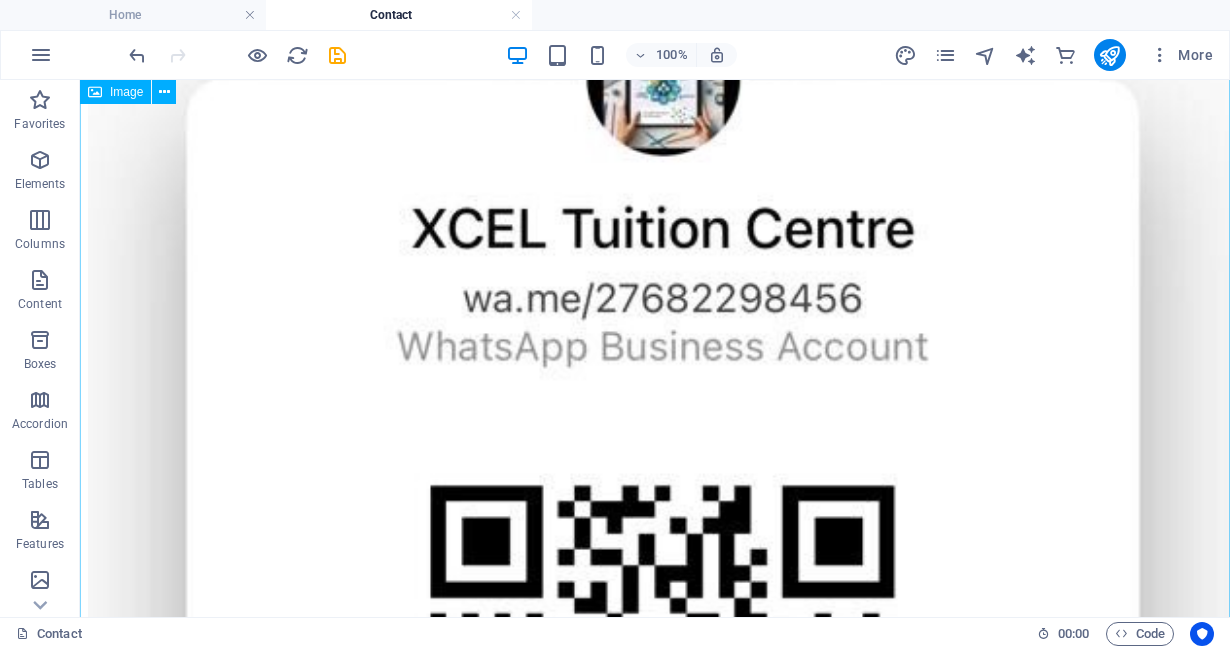 scroll, scrollTop: 2083, scrollLeft: 0, axis: vertical 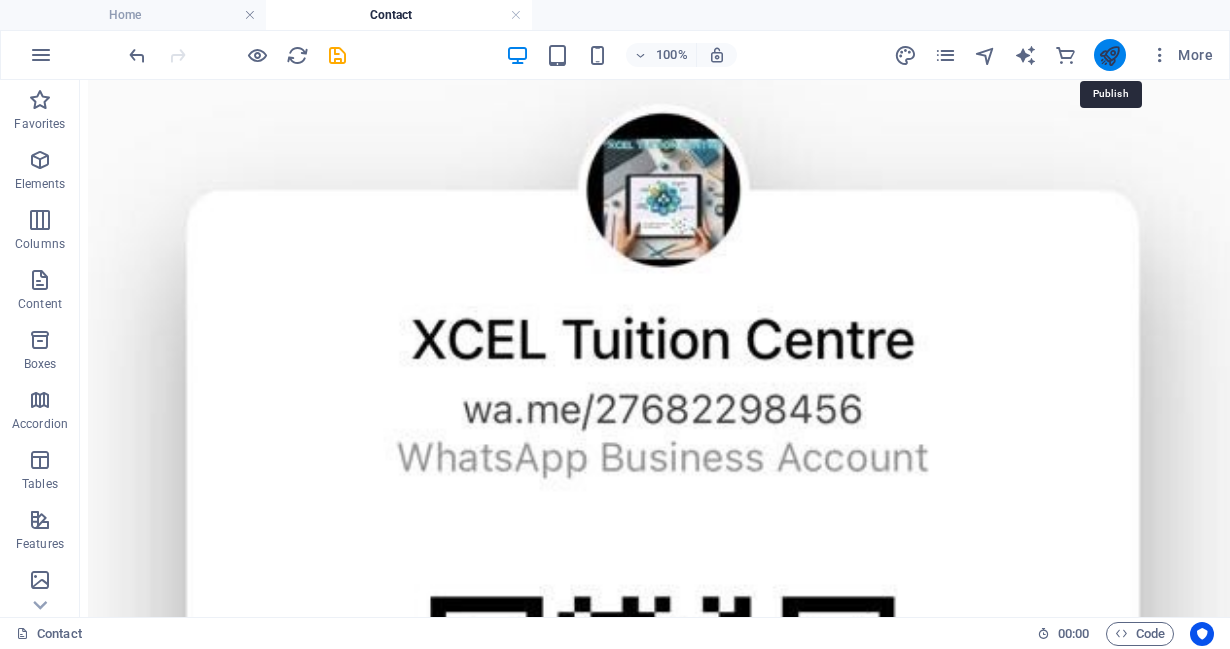 click at bounding box center (1109, 55) 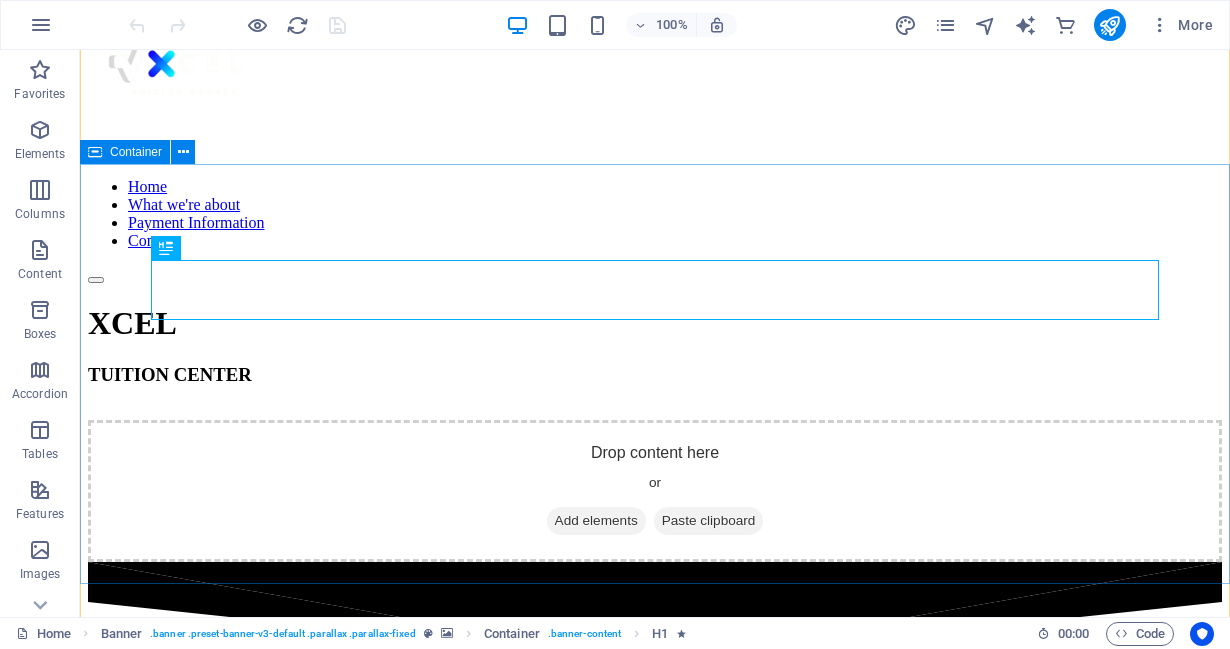 scroll, scrollTop: 100, scrollLeft: 0, axis: vertical 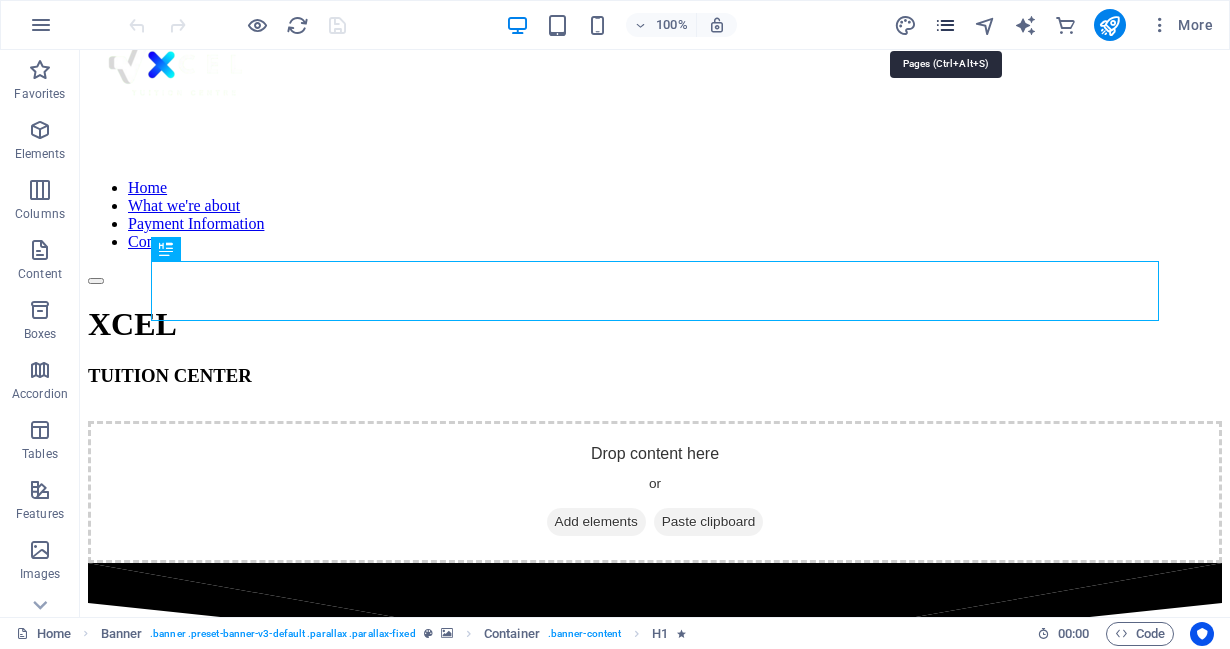 click at bounding box center (945, 25) 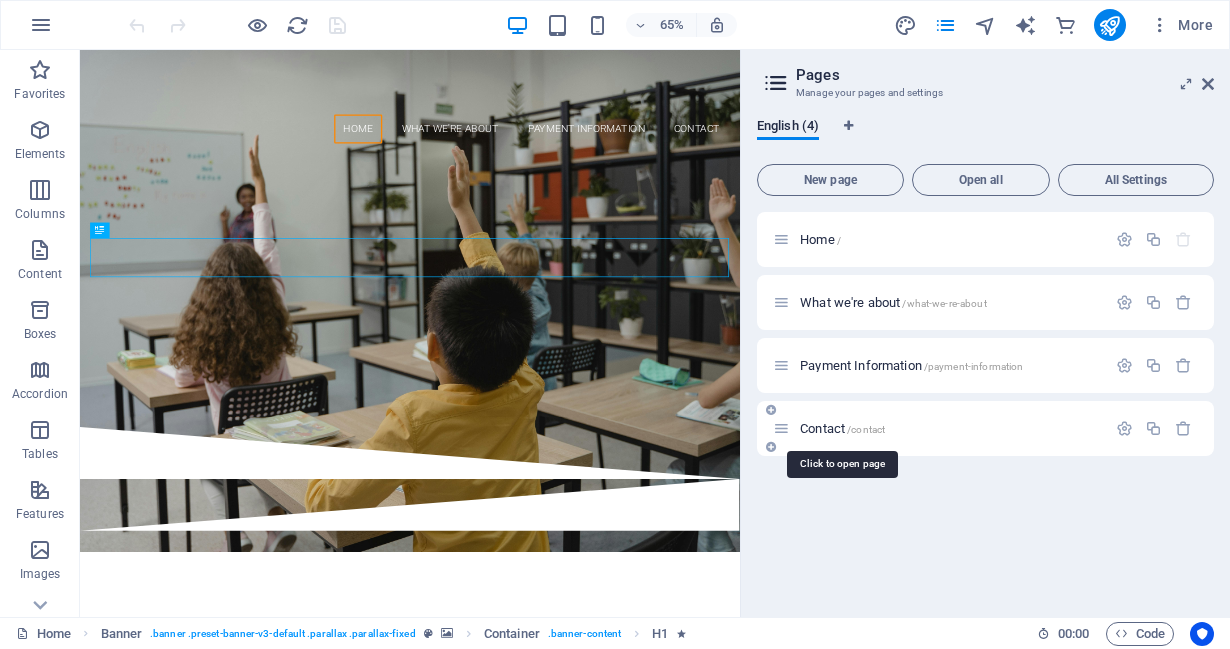 click on "/contact" at bounding box center [866, 429] 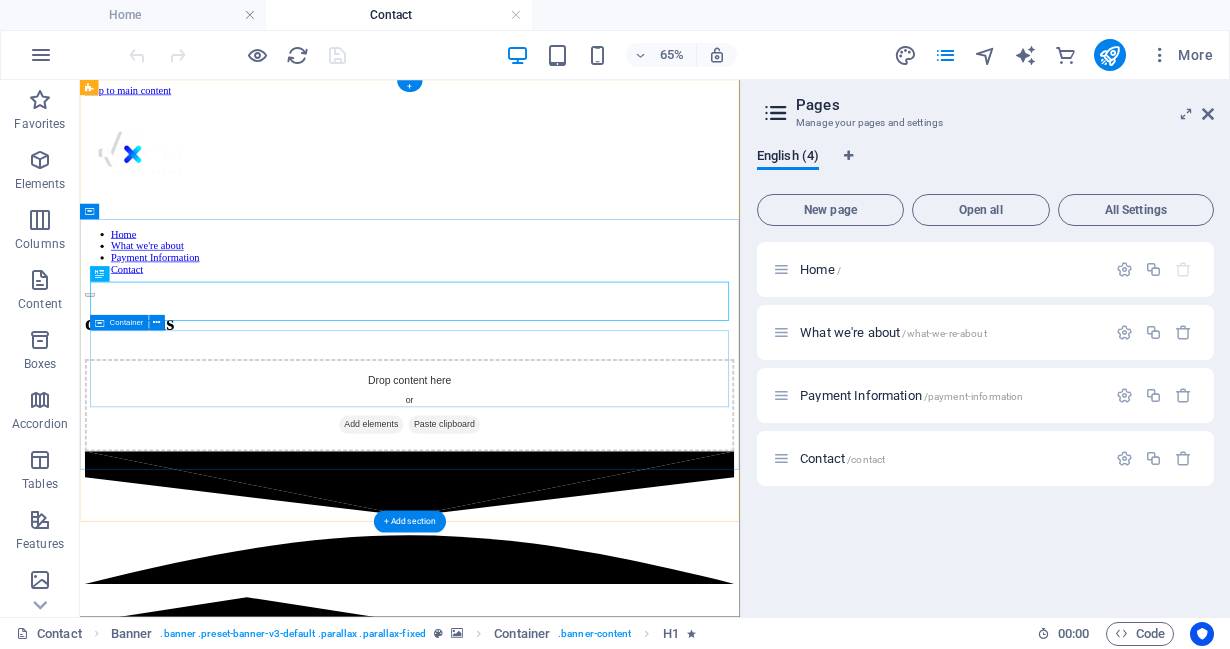 scroll, scrollTop: 0, scrollLeft: 0, axis: both 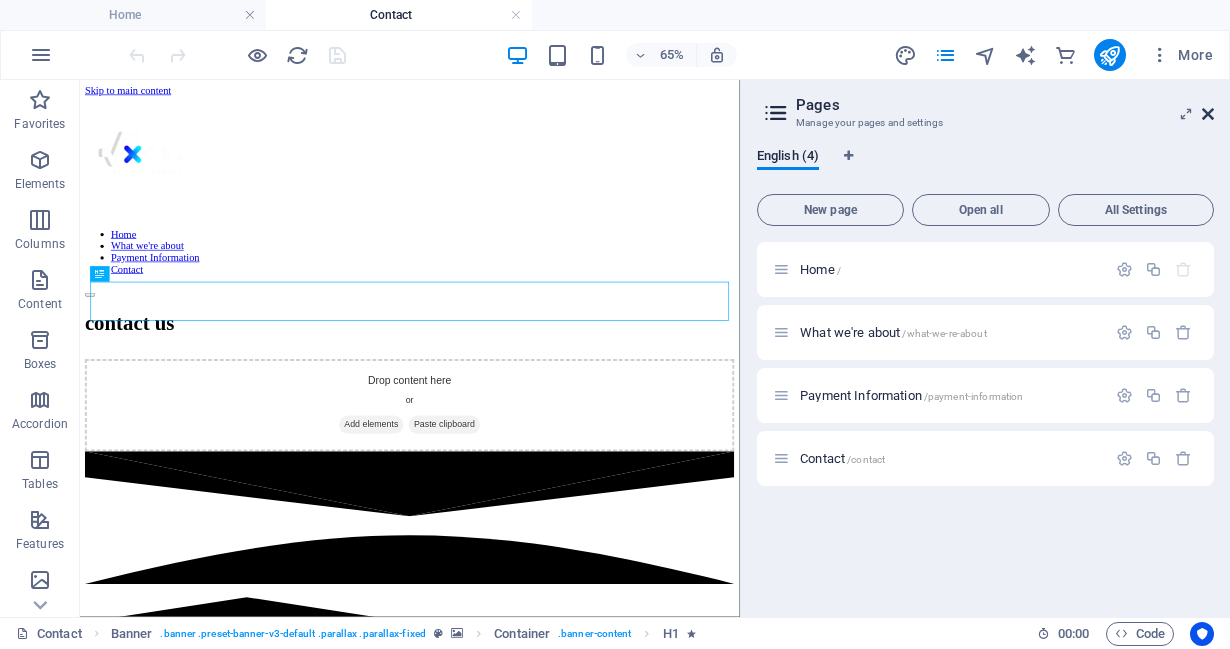 click at bounding box center [1208, 114] 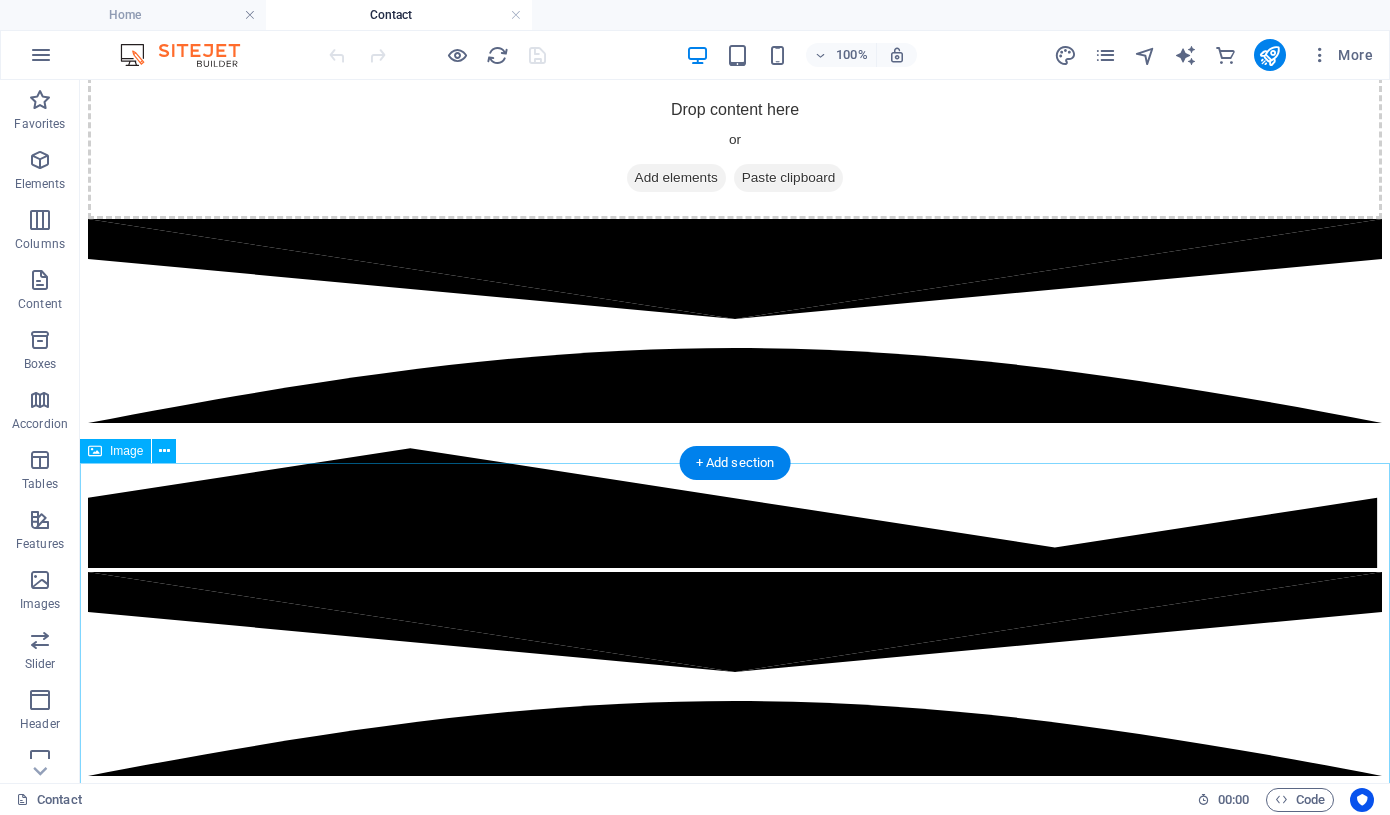 scroll, scrollTop: 394, scrollLeft: 0, axis: vertical 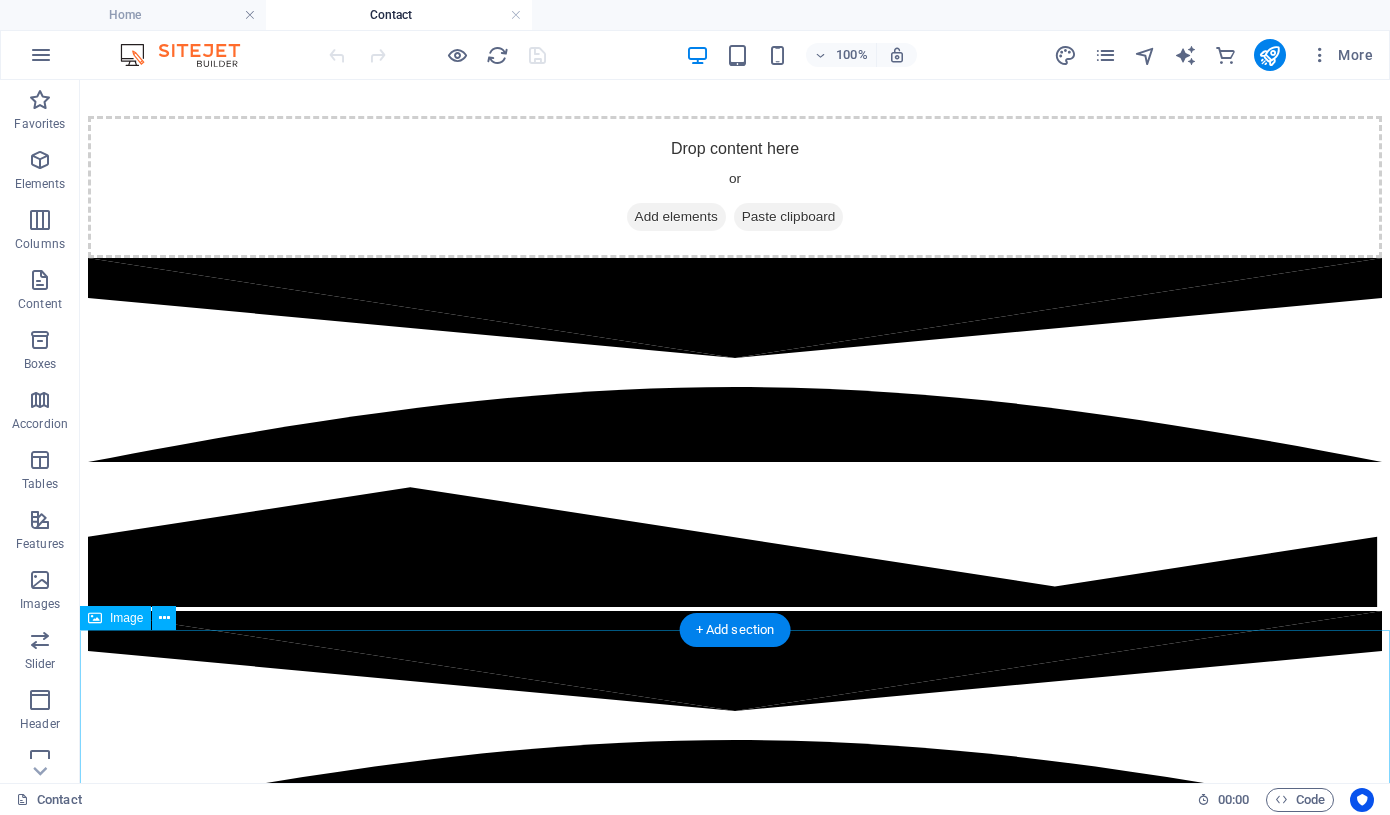 click at bounding box center [735, 2701] 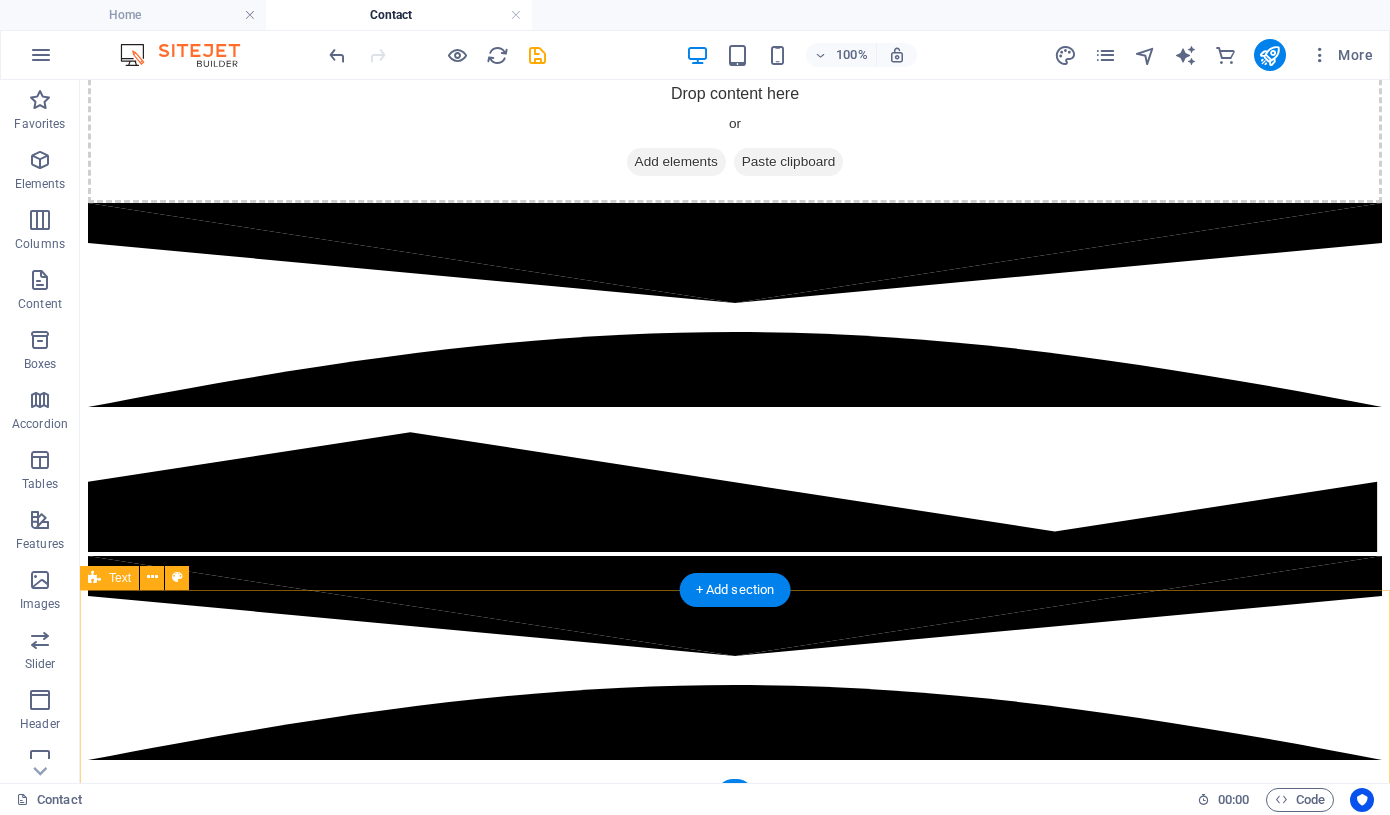 scroll, scrollTop: 414, scrollLeft: 0, axis: vertical 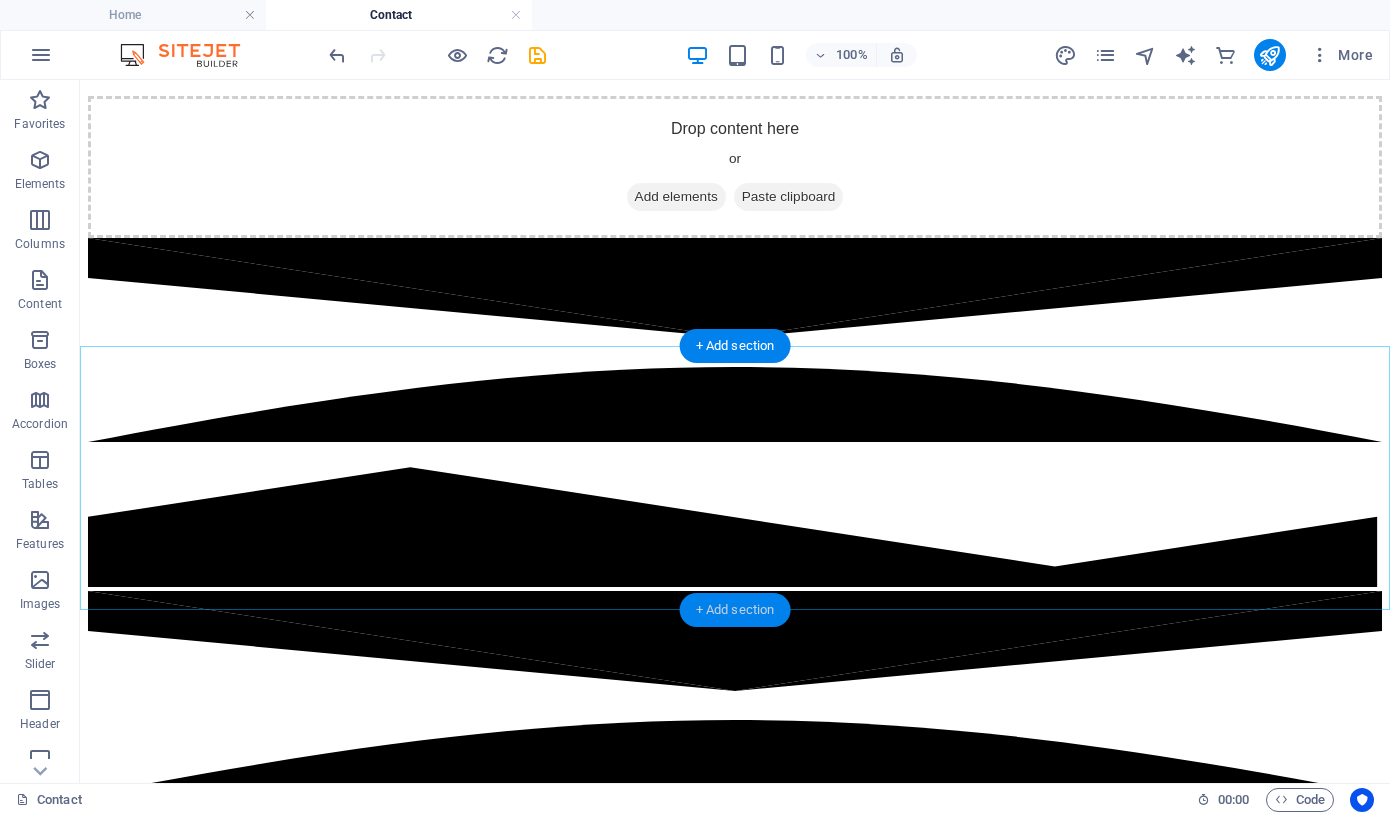 click on "+ Add section" at bounding box center [735, 610] 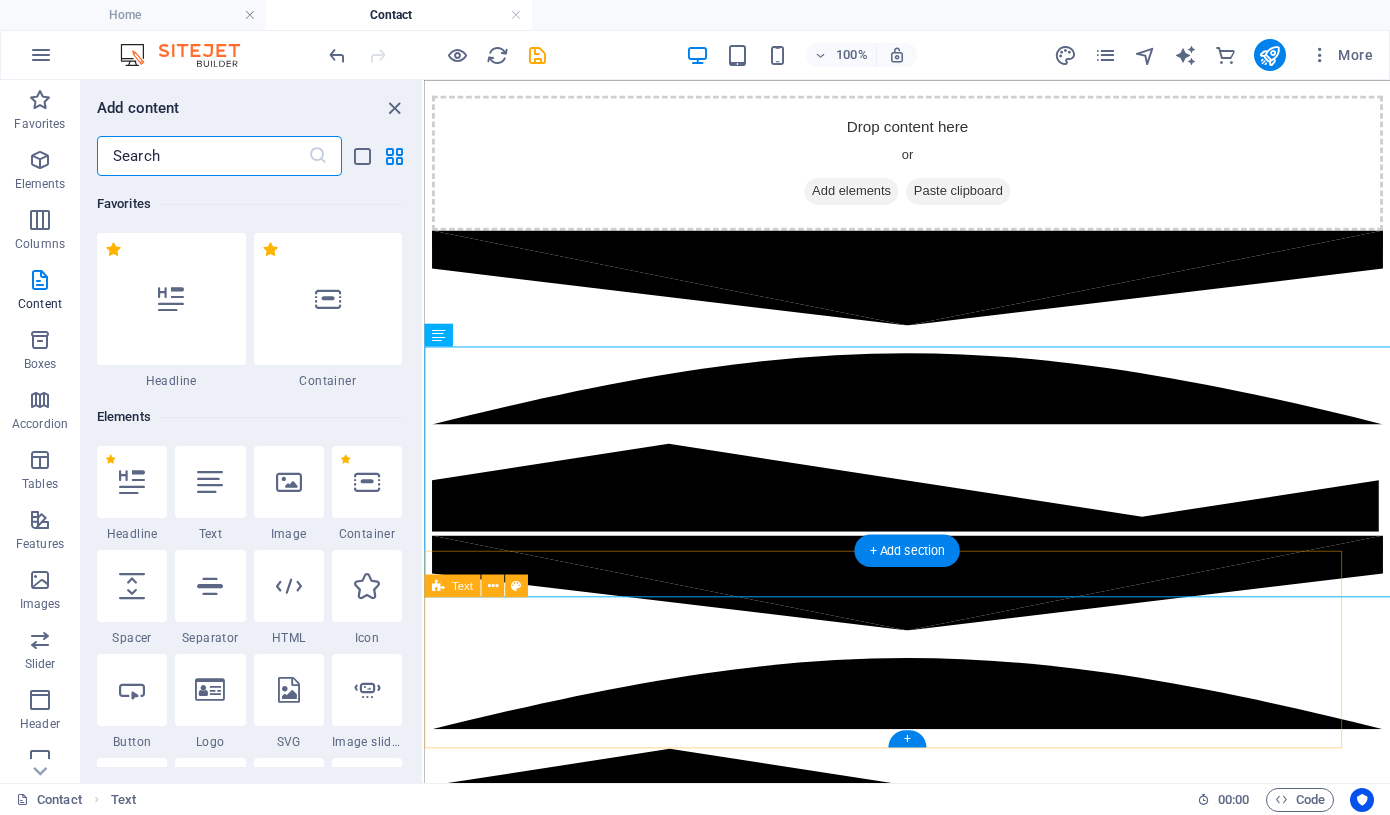 scroll, scrollTop: 400, scrollLeft: 0, axis: vertical 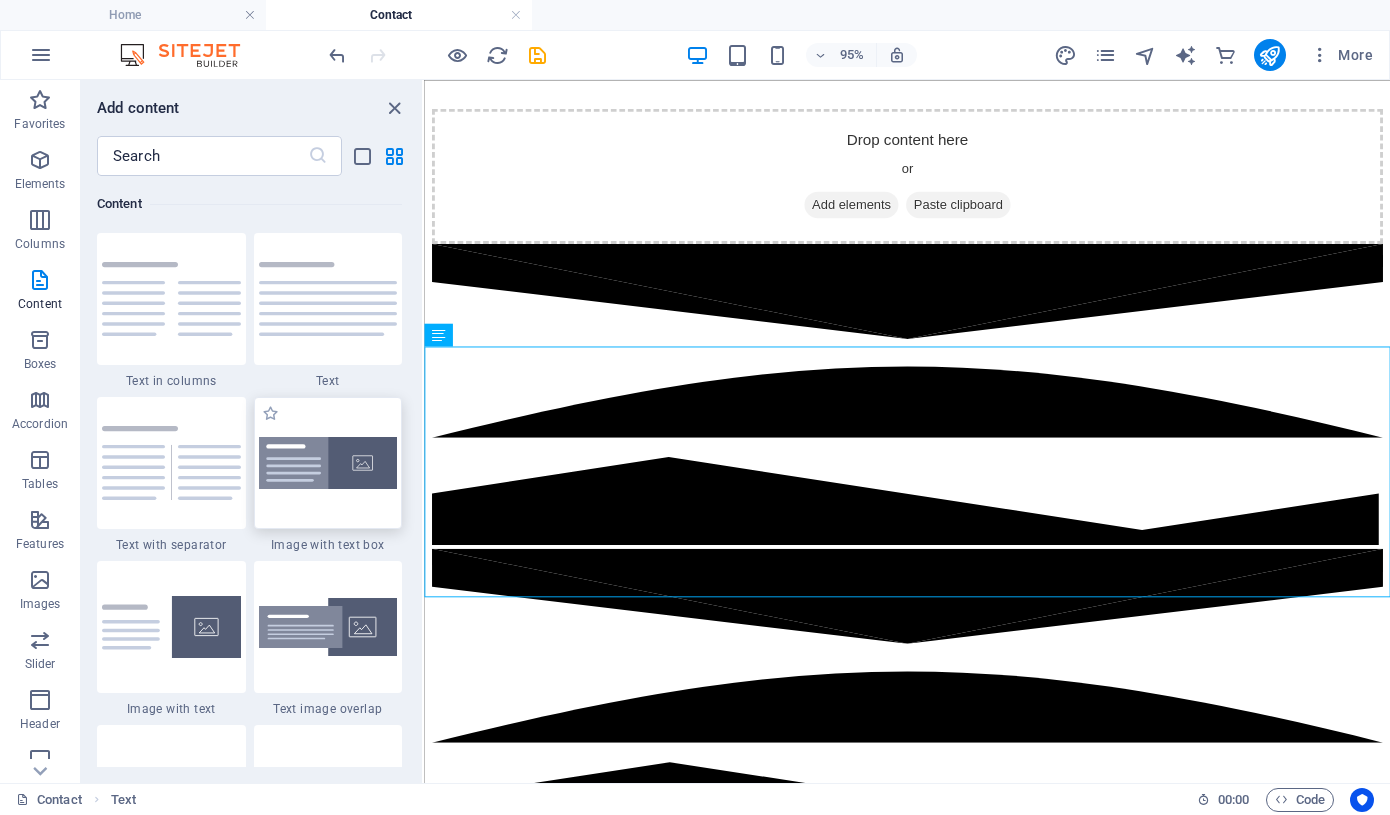 click at bounding box center [328, 463] 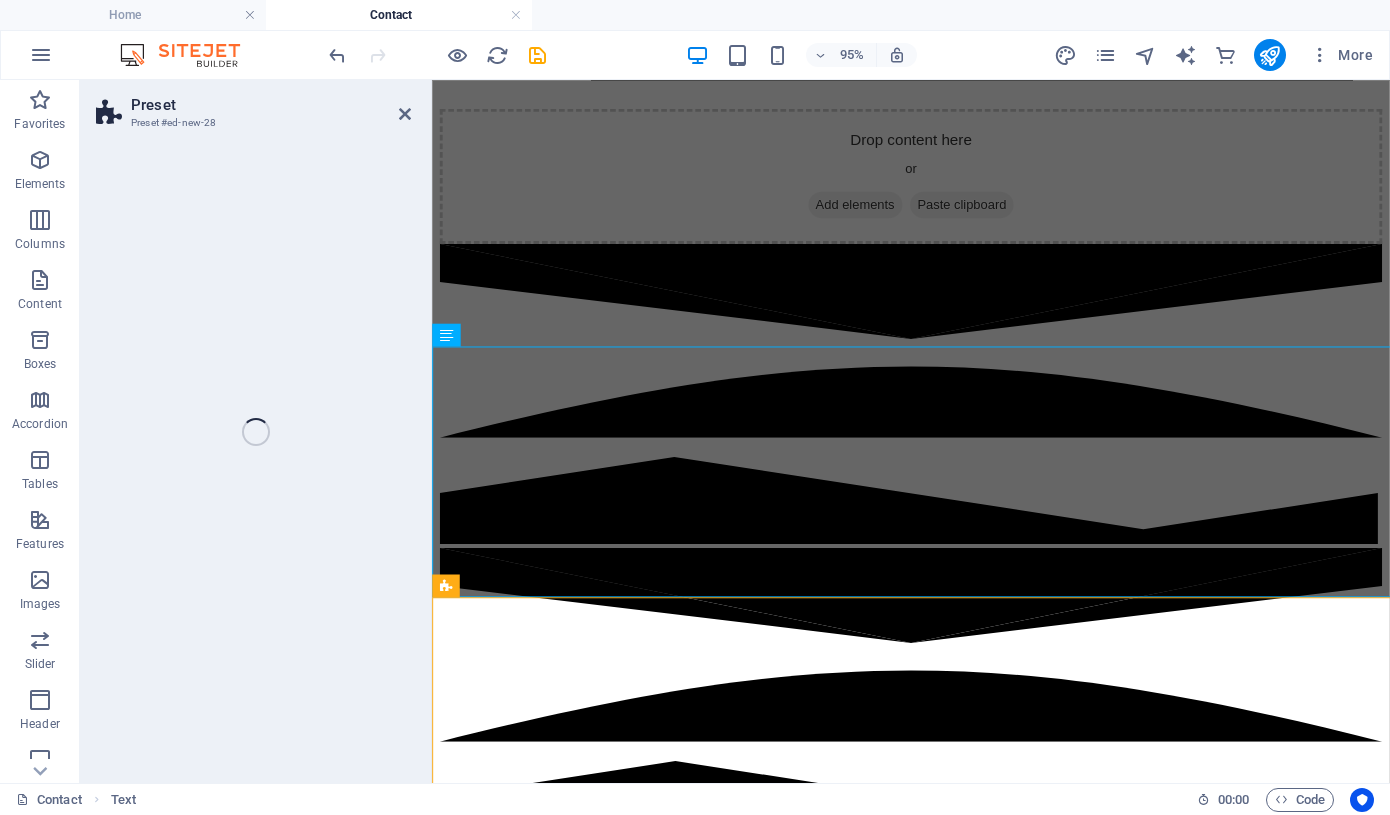 select on "rem" 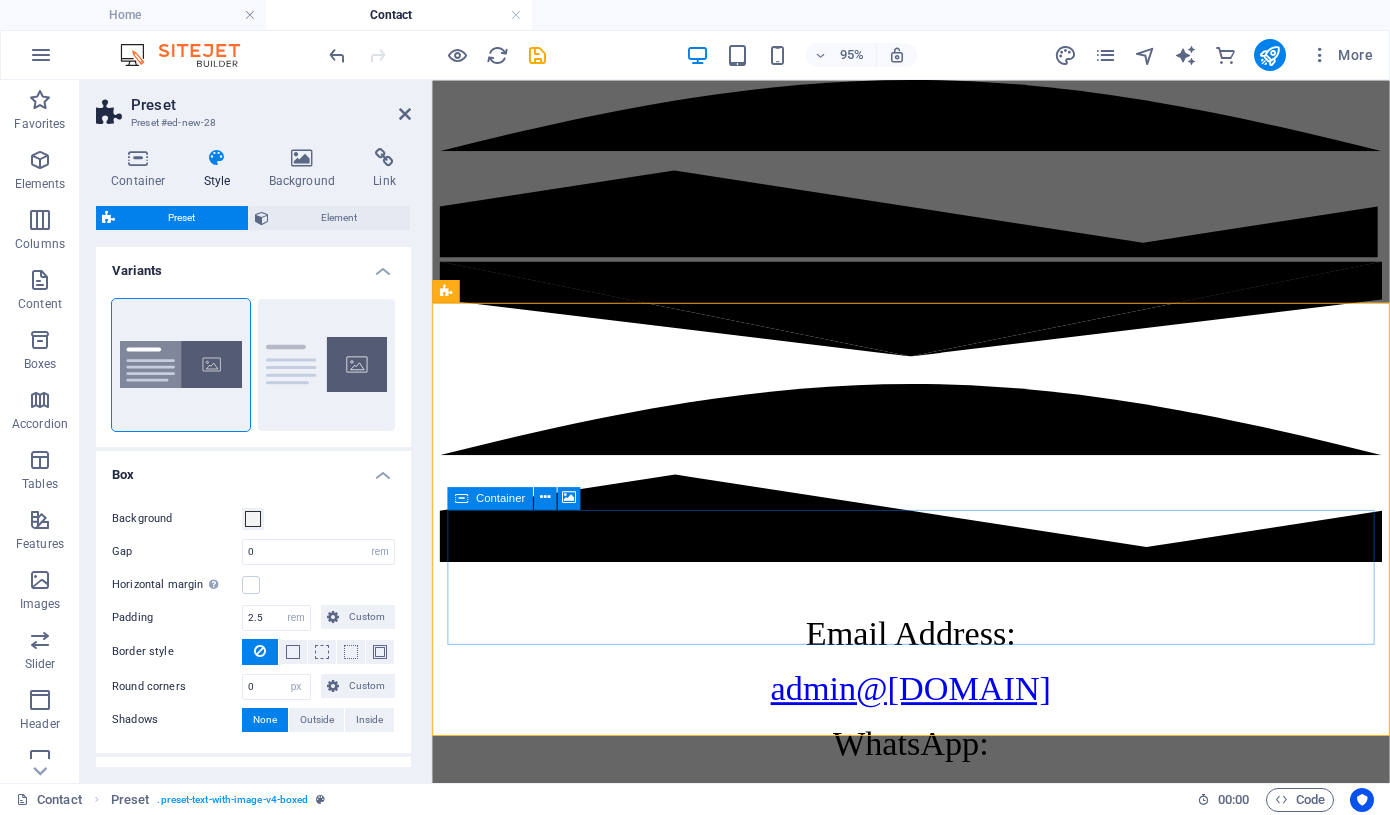 scroll, scrollTop: 698, scrollLeft: 0, axis: vertical 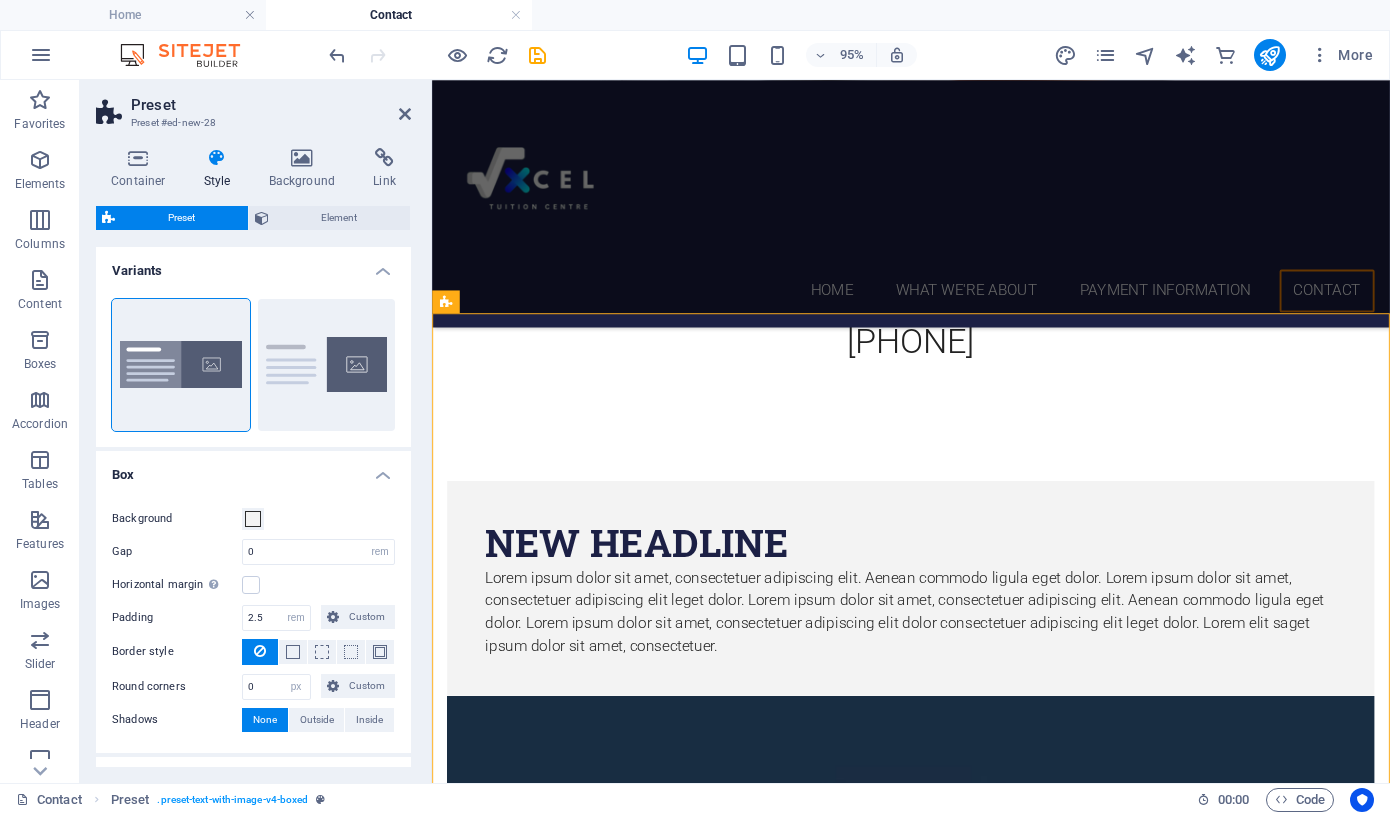 click at bounding box center (936, 889) 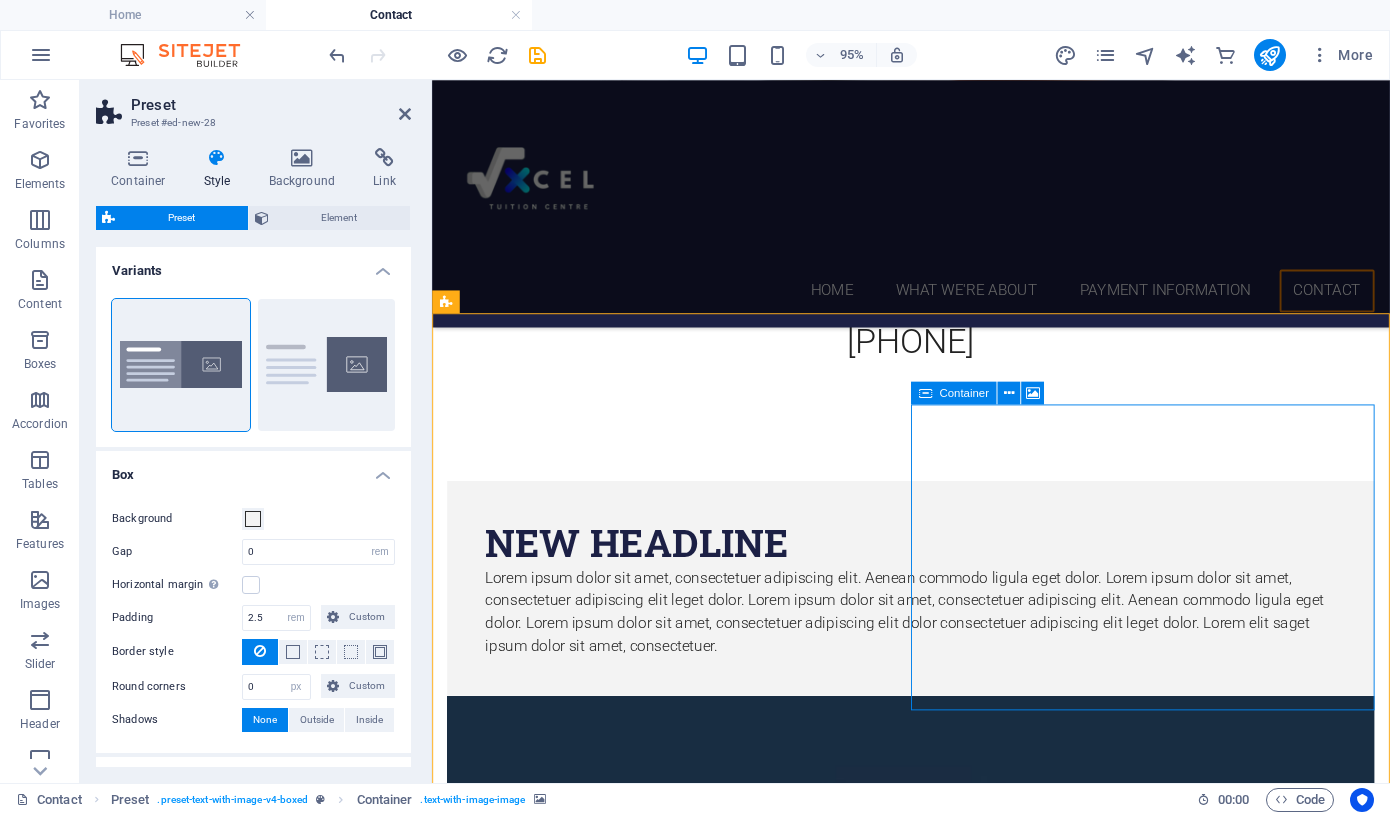click on "Add elements" at bounding box center (877, 1151) 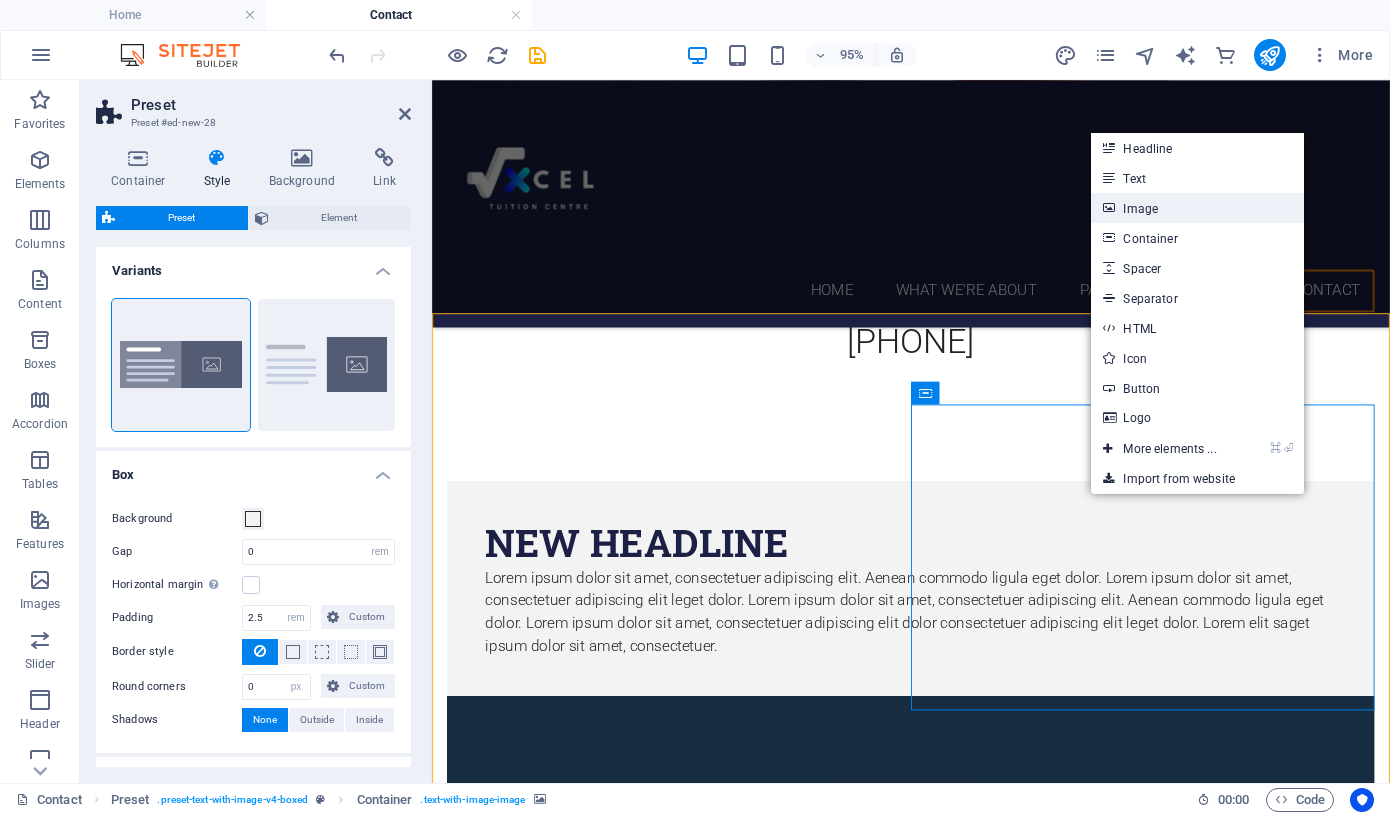 click on "Image" at bounding box center [1197, 208] 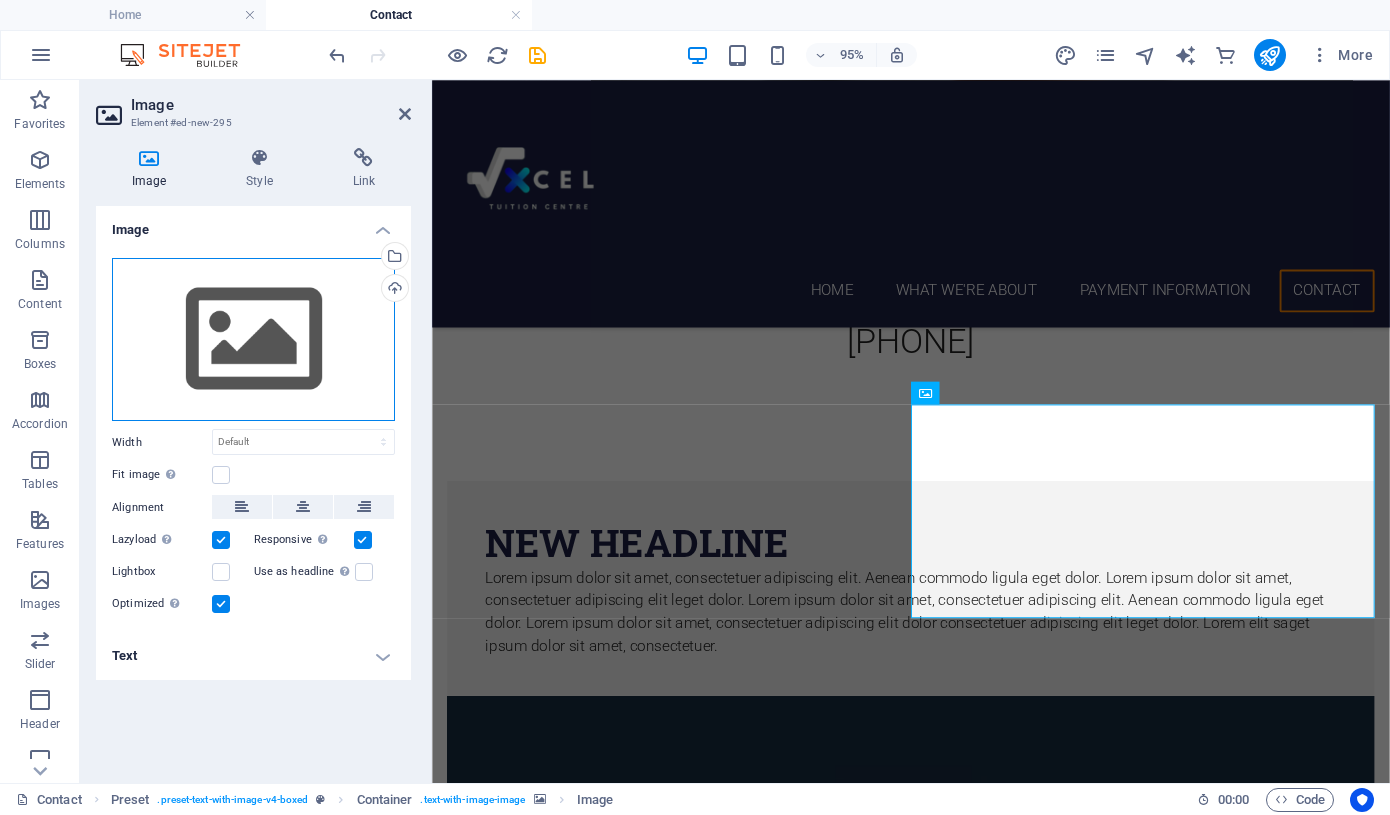 click on "Drag files here, click to choose files or select files from Files or our free stock photos & videos" at bounding box center (253, 340) 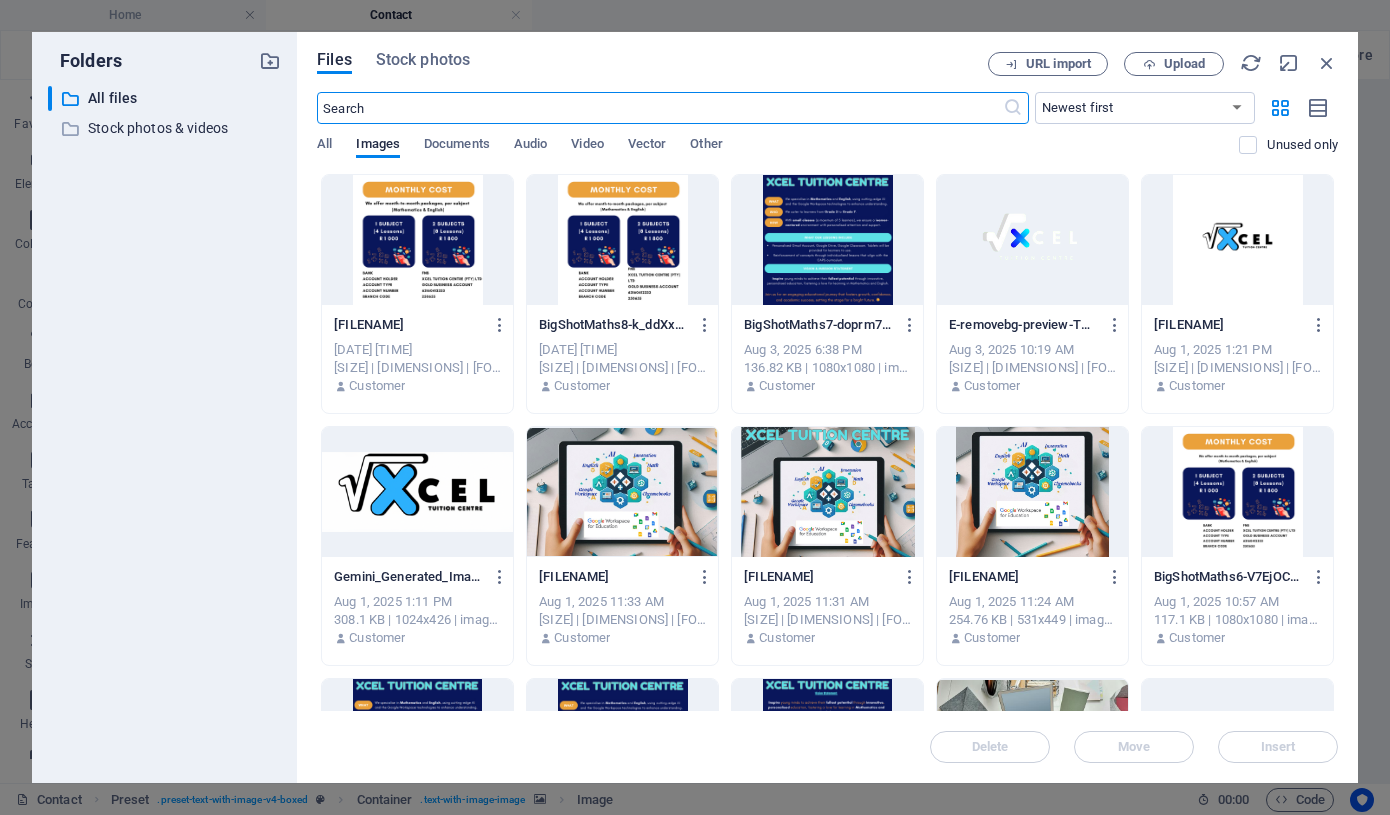 scroll, scrollTop: 205, scrollLeft: 0, axis: vertical 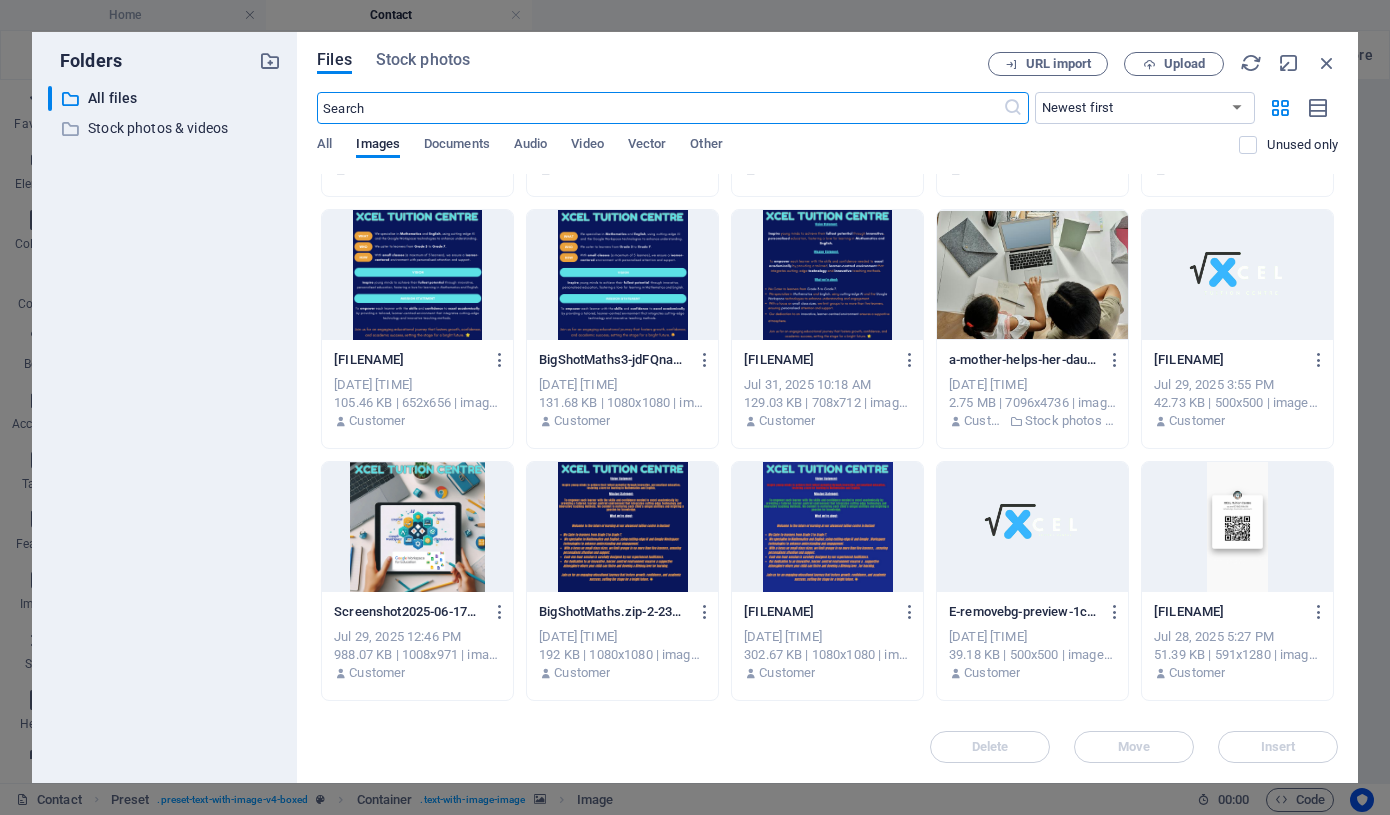 click at bounding box center [1237, 527] 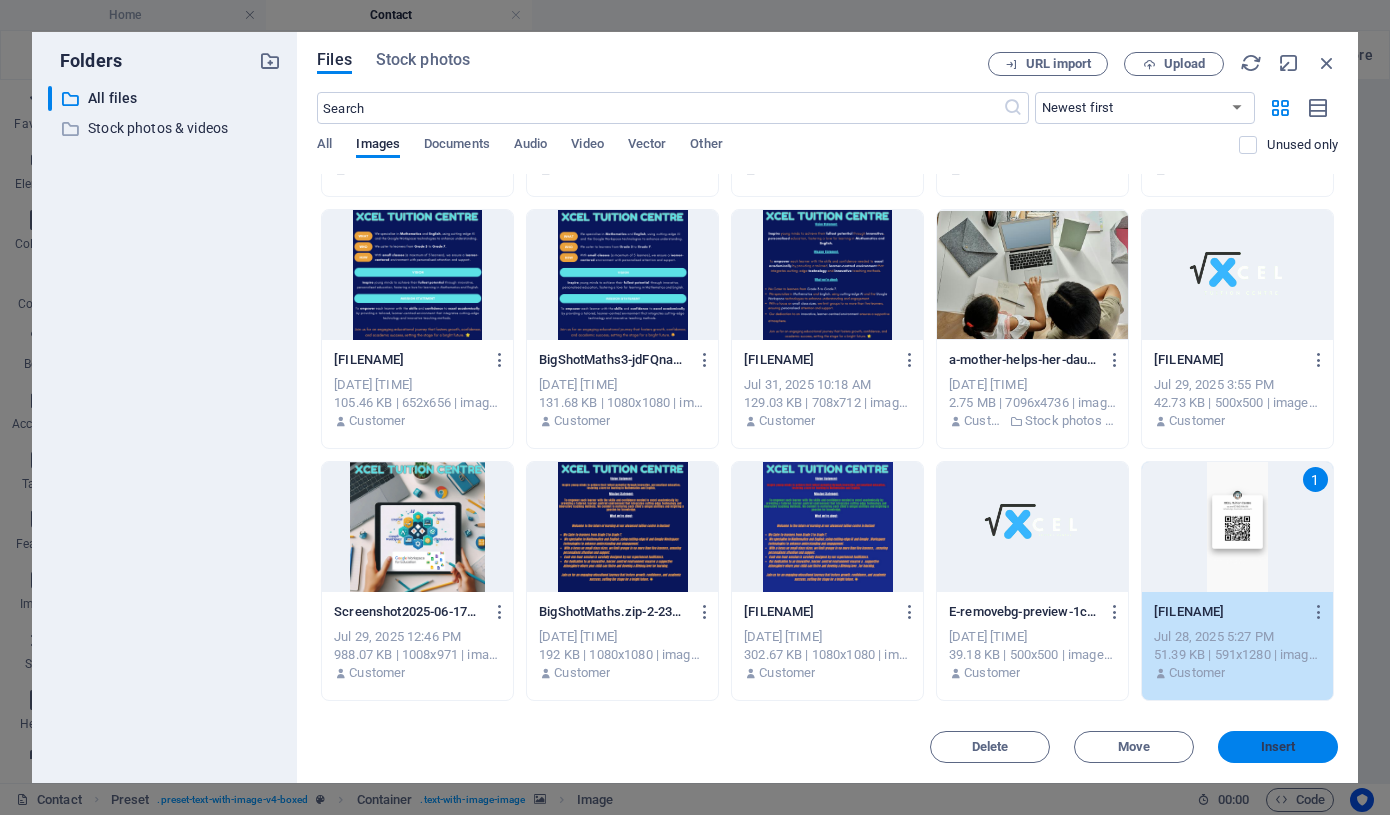 click on "Insert" at bounding box center [1278, 747] 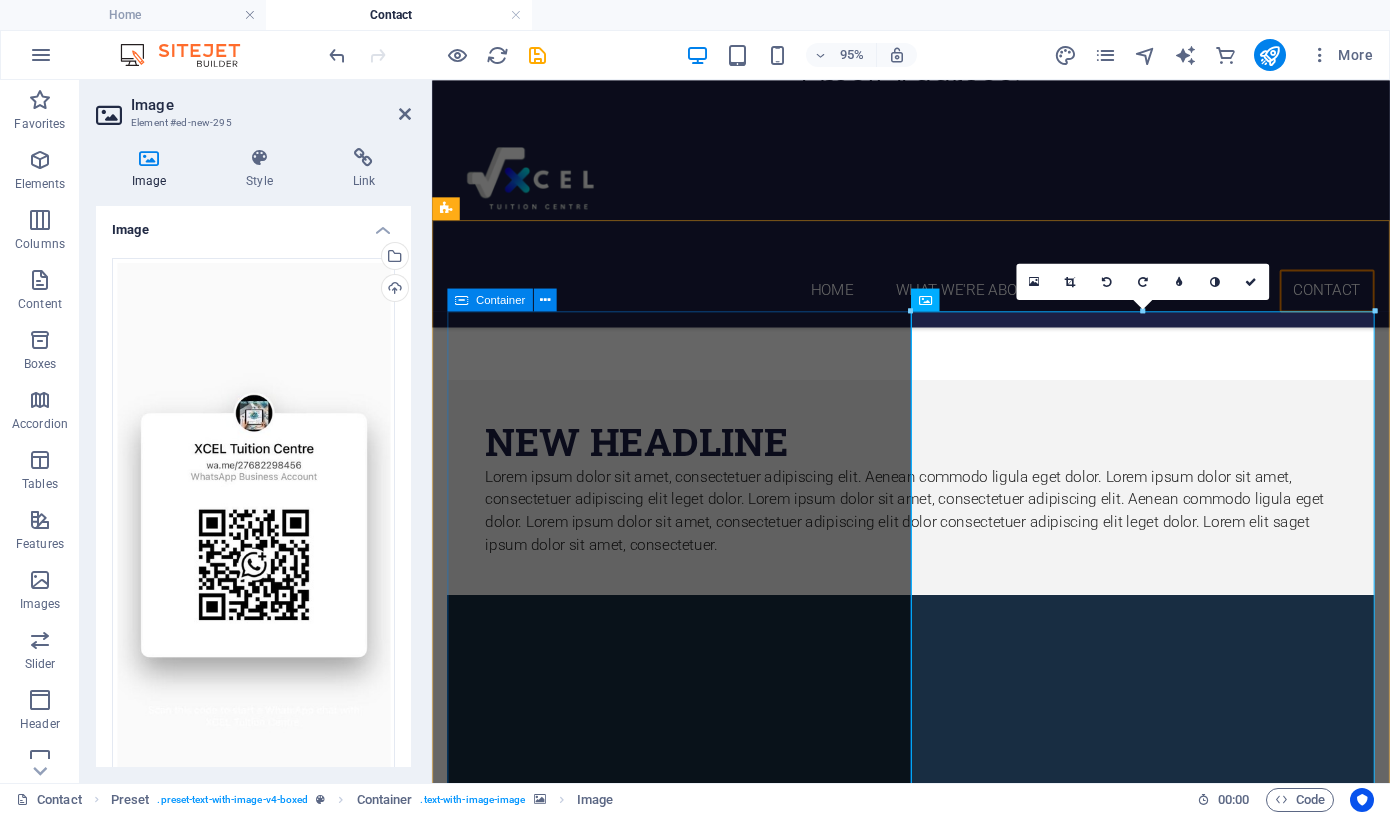 scroll, scrollTop: 759, scrollLeft: 0, axis: vertical 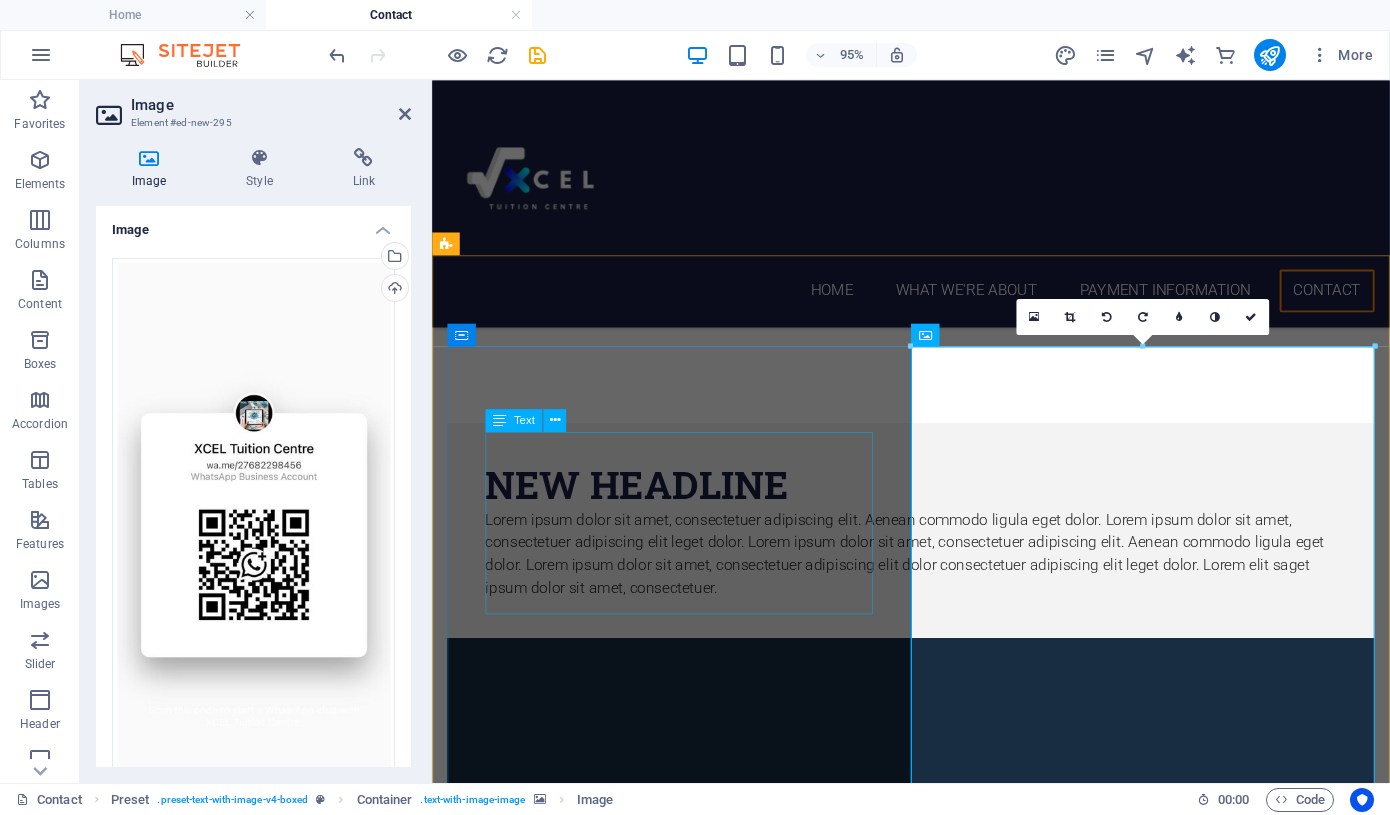 click on "Lorem ipsum dolor sit amet, consectetuer adipiscing elit. Aenean commodo ligula eget dolor. Lorem ipsum dolor sit amet, consectetuer adipiscing elit leget dolor. Lorem ipsum dolor sit amet, consectetuer adipiscing elit. Aenean commodo ligula eget dolor. Lorem ipsum dolor sit amet, consectetuer adipiscing elit dolor consectetuer adipiscing elit leget dolor. Lorem elit saget ipsum dolor sit amet, consectetuer." at bounding box center (936, 579) 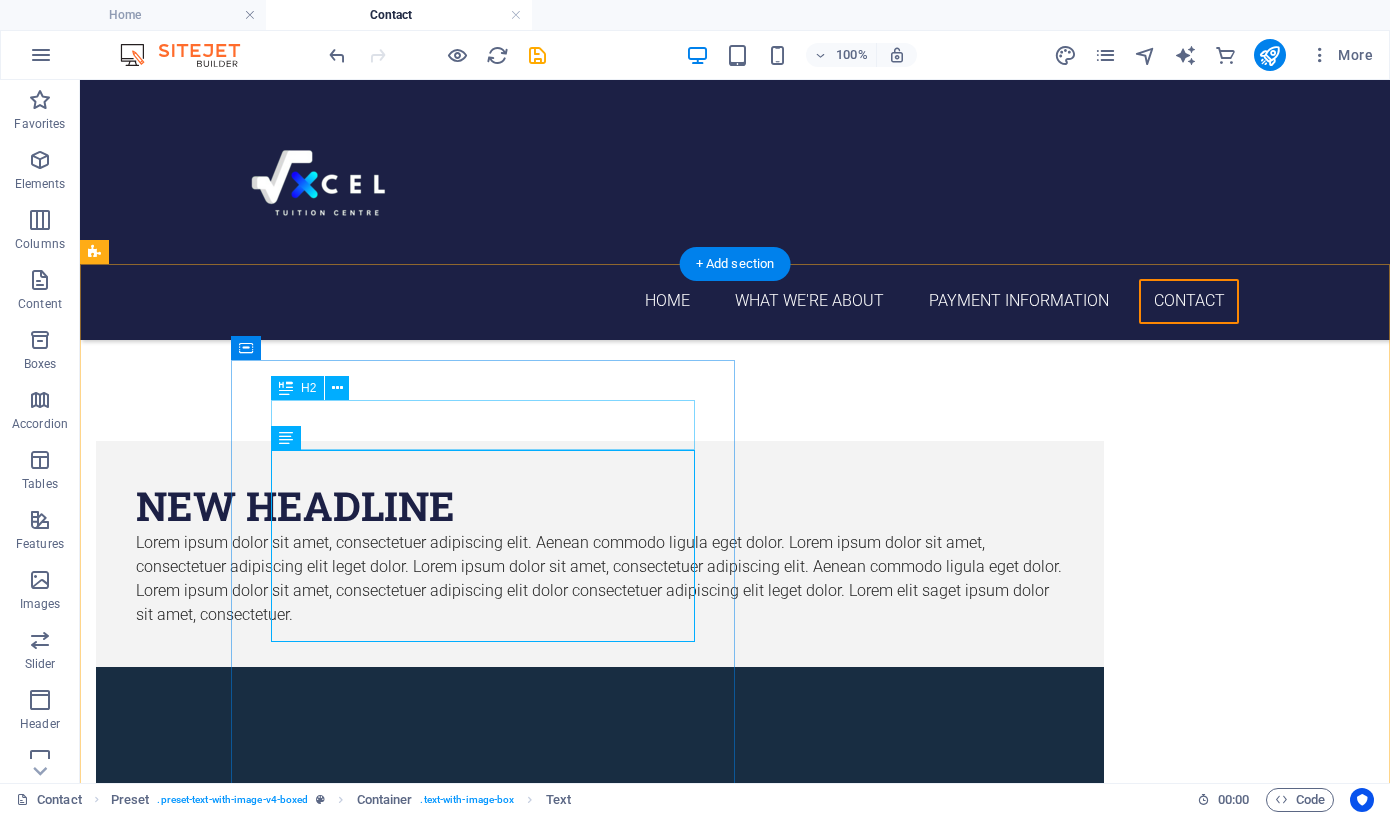 click on "New headline" at bounding box center [600, 506] 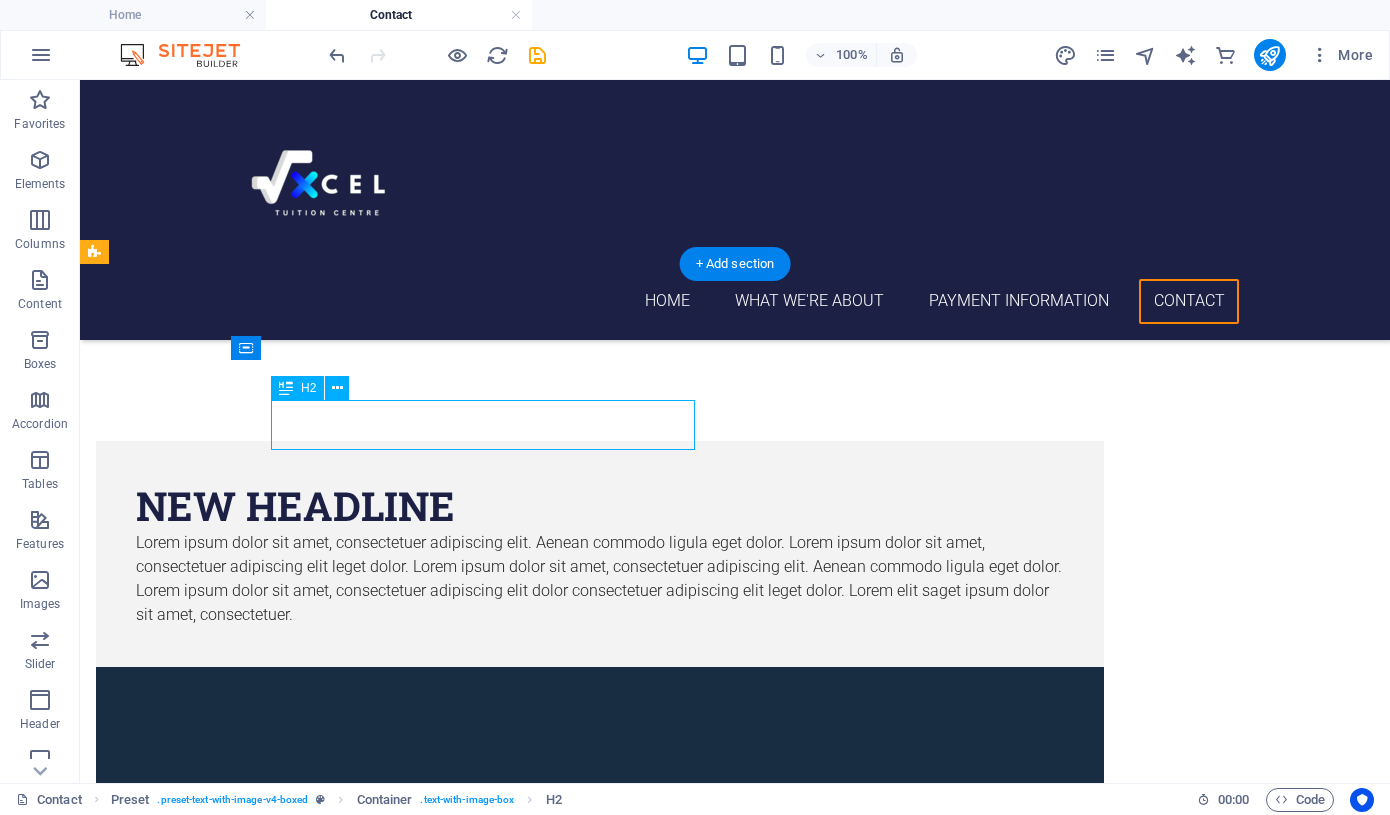click on "New headline" at bounding box center (600, 506) 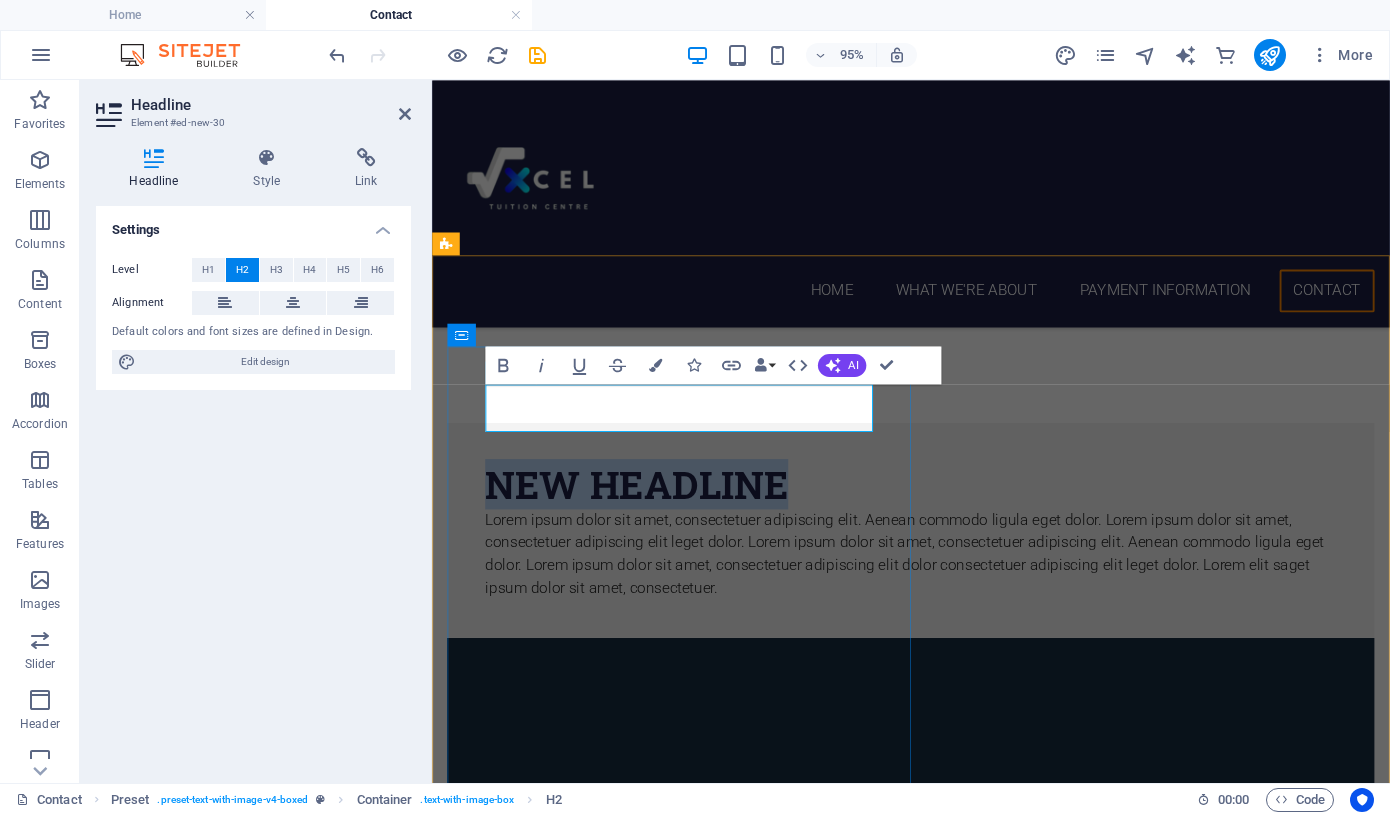 type 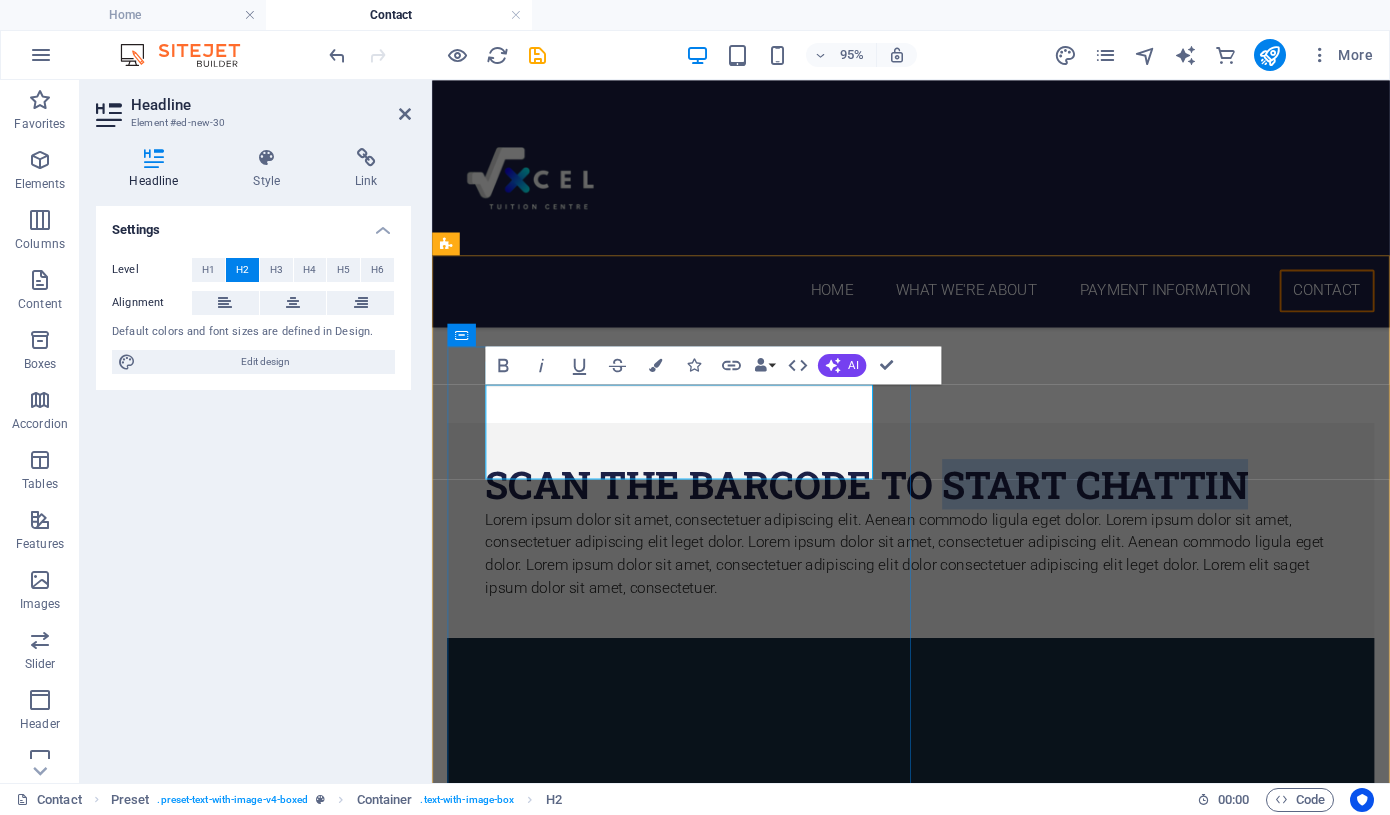 drag, startPoint x: 879, startPoint y: 474, endPoint x: 560, endPoint y: 475, distance: 319.00156 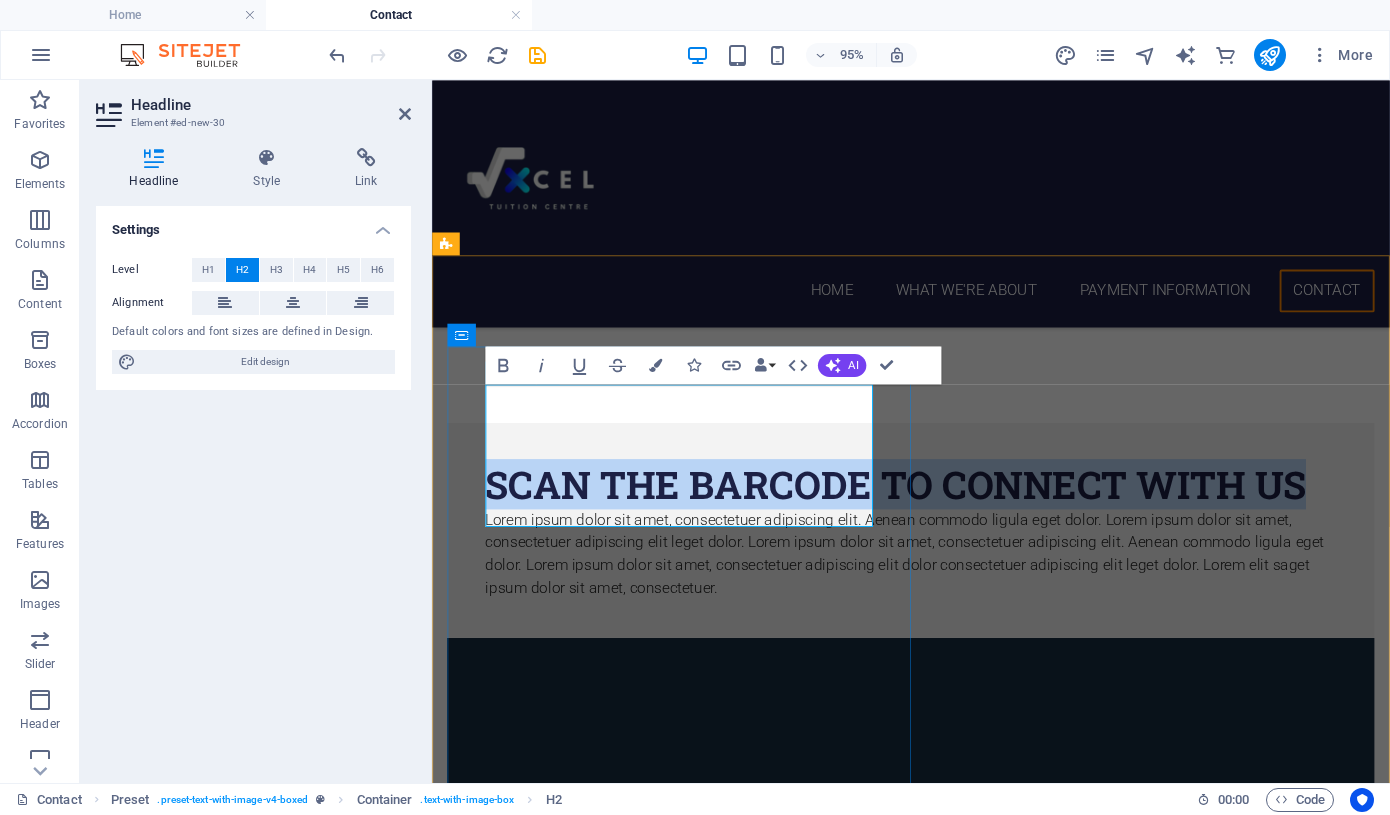 drag, startPoint x: 580, startPoint y: 526, endPoint x: 492, endPoint y: 435, distance: 126.58989 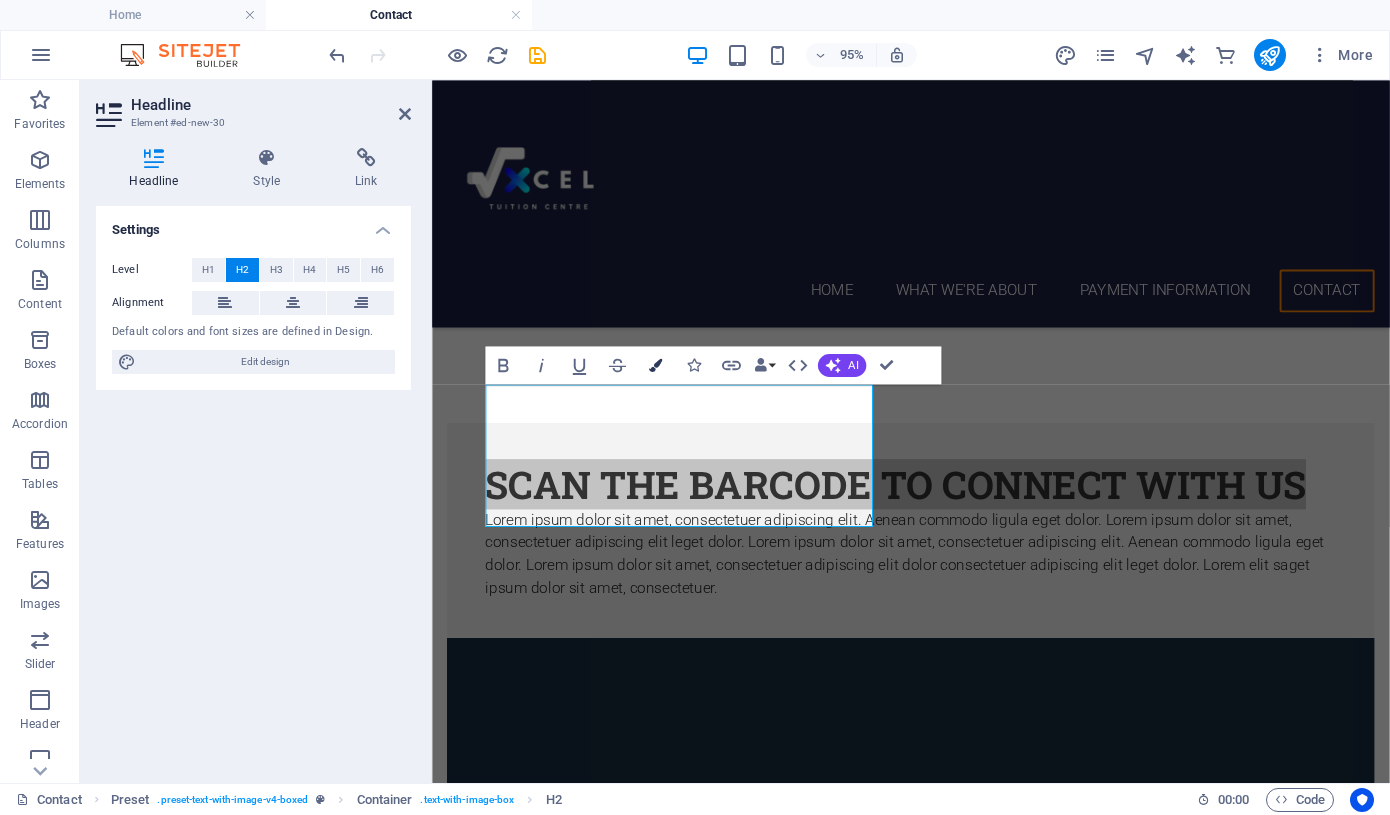 click at bounding box center (655, 365) 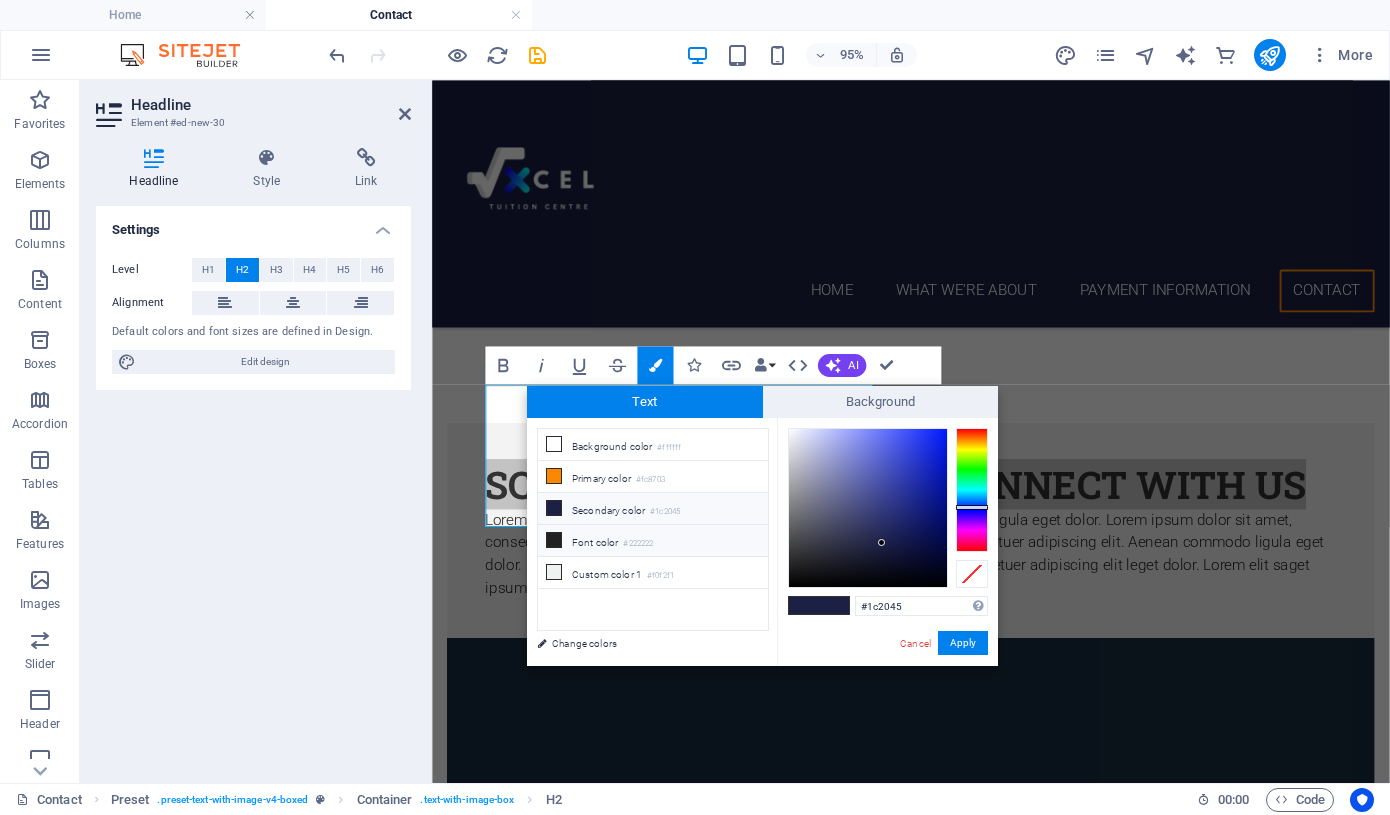 click on "Font color
#222222" at bounding box center (653, 541) 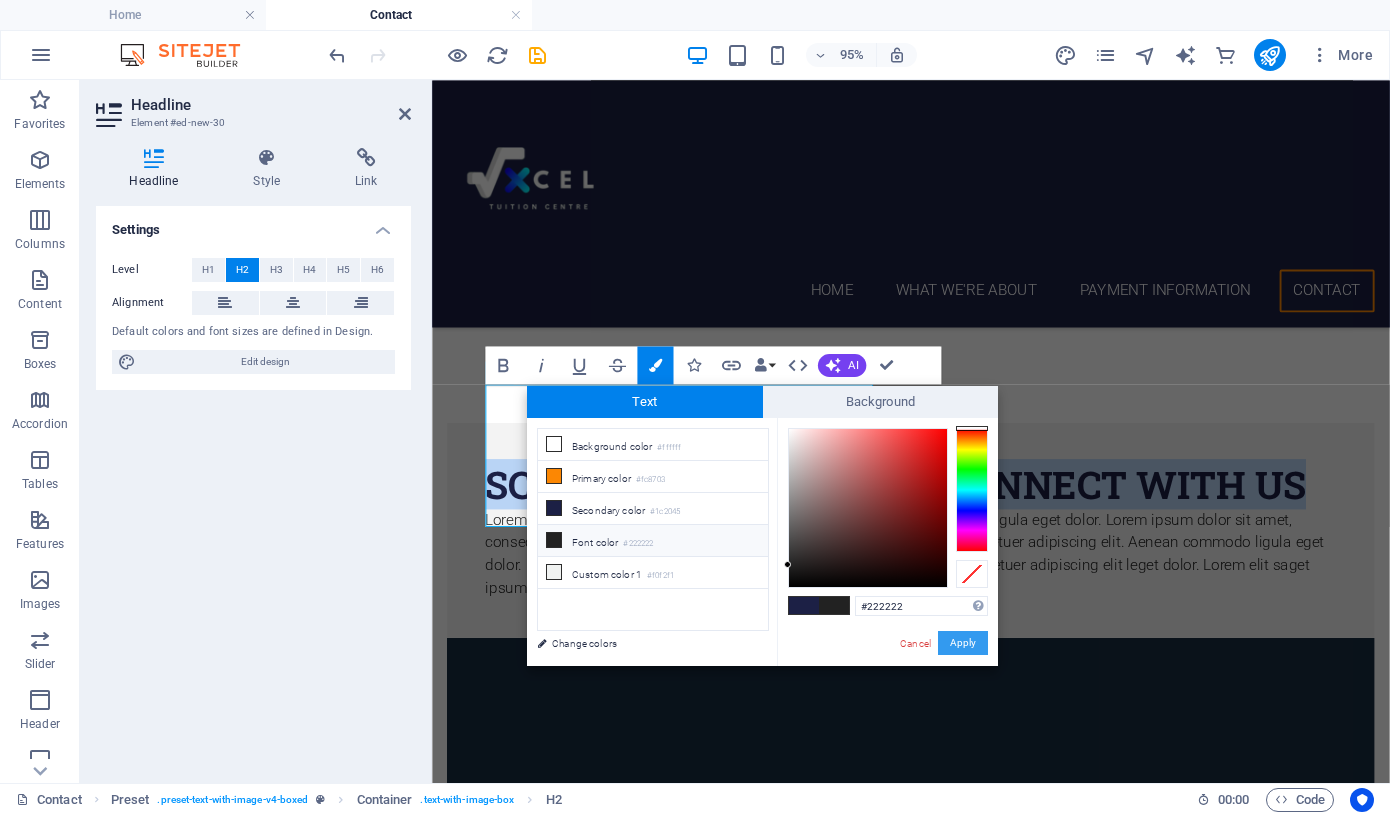 click on "Apply" at bounding box center [963, 643] 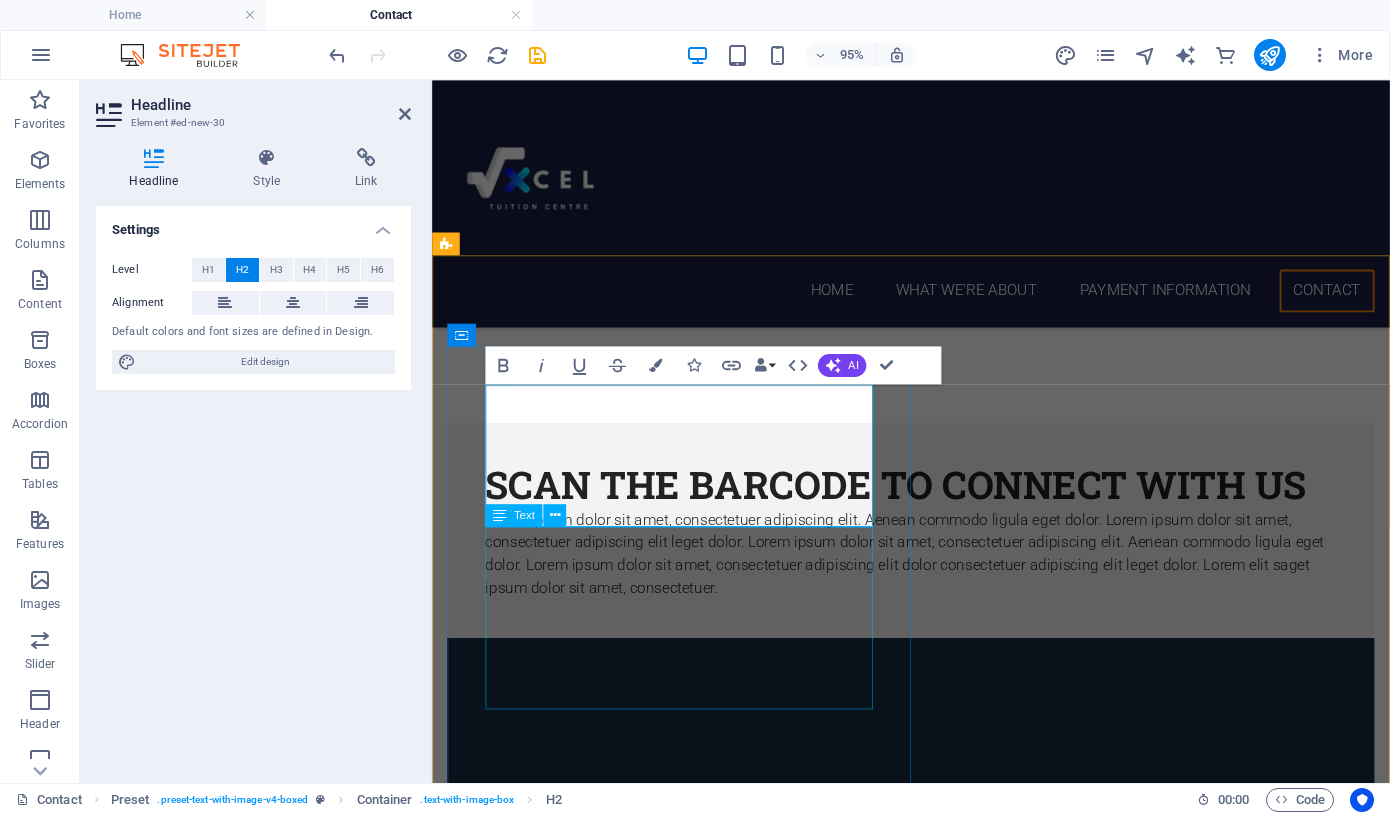click on "Lorem ipsum dolor sit amet, consectetuer adipiscing elit. Aenean commodo ligula eget dolor. Lorem ipsum dolor sit amet, consectetuer adipiscing elit leget dolor. Lorem ipsum dolor sit amet, consectetuer adipiscing elit. Aenean commodo ligula eget dolor. Lorem ipsum dolor sit amet, consectetuer adipiscing elit dolor consectetuer adipiscing elit leget dolor. Lorem elit saget ipsum dolor sit amet, consectetuer." at bounding box center [936, 579] 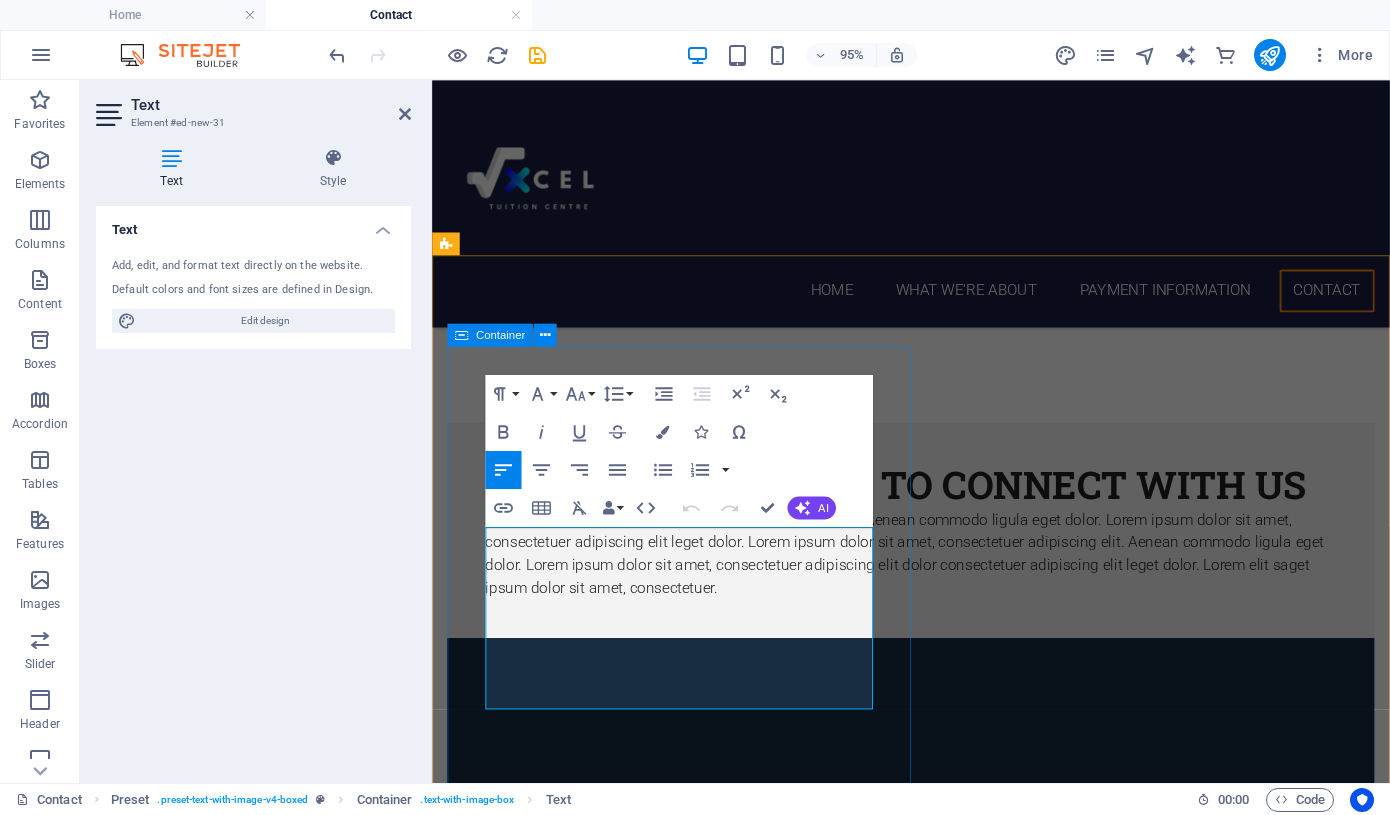 click on "Scan the barcode to CONNECT WITH US Lorem ipsum dolor sit amet, consectetuer adipiscing elit. Aenean commodo ligula eget dolor. Lorem ipsum dolor sit amet, consectetuer adipiscing elit leget dolor. Lorem ipsum dolor sit amet, consectetuer adipiscing elit. Aenean commodo ligula eget dolor. Lorem ipsum dolor sit amet, consectetuer adipiscing elit dolor consectetuer adipiscing elit leget dolor. Lorem elit saget ipsum dolor sit amet, consectetuer." at bounding box center [936, 554] 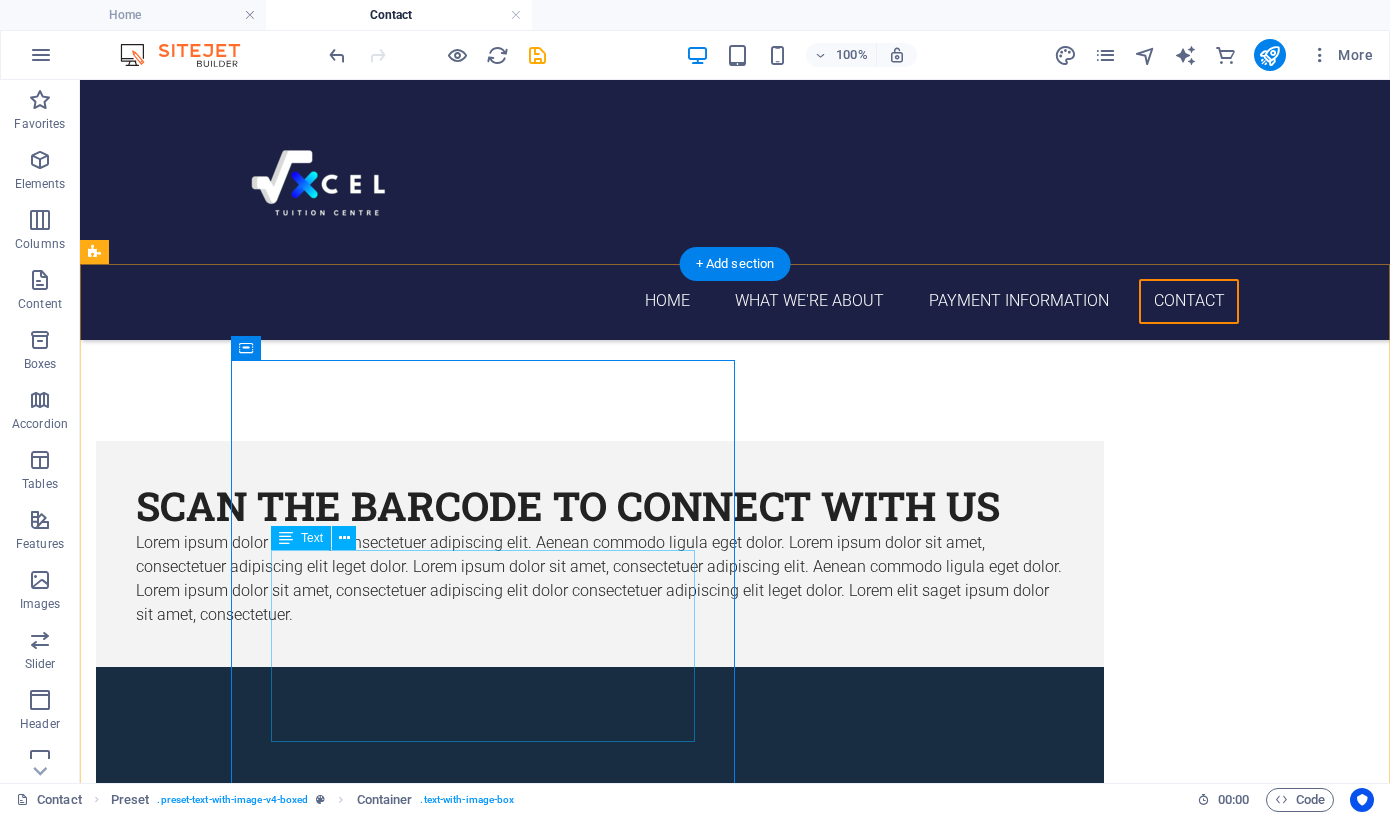 click on "Lorem ipsum dolor sit amet, consectetuer adipiscing elit. Aenean commodo ligula eget dolor. Lorem ipsum dolor sit amet, consectetuer adipiscing elit leget dolor. Lorem ipsum dolor sit amet, consectetuer adipiscing elit. Aenean commodo ligula eget dolor. Lorem ipsum dolor sit amet, consectetuer adipiscing elit dolor consectetuer adipiscing elit leget dolor. Lorem elit saget ipsum dolor sit amet, consectetuer." at bounding box center [600, 579] 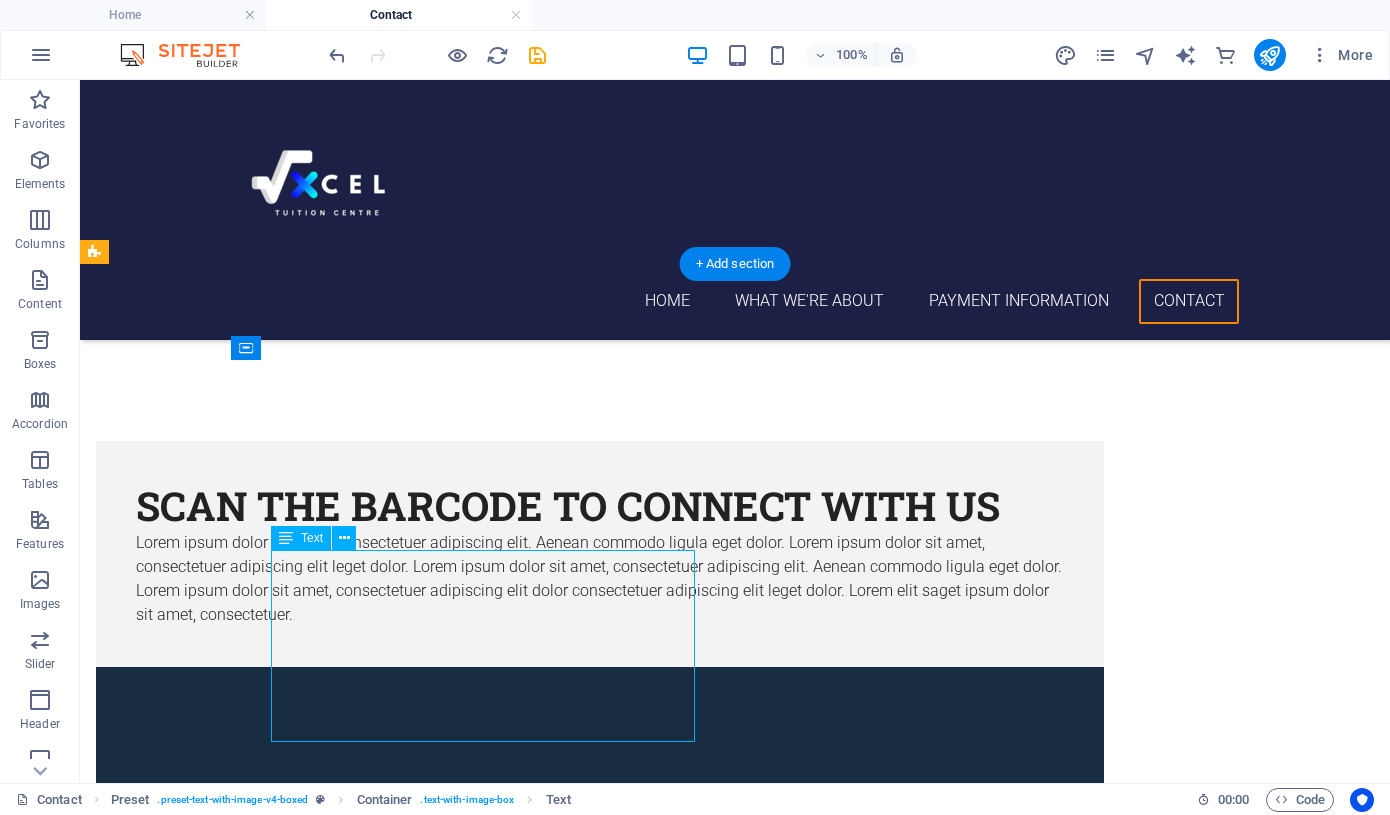 click on "Lorem ipsum dolor sit amet, consectetuer adipiscing elit. Aenean commodo ligula eget dolor. Lorem ipsum dolor sit amet, consectetuer adipiscing elit leget dolor. Lorem ipsum dolor sit amet, consectetuer adipiscing elit. Aenean commodo ligula eget dolor. Lorem ipsum dolor sit amet, consectetuer adipiscing elit dolor consectetuer adipiscing elit leget dolor. Lorem elit saget ipsum dolor sit amet, consectetuer." at bounding box center [600, 579] 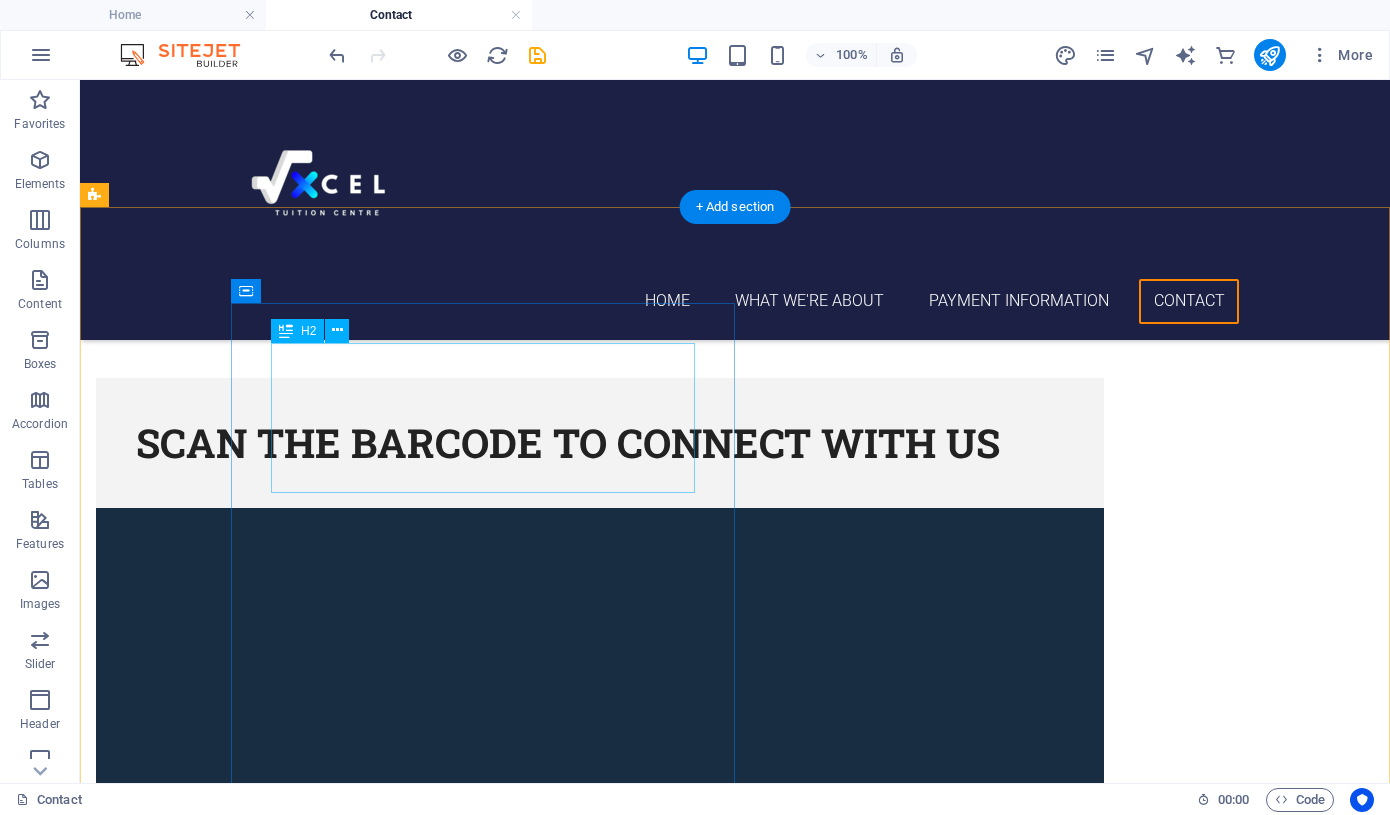 scroll, scrollTop: 817, scrollLeft: 0, axis: vertical 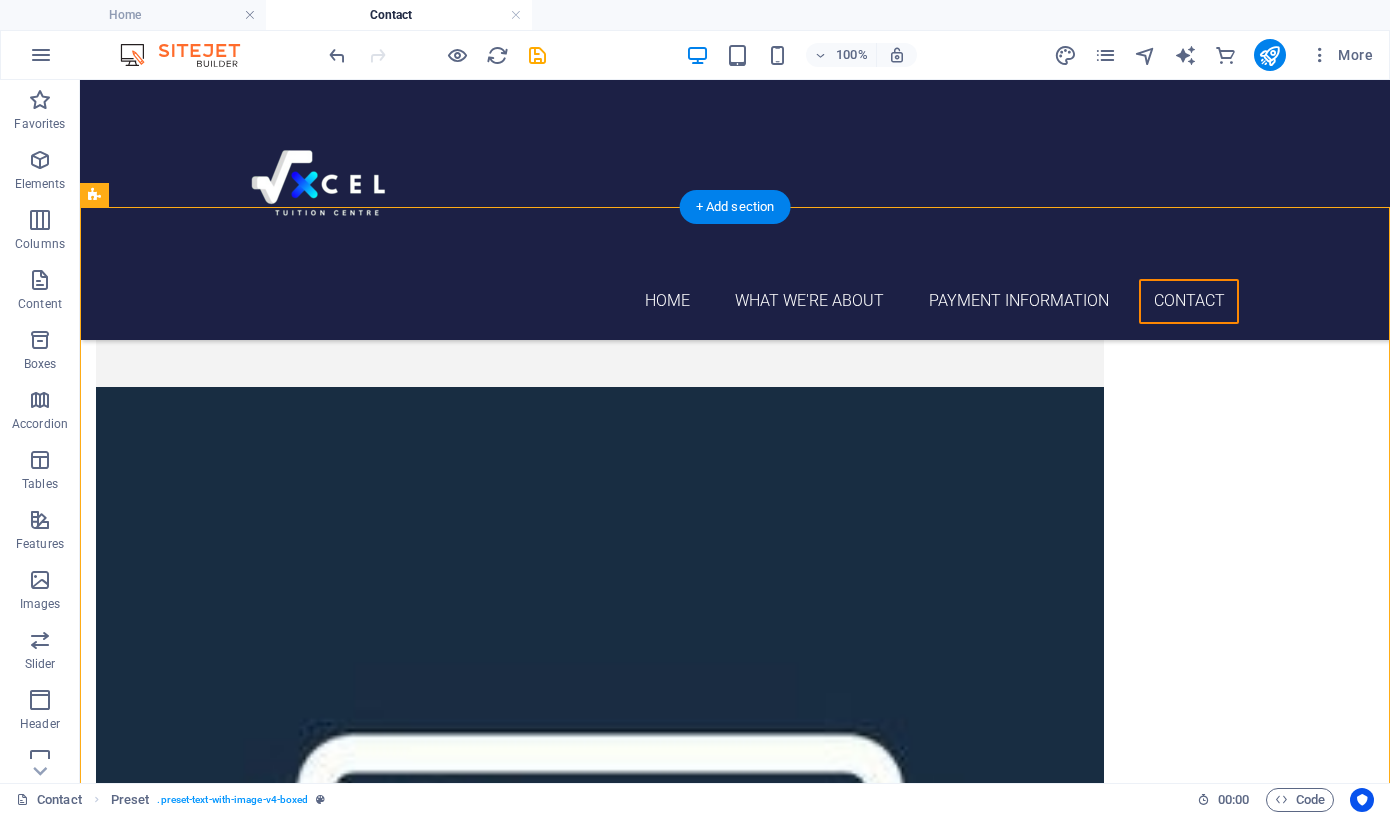 drag, startPoint x: 391, startPoint y: 385, endPoint x: 386, endPoint y: 770, distance: 385.03247 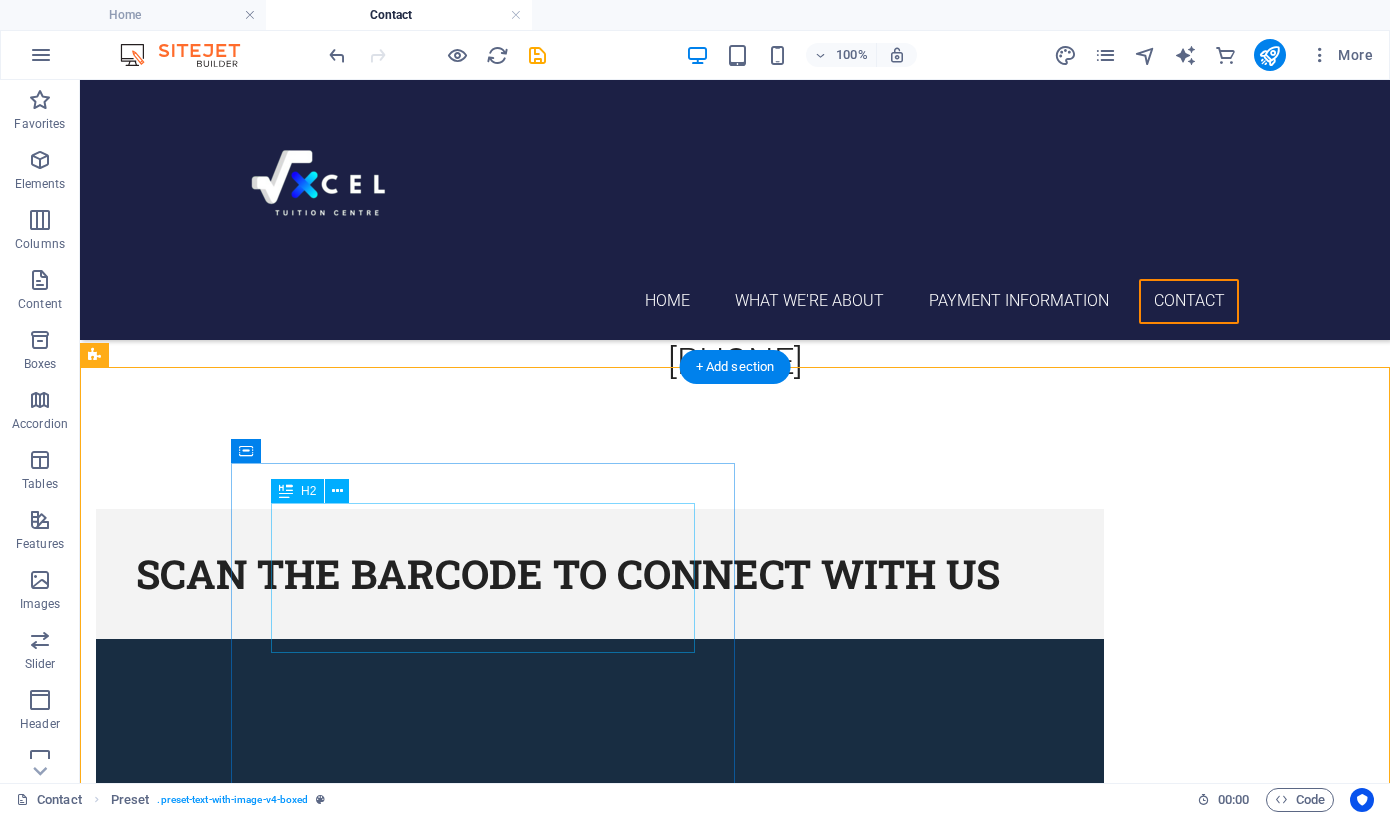 scroll, scrollTop: 657, scrollLeft: 0, axis: vertical 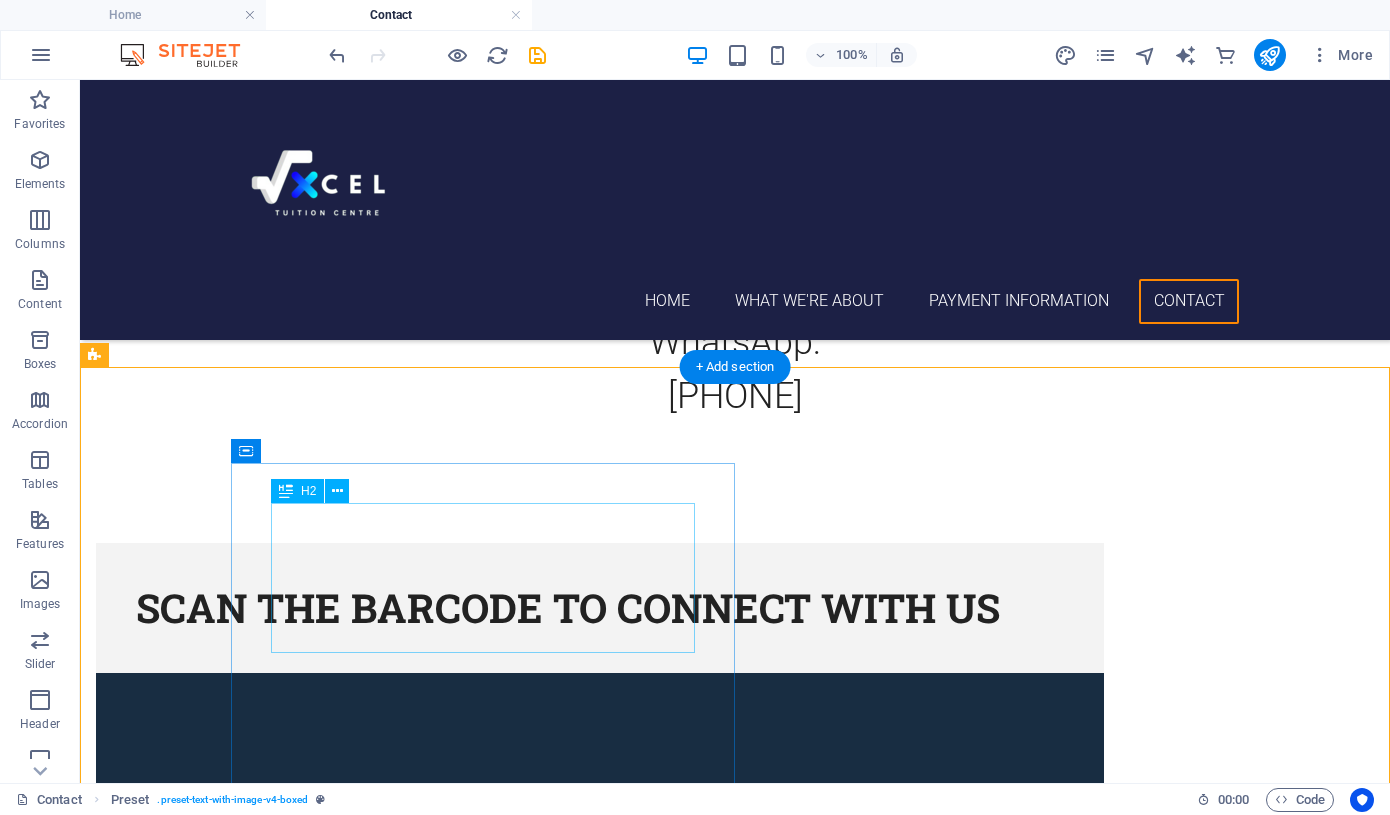 click on "Scan the barcode to CONNECT WITH US" at bounding box center [600, 608] 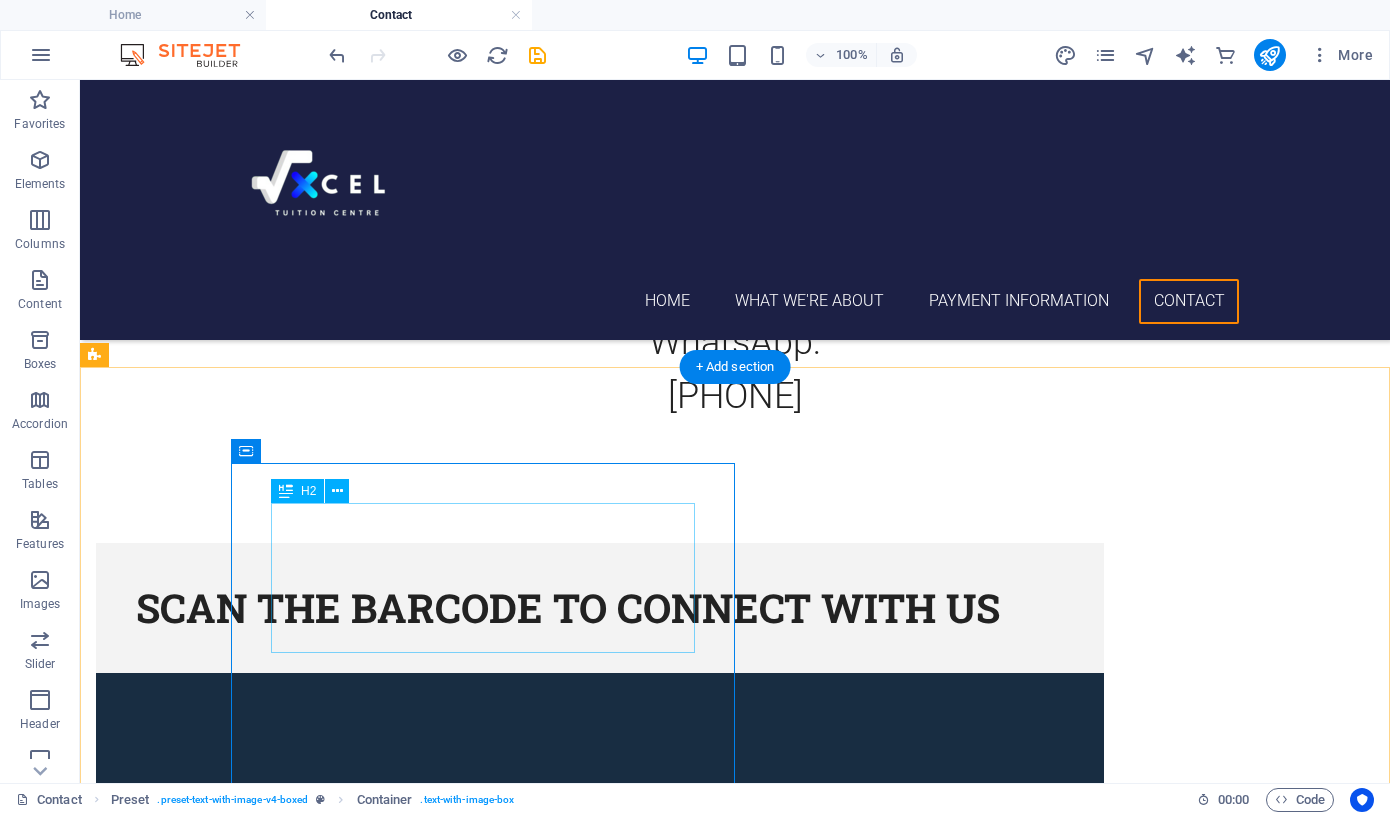 click on "Scan the barcode to CONNECT WITH US" at bounding box center (600, 608) 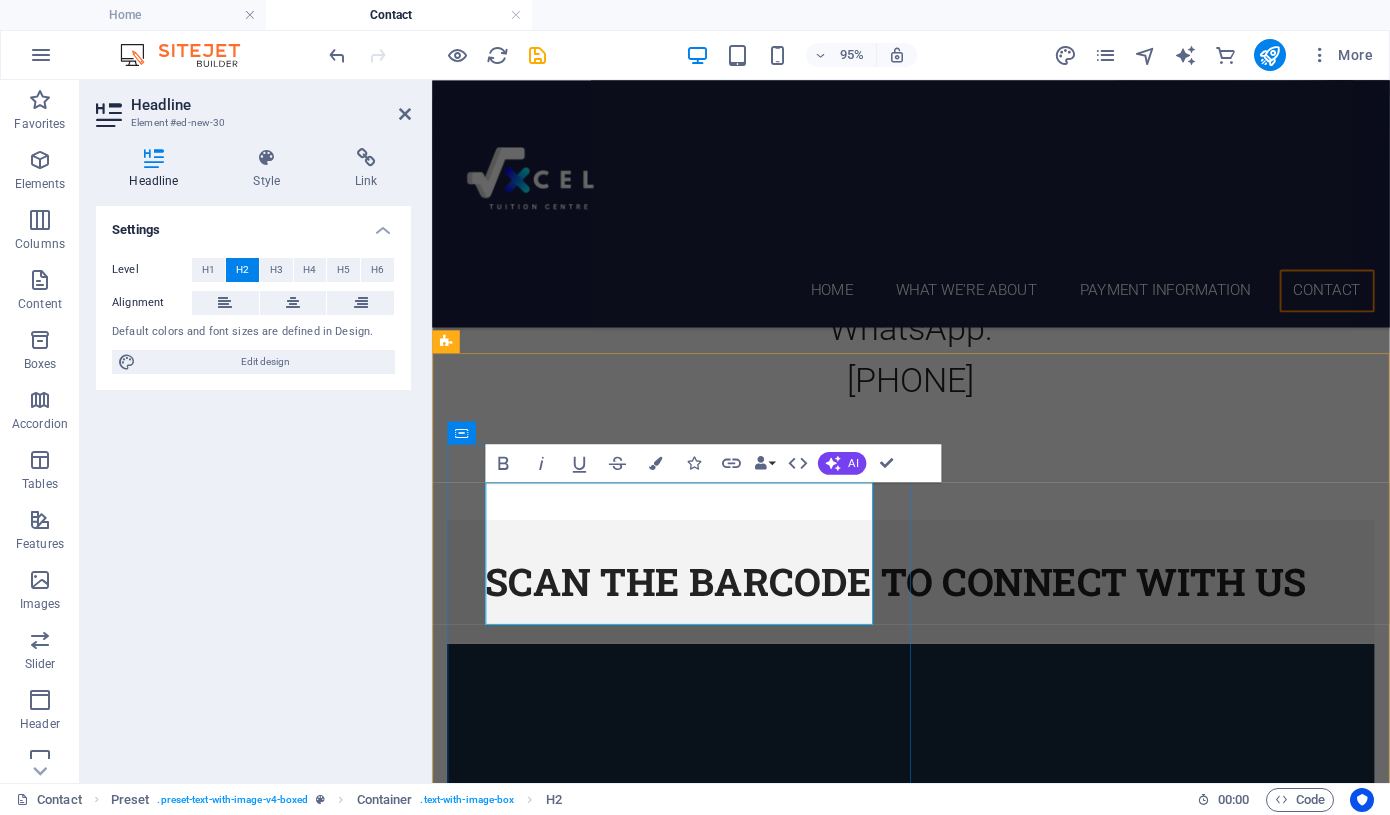 click on "Scan the barcode to CONNECT WITH US" at bounding box center (920, 607) 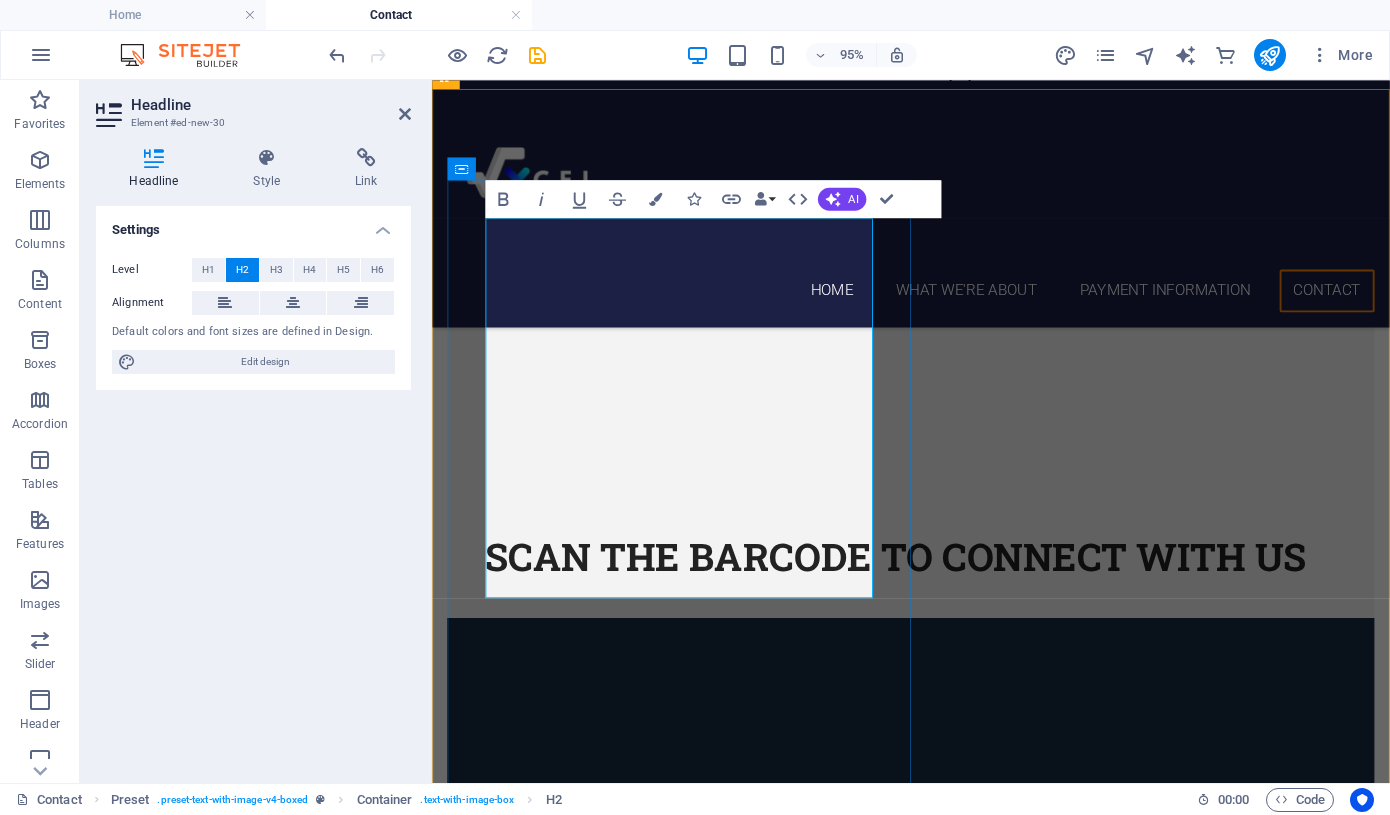 scroll, scrollTop: 948, scrollLeft: 0, axis: vertical 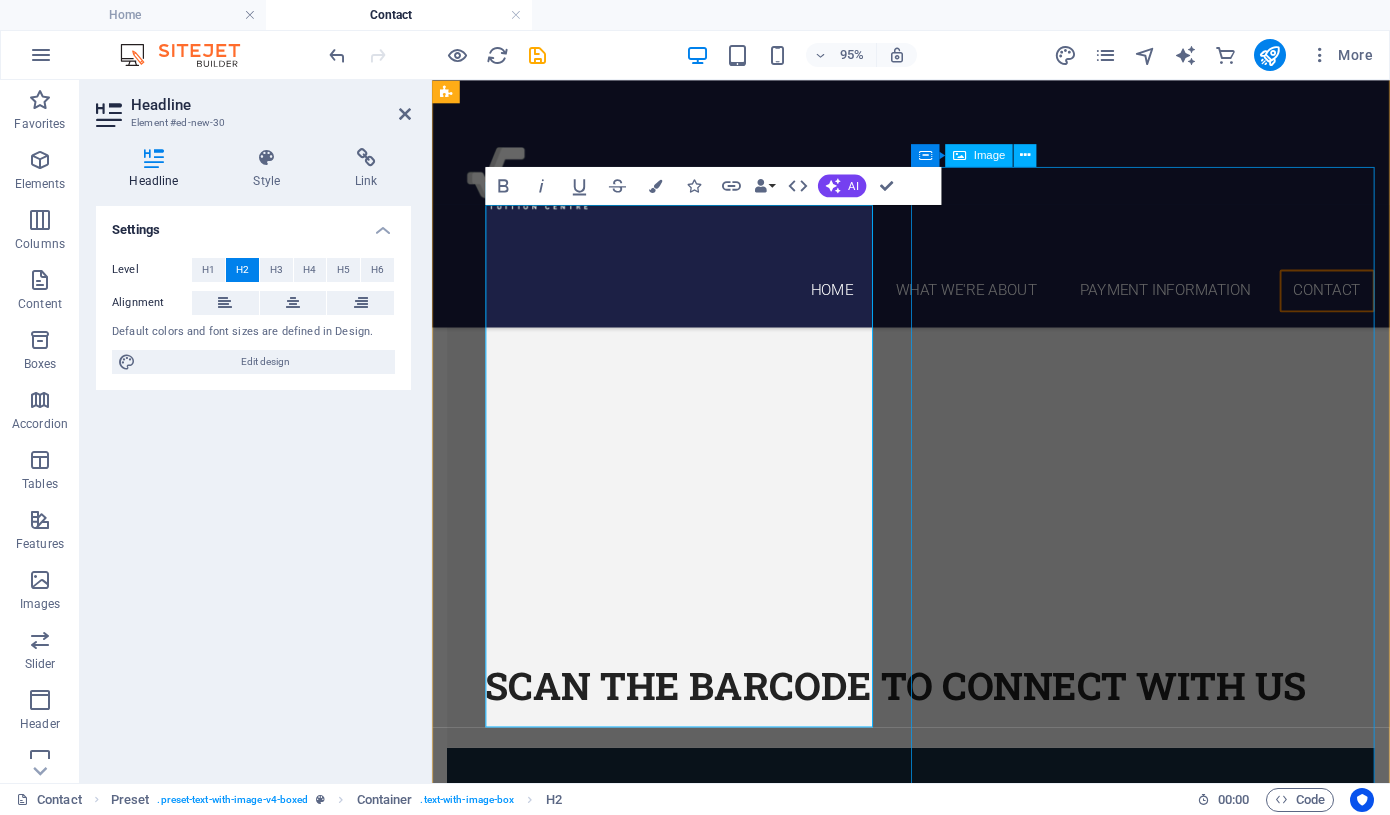 click at bounding box center (936, 2930) 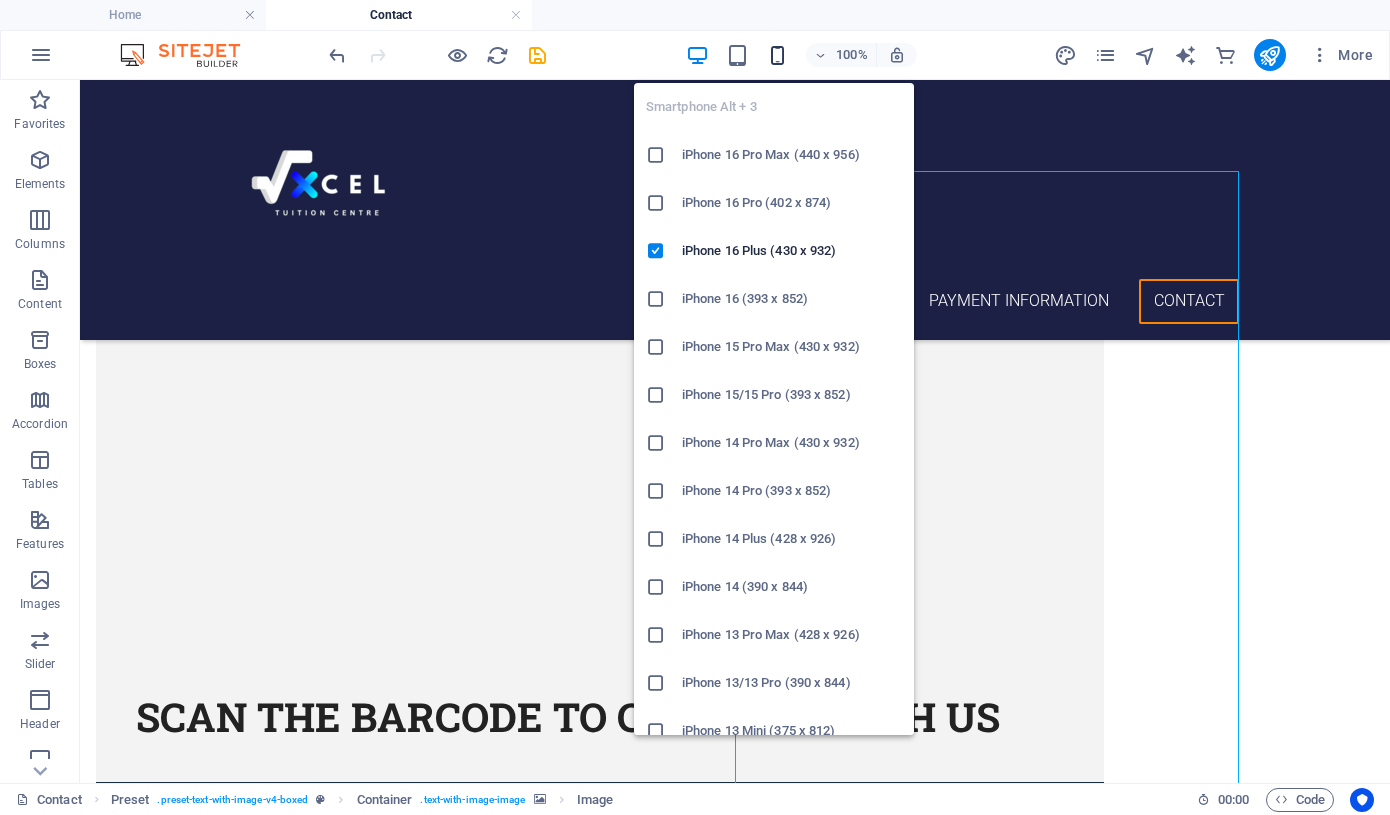 click at bounding box center [777, 55] 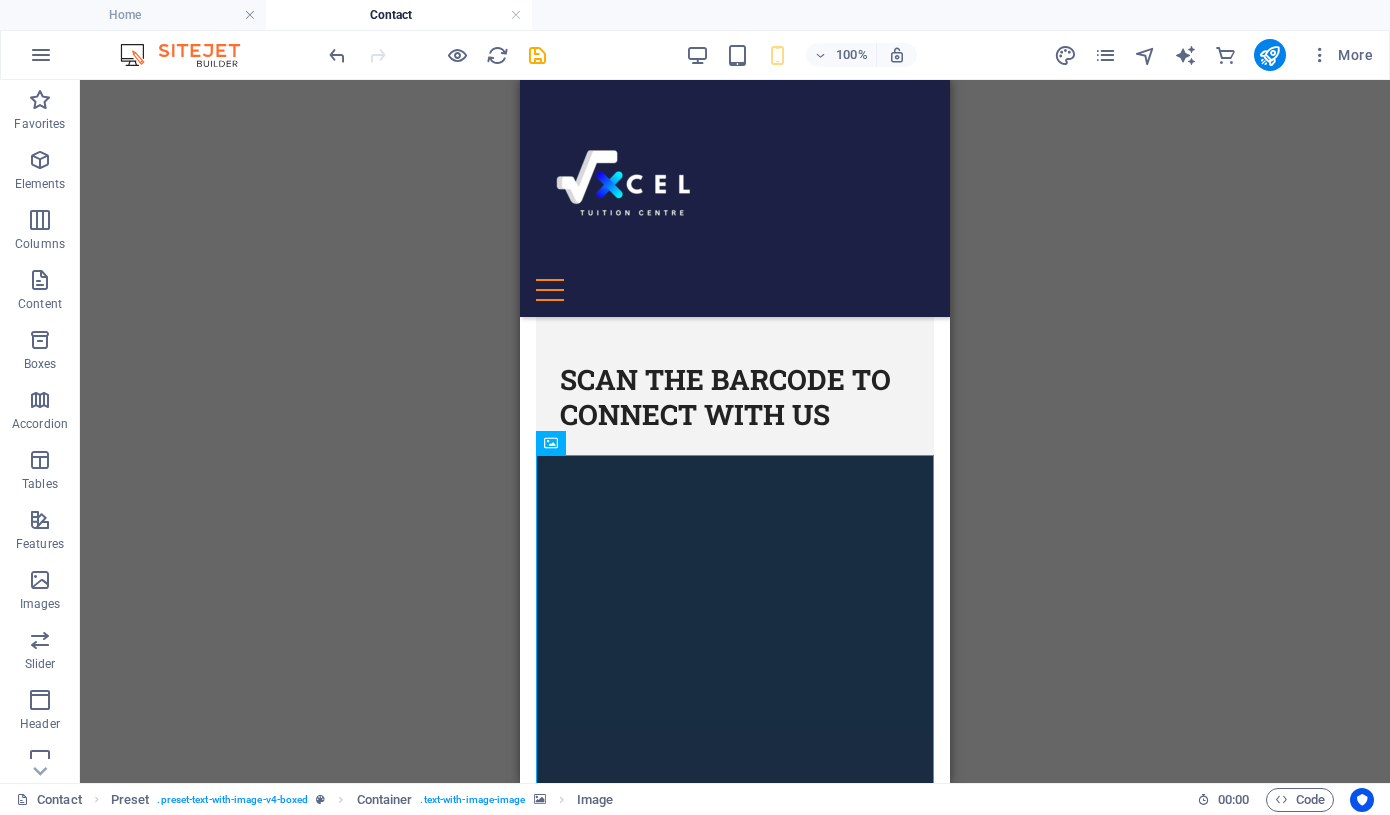 click on "Drag here to replace the existing content. Press “Ctrl” if you want to create a new element.
H1   Banner   Container   Placeholder   Container   Banner   Reference   Container   Preset   HTML   Preset   Container   Preset   Text   Image   Text   Spacer   Preset   H2   Container   Text   Container   Placeholder   Container   Container   Image" at bounding box center (735, 431) 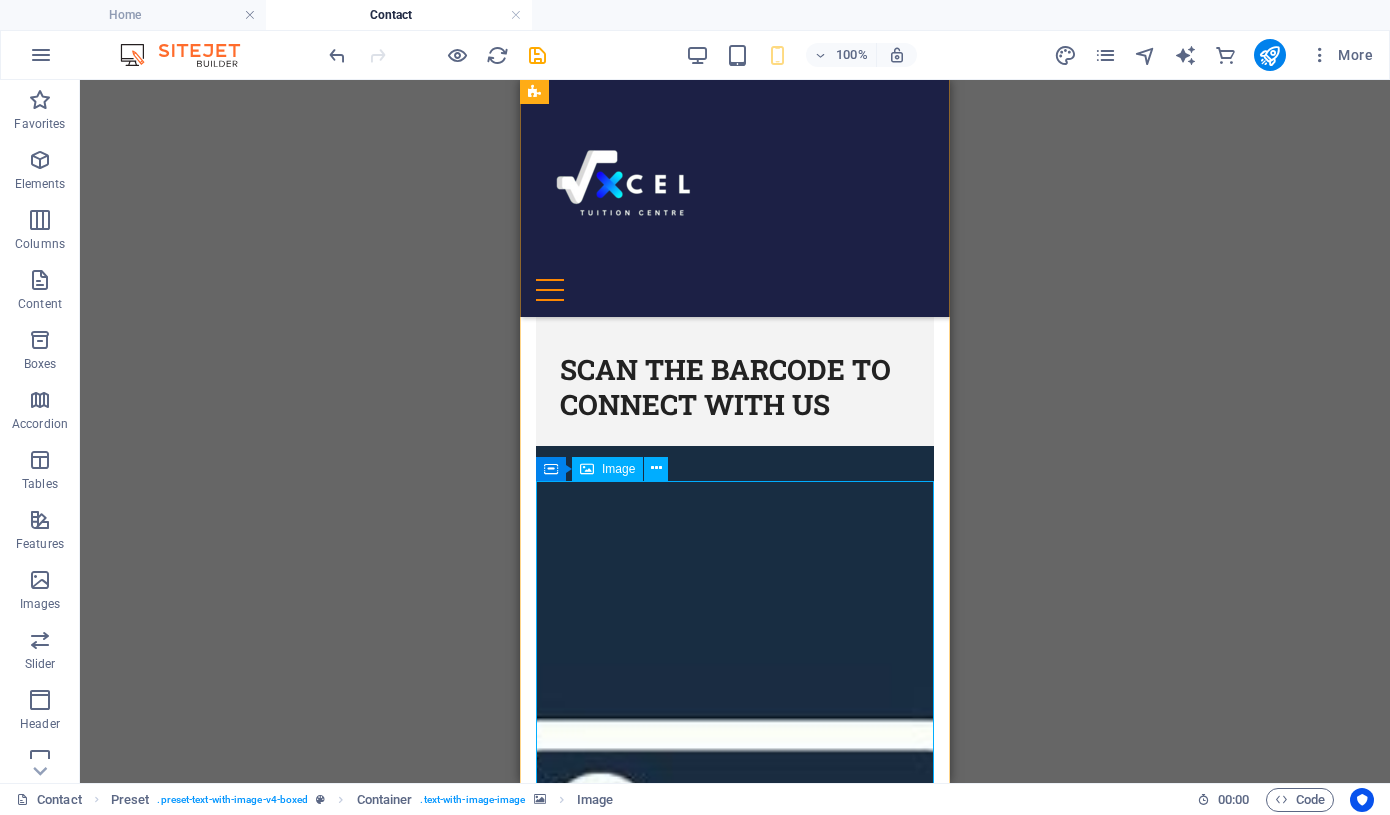 scroll, scrollTop: 890, scrollLeft: 0, axis: vertical 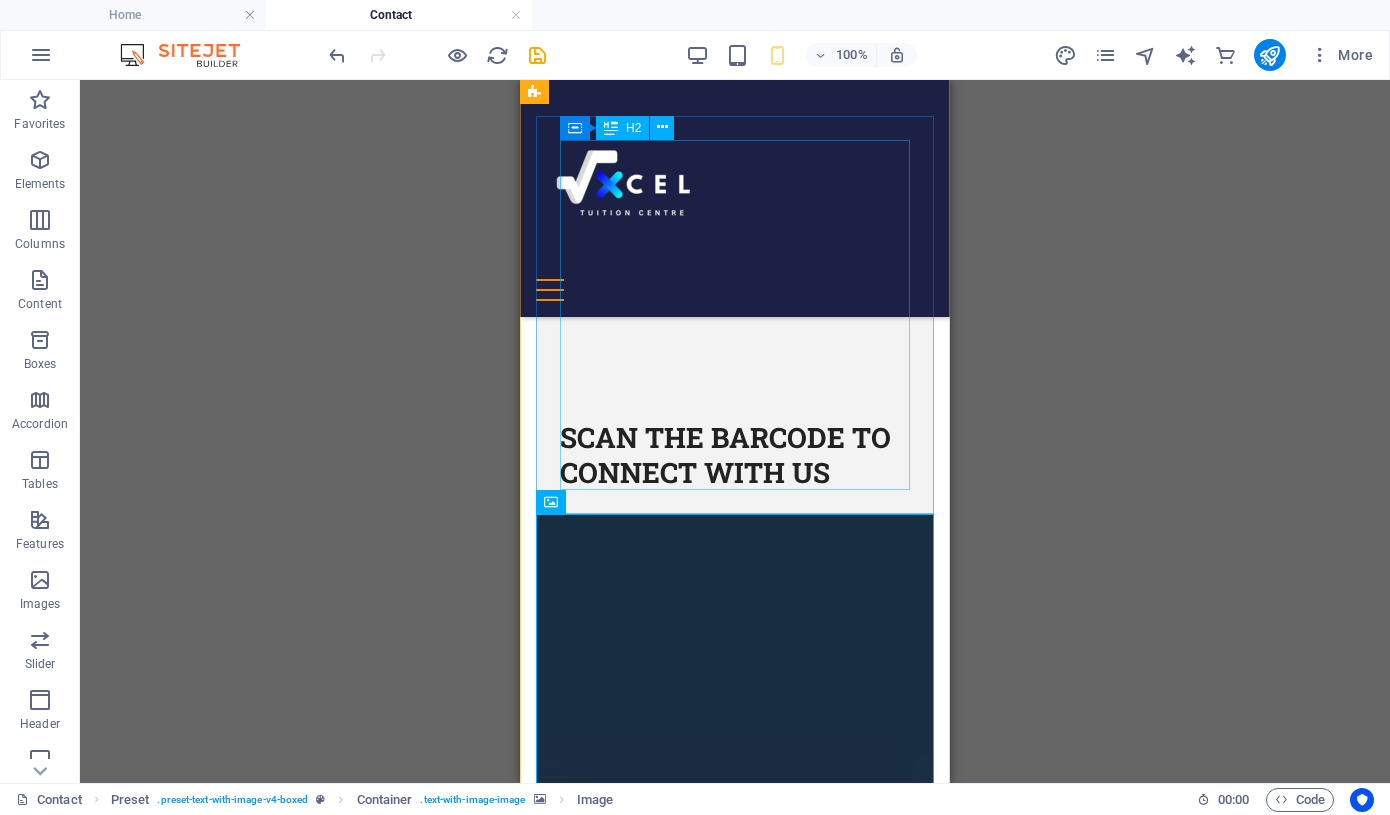 click on "Scan the barcode to CONNECT WITH US" at bounding box center [735, 315] 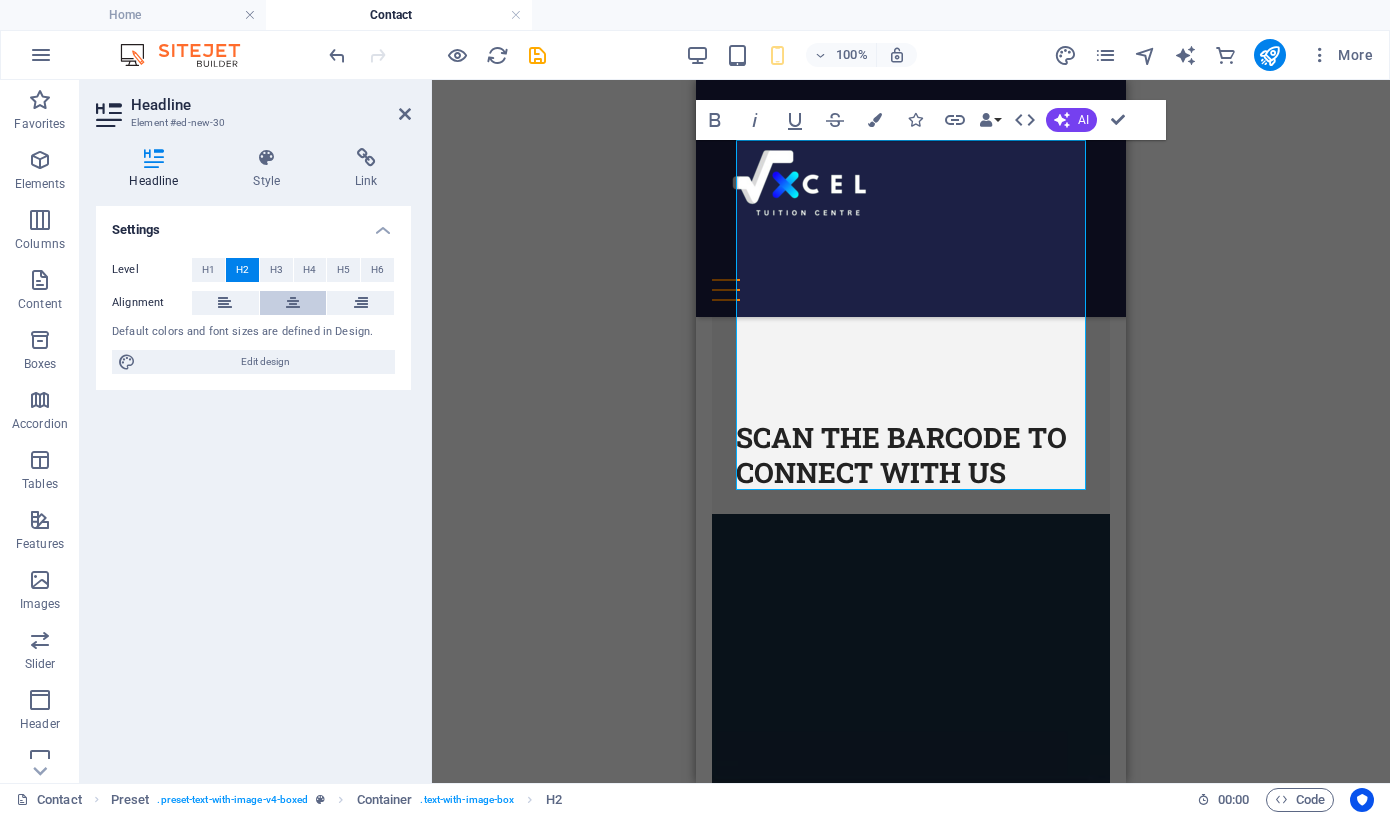 click at bounding box center (293, 303) 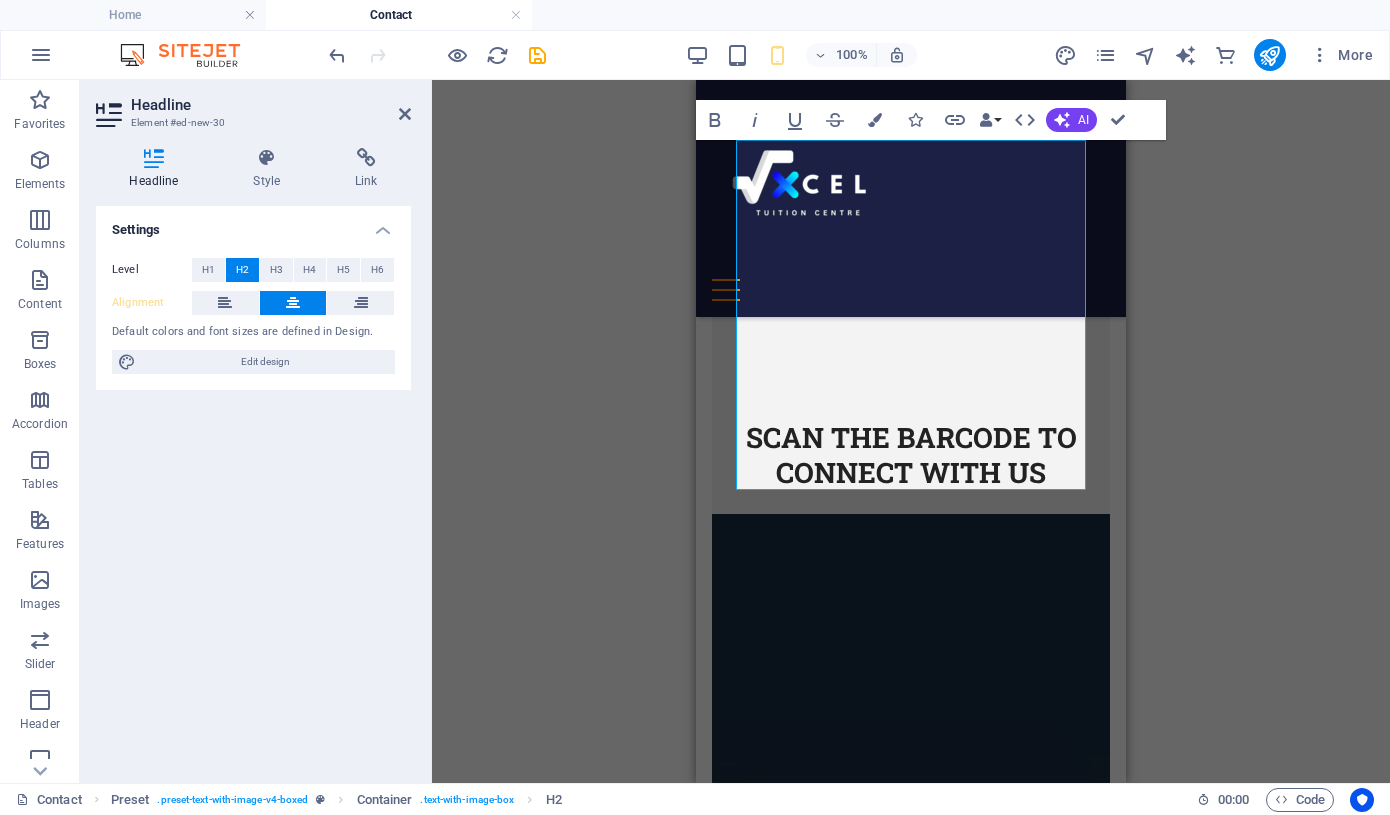 click on "Drag here to replace the existing content. Press “Ctrl” if you want to create a new element.
H1   Banner   Container   Placeholder   Container   Banner   Reference   Container   Preset   HTML   Preset   Container   Preset   Text   Image   Text   Spacer   Preset   H2   Container   Text   Container   Placeholder   Container   Container   Image Bold Italic Underline Strikethrough Colors Icons Link Data Bindings Company First name Last name Street ZIP code City Email Phone Mobile Fax Custom field 1 Custom field 2 Custom field 3 Custom field 4 Custom field 5 Custom field 6 HTML AI Improve Make shorter Make longer Fix spelling & grammar Translate to English Generate text Confirm (⌘+⏎)" at bounding box center (911, 431) 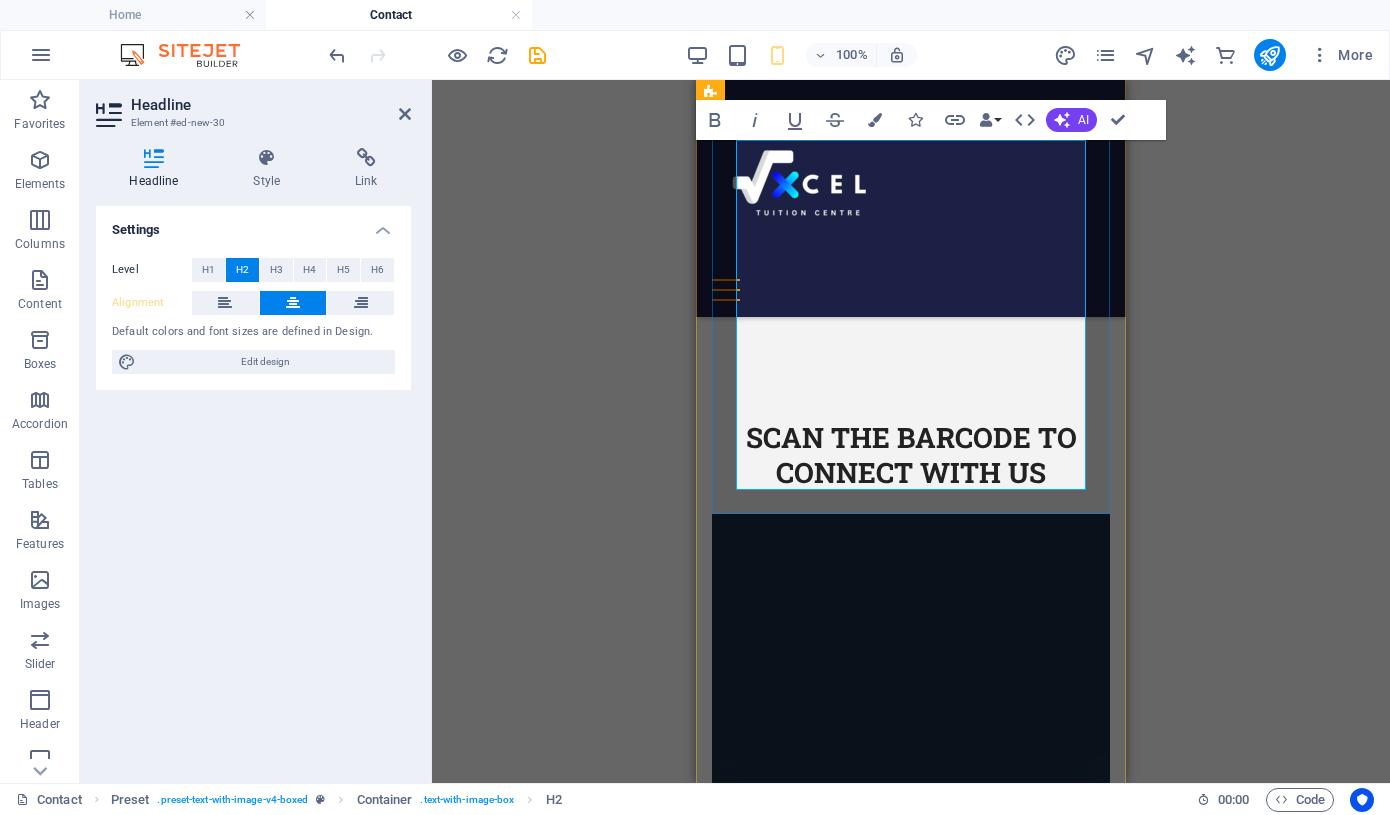click on "Scan the barcode to CONNECT WITH US" at bounding box center (911, 455) 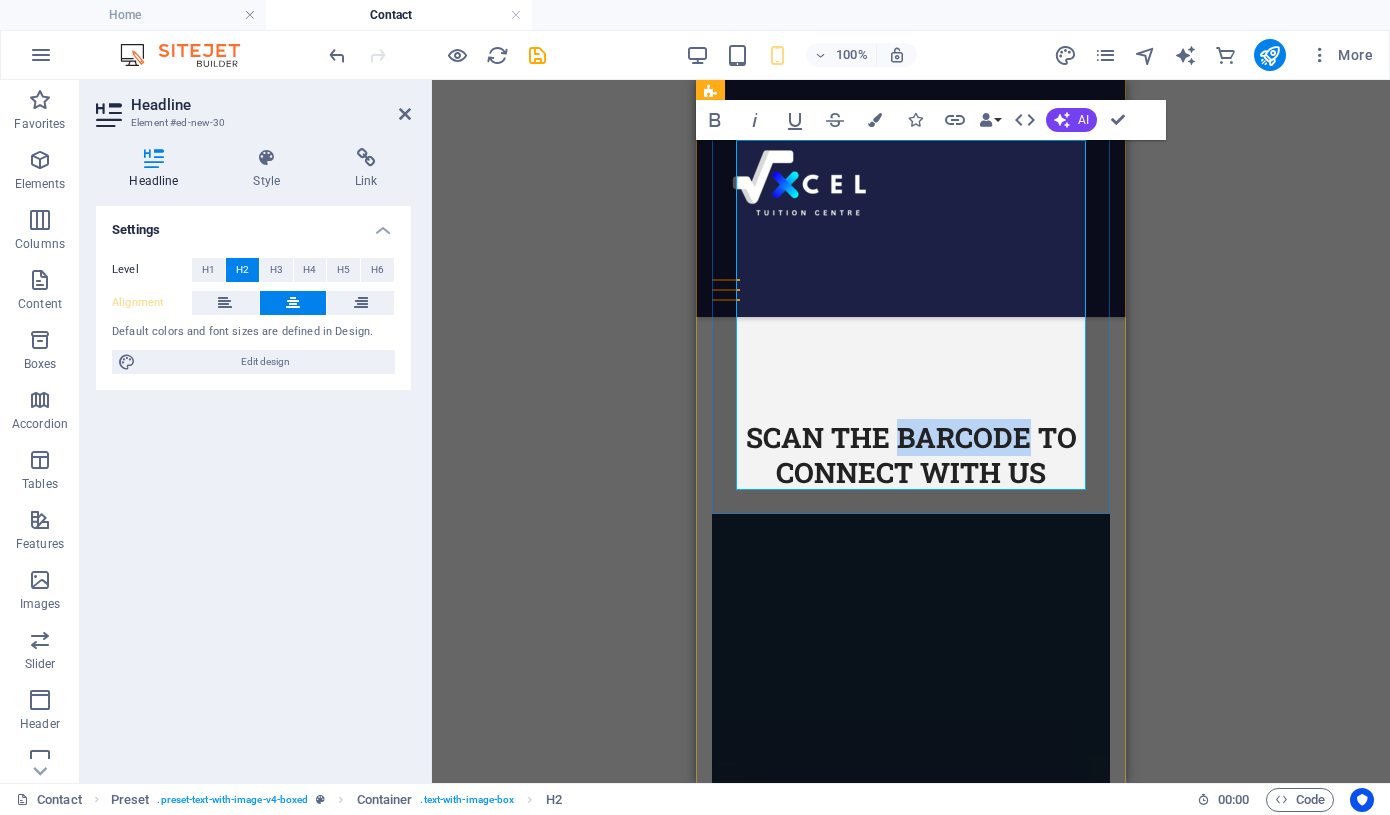 drag, startPoint x: 1026, startPoint y: 430, endPoint x: 904, endPoint y: 434, distance: 122.06556 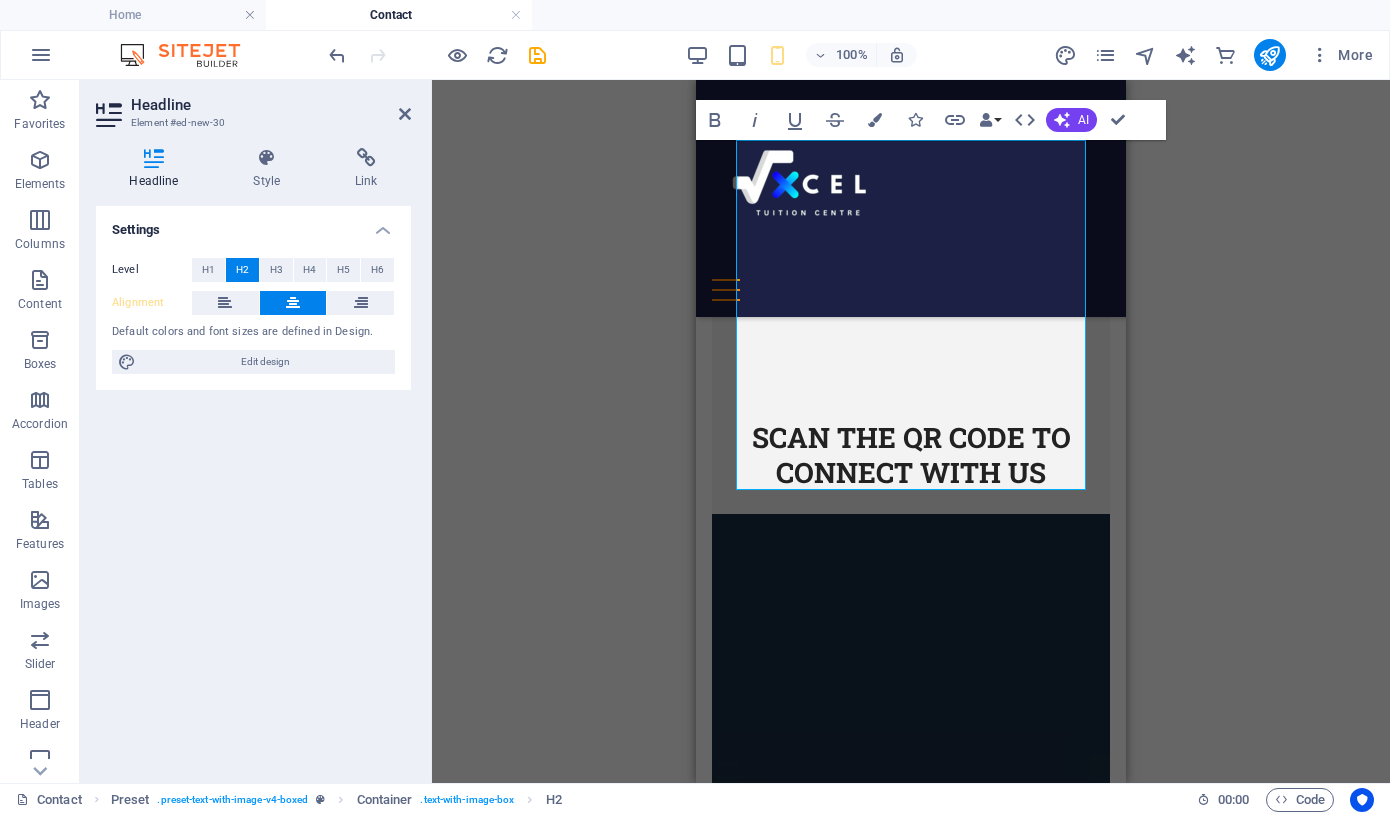 click on "Drag here to replace the existing content. Press “Ctrl” if you want to create a new element.
H1   Banner   Container   Placeholder   Container   Banner   Reference   Container   Preset   HTML   Preset   Container   Preset   Text   Image   Text   Spacer   Preset   H2   Container   Text   Container   Placeholder   Container   Container   Image Bold Italic Underline Strikethrough Colors Icons Link Data Bindings Company First name Last name Street ZIP code City Email Phone Mobile Fax Custom field 1 Custom field 2 Custom field 3 Custom field 4 Custom field 5 Custom field 6 HTML AI Improve Make shorter Make longer Fix spelling & grammar Translate to English Generate text Confirm (⌘+⏎)" at bounding box center (911, 431) 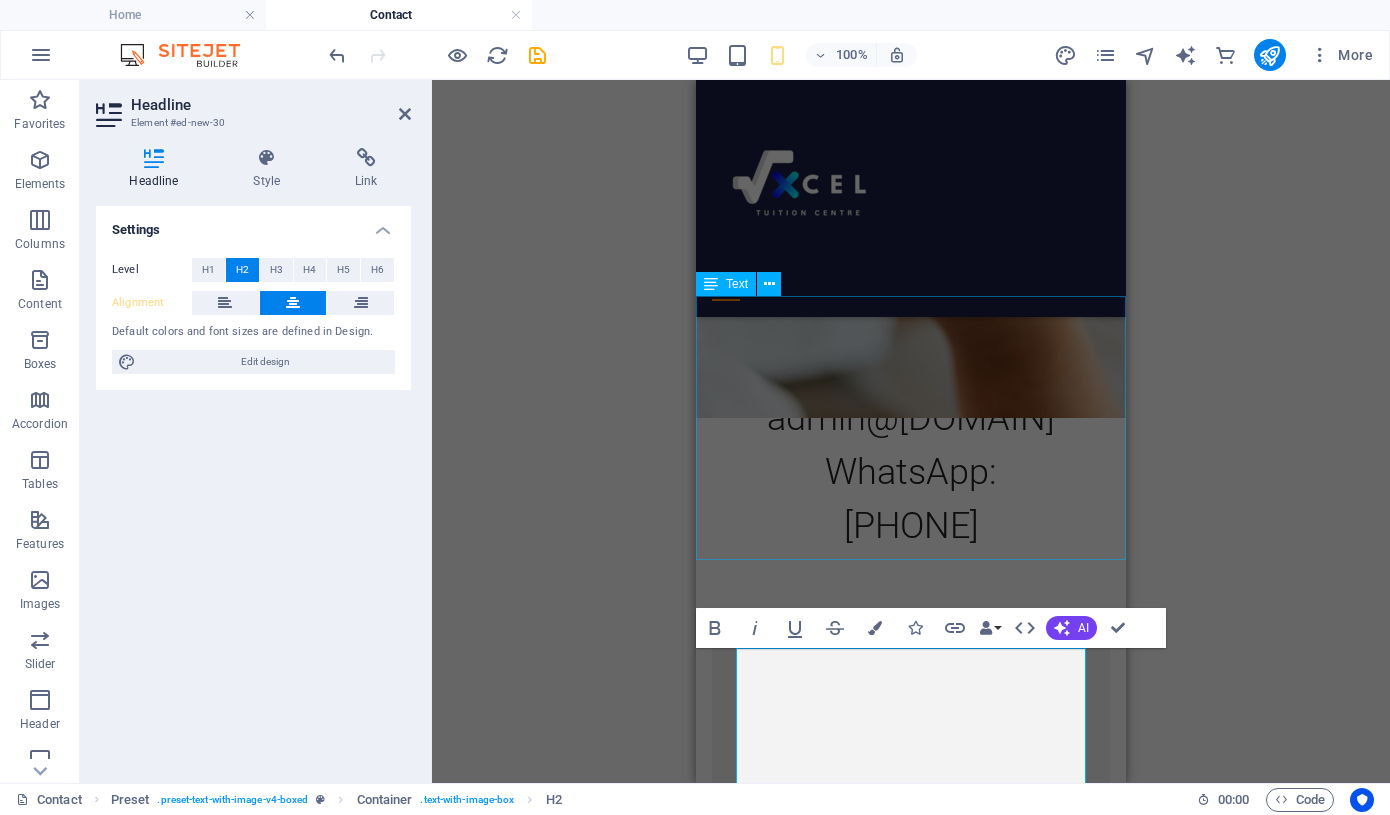 scroll, scrollTop: 280, scrollLeft: 0, axis: vertical 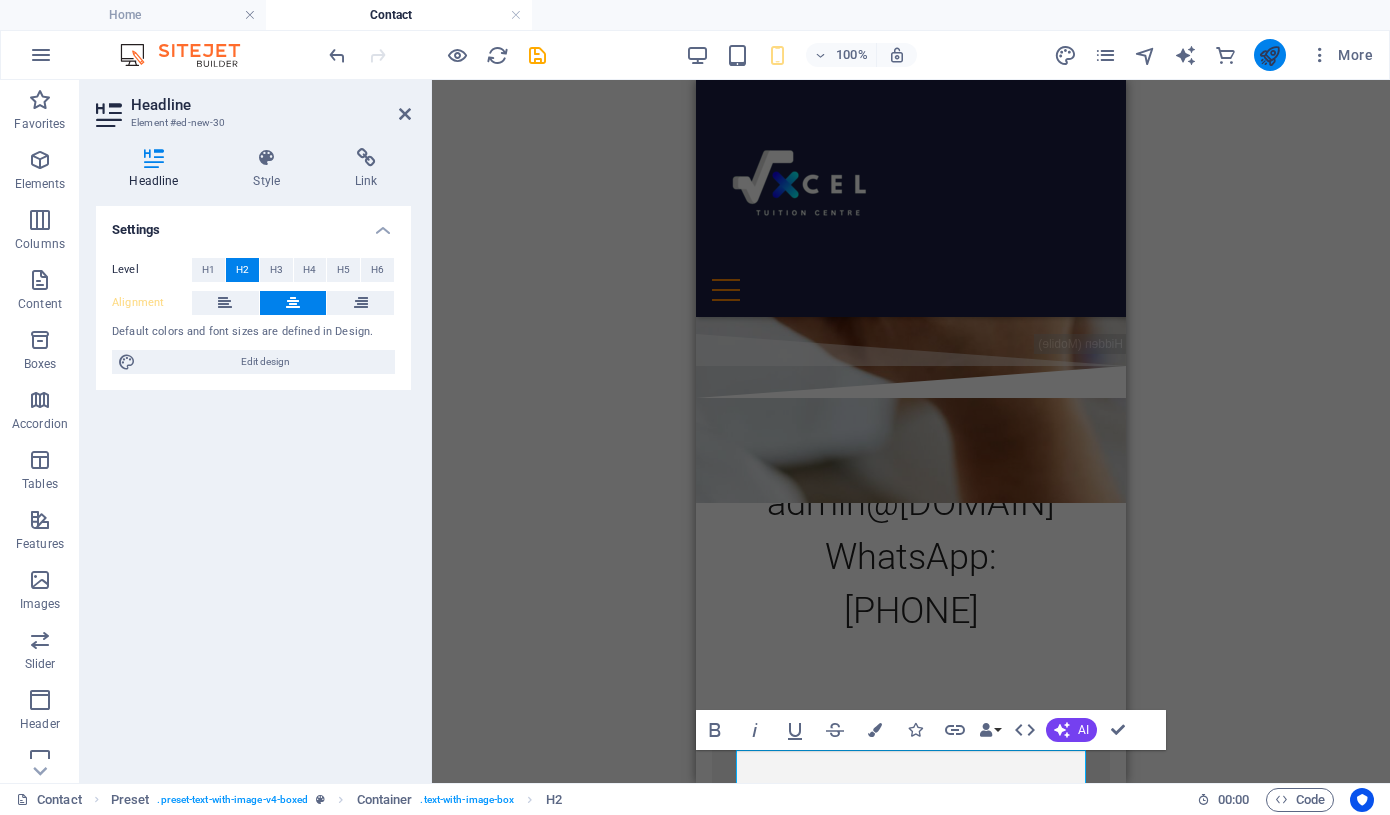 click at bounding box center [1270, 55] 